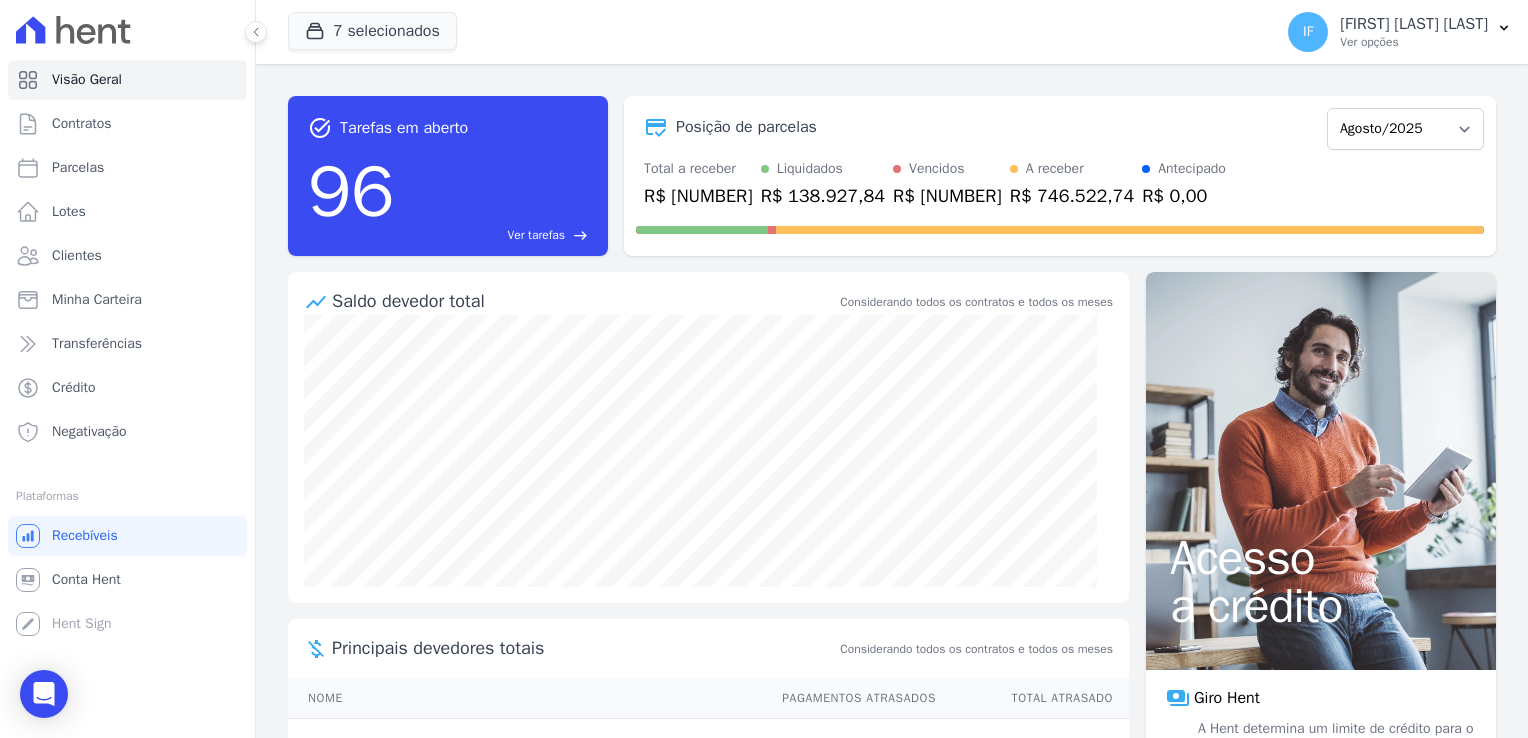 scroll, scrollTop: 0, scrollLeft: 0, axis: both 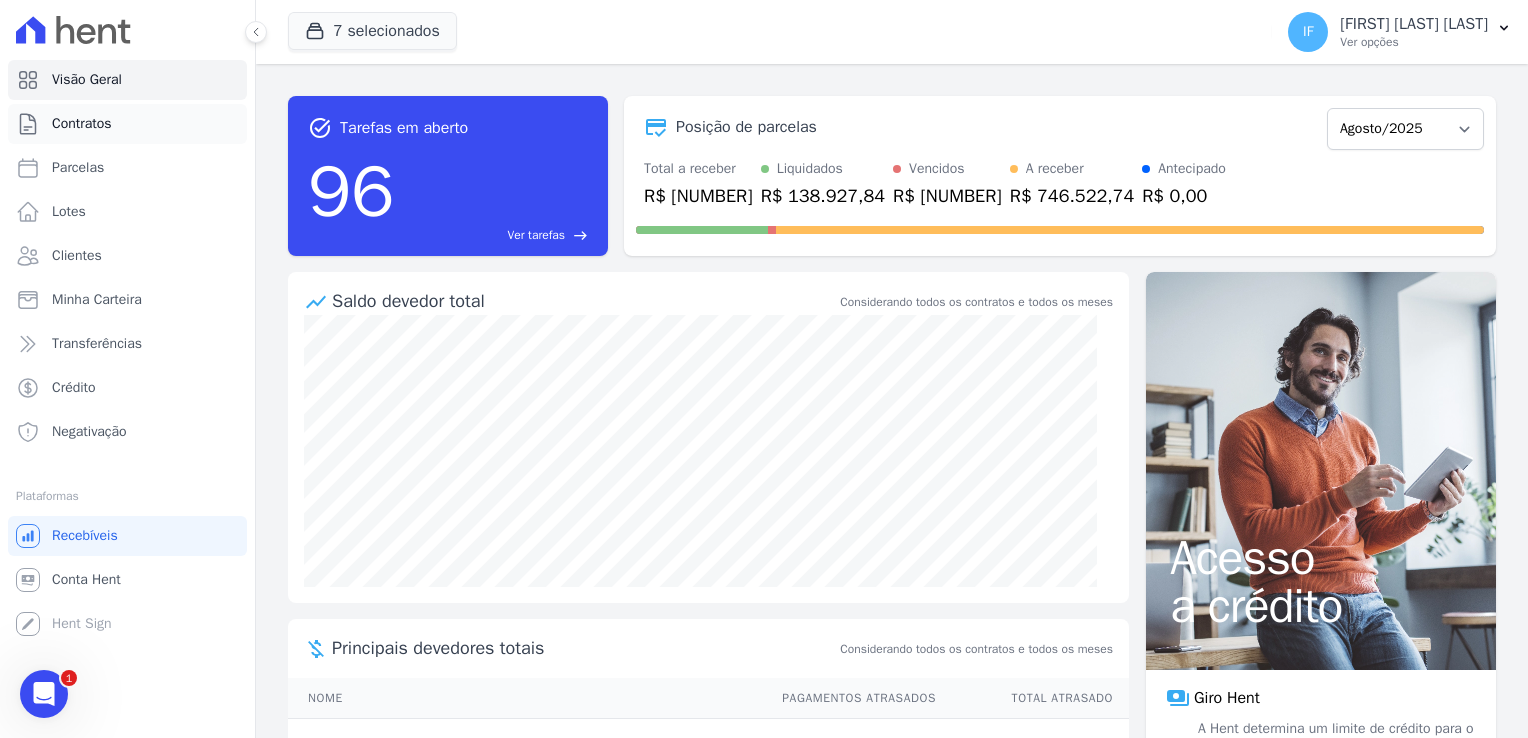 click on "Contratos" at bounding box center (82, 124) 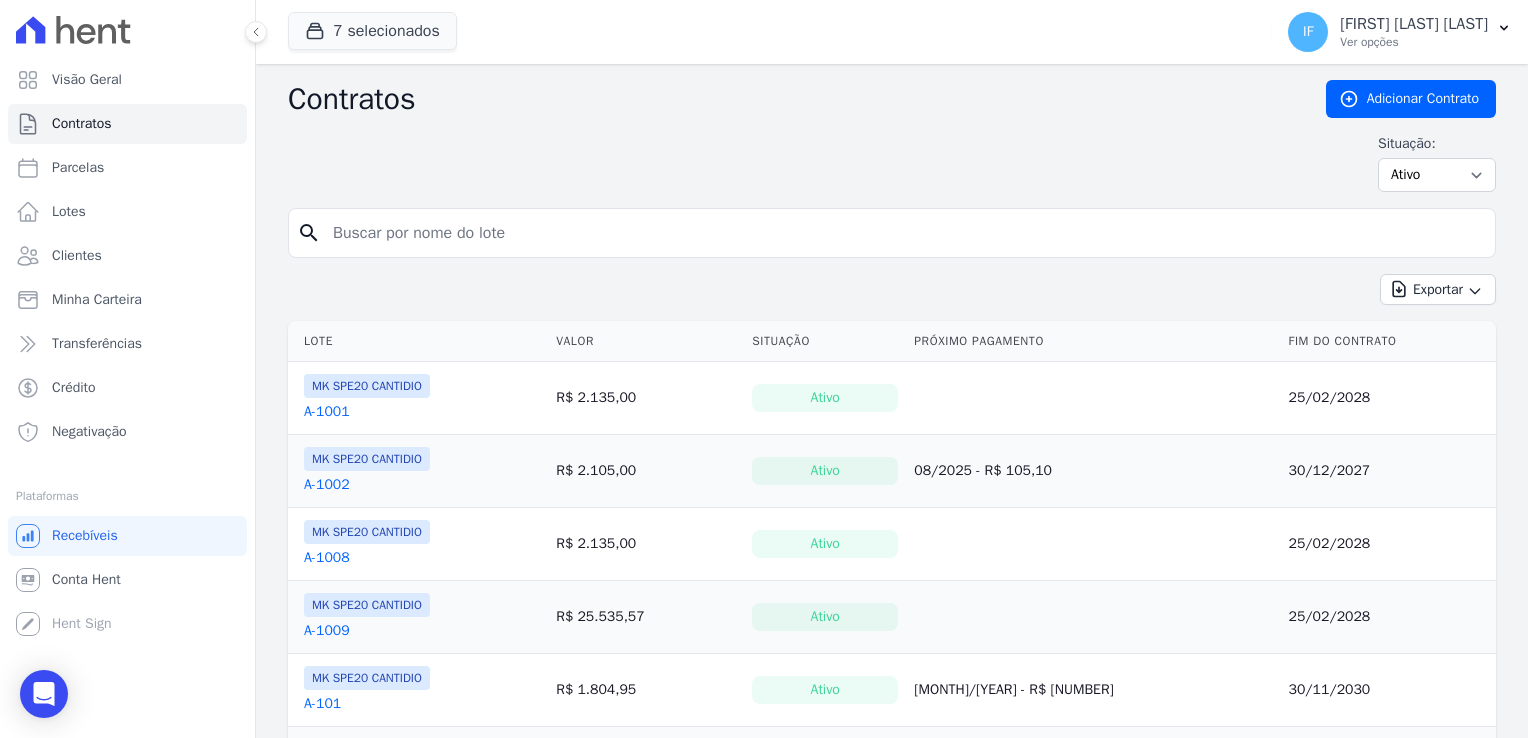 click at bounding box center [904, 233] 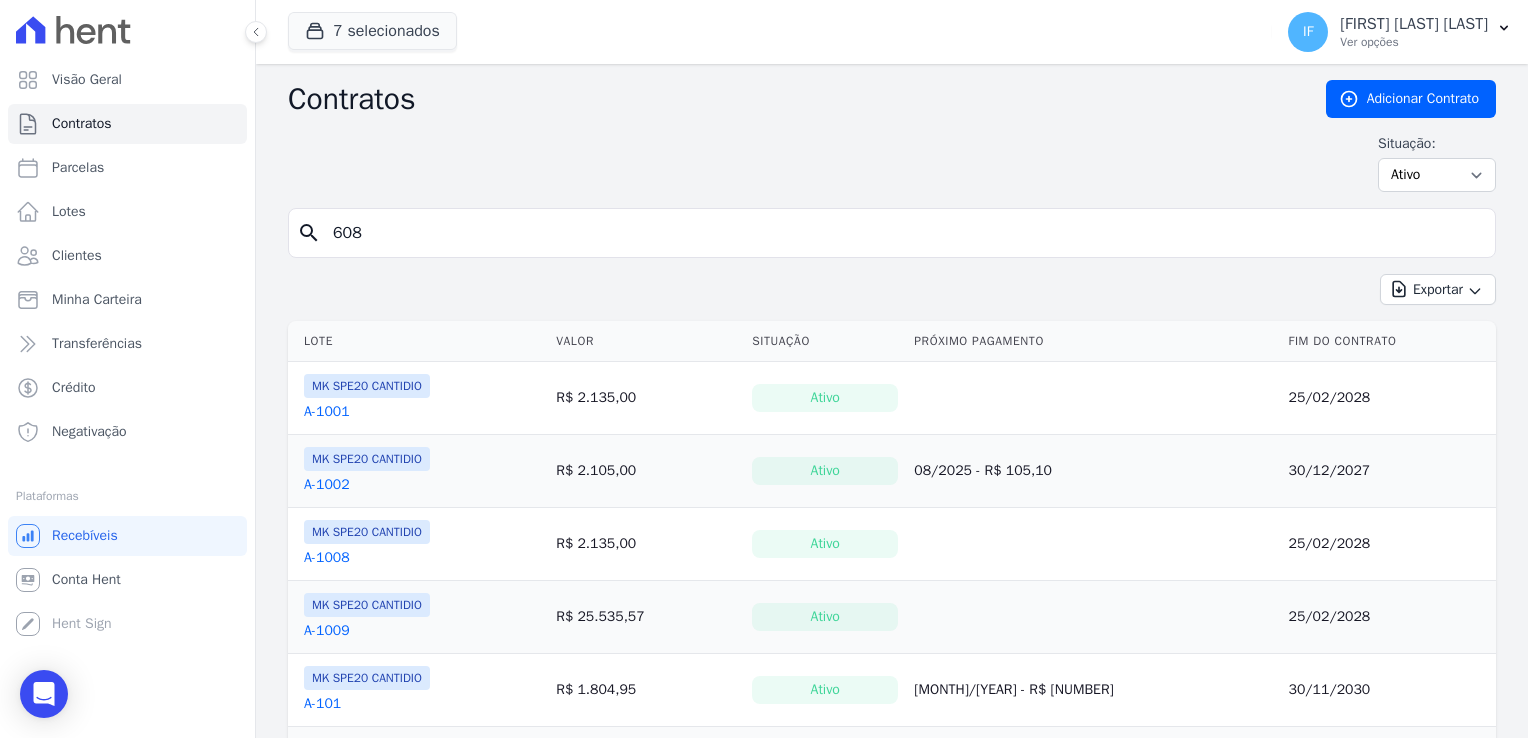 type on "608" 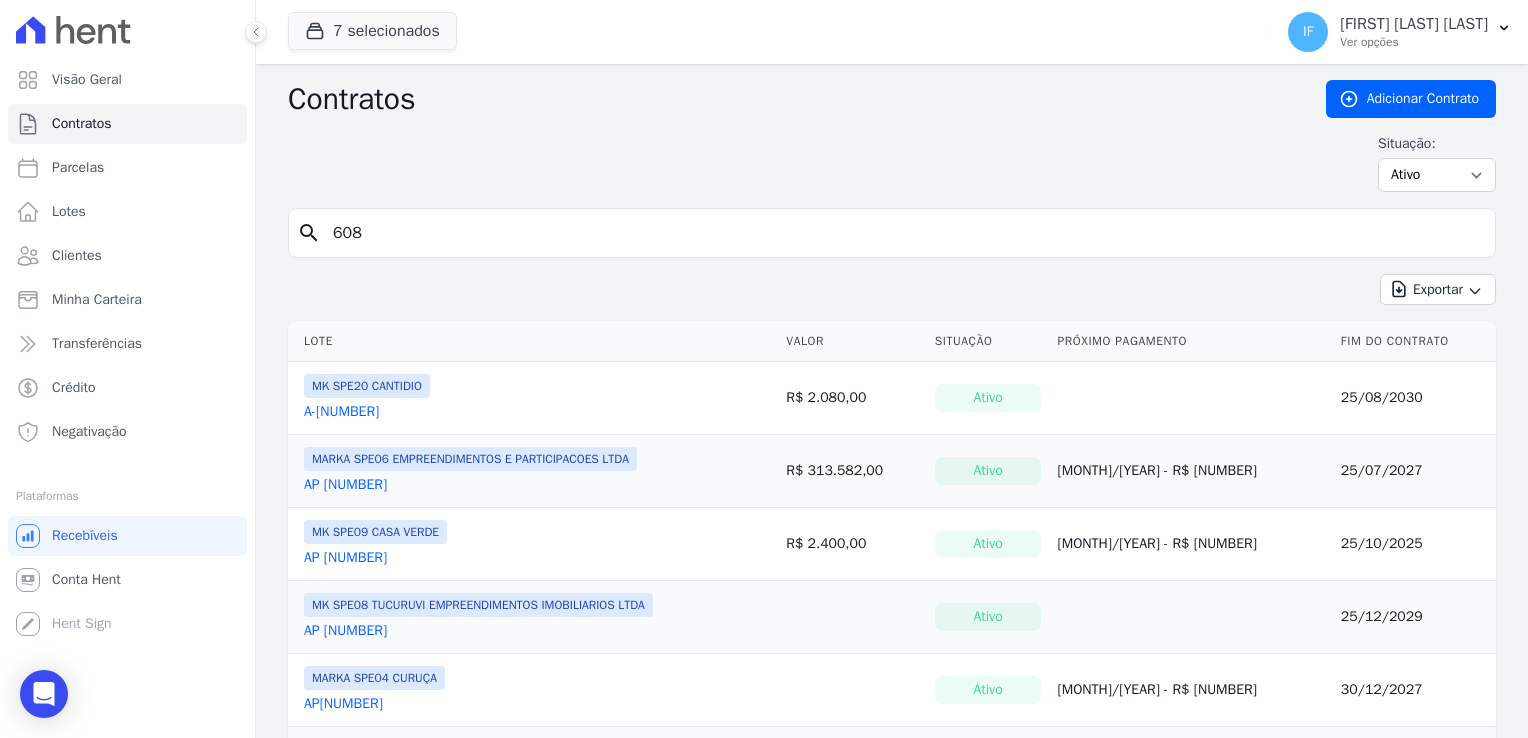 click on "AP 608" at bounding box center (345, 631) 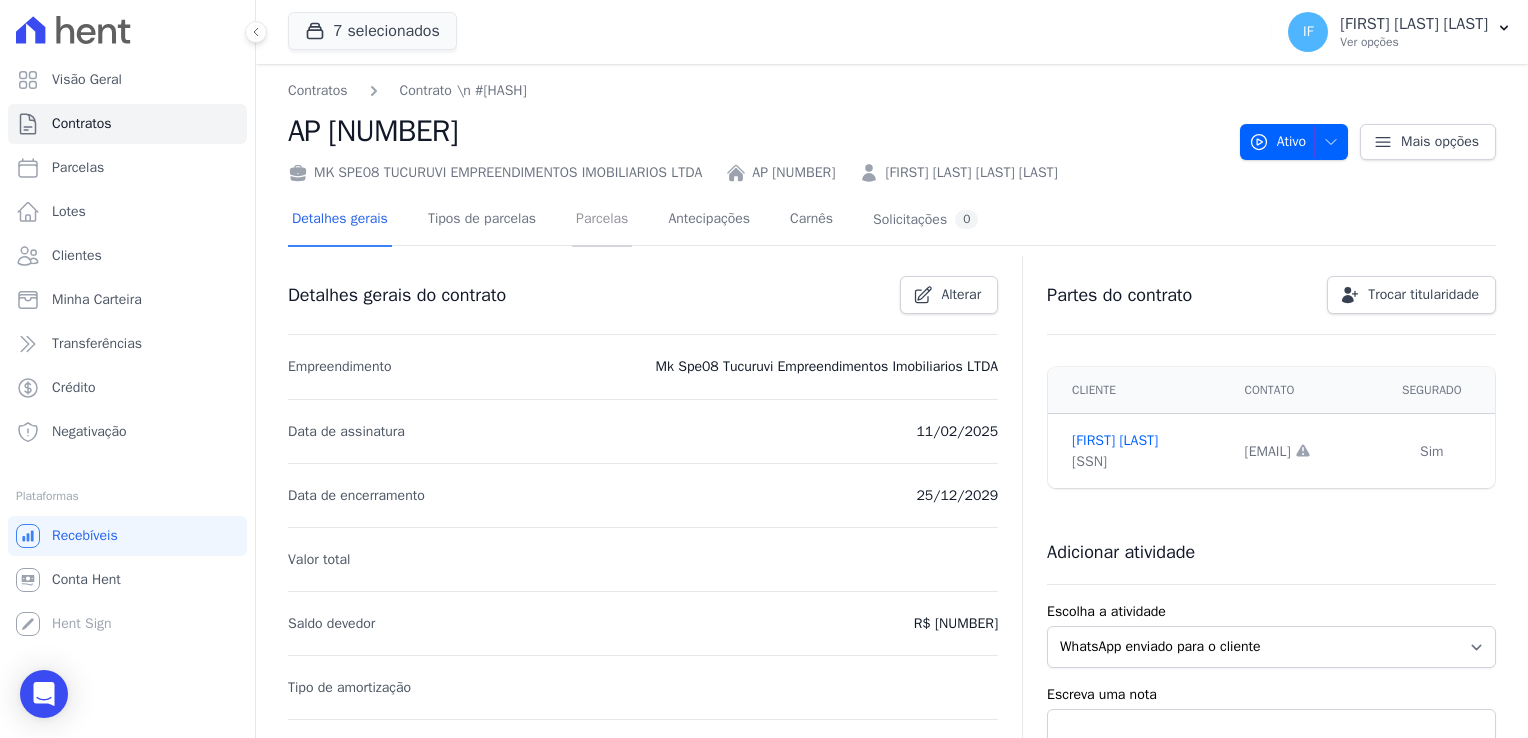 click on "Parcelas" at bounding box center (602, 220) 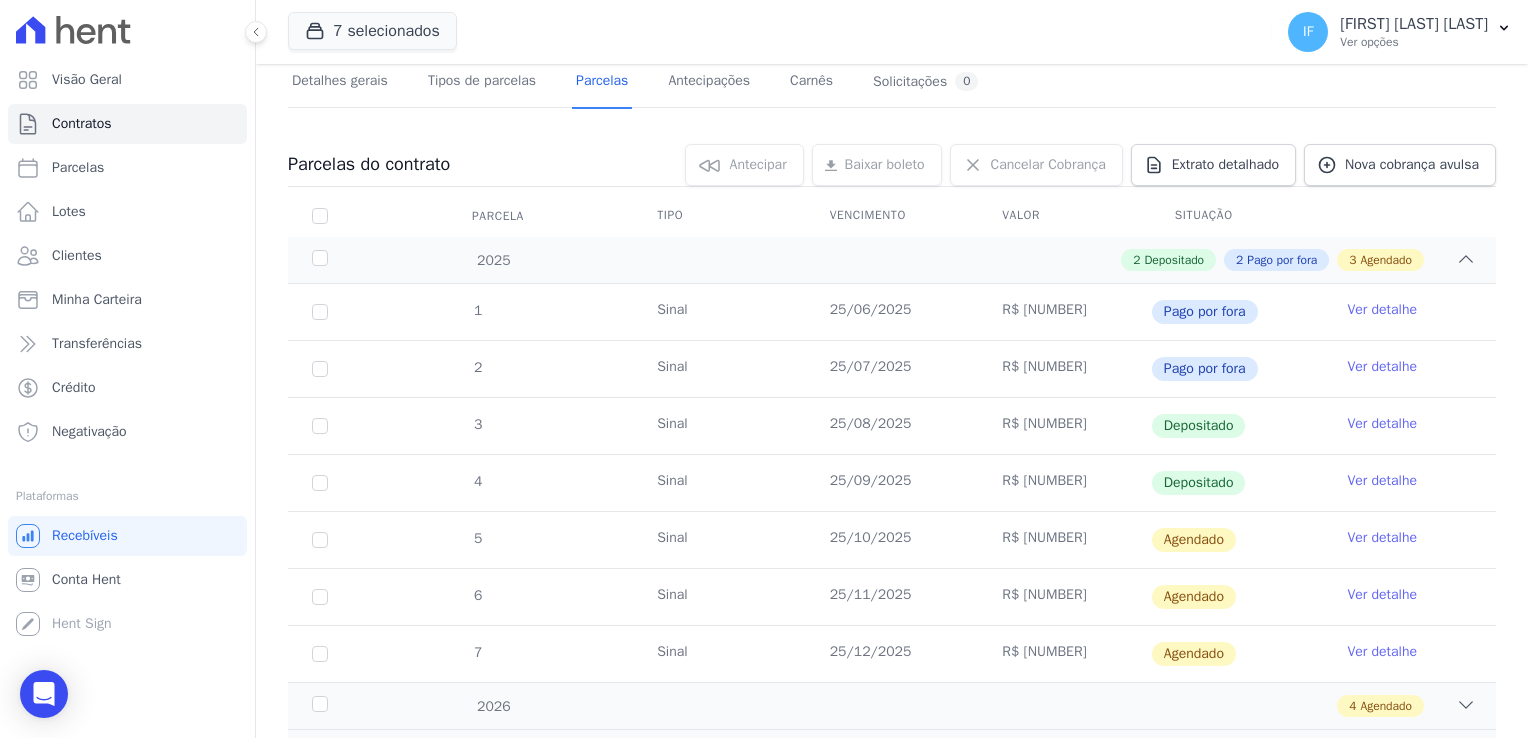 scroll, scrollTop: 126, scrollLeft: 0, axis: vertical 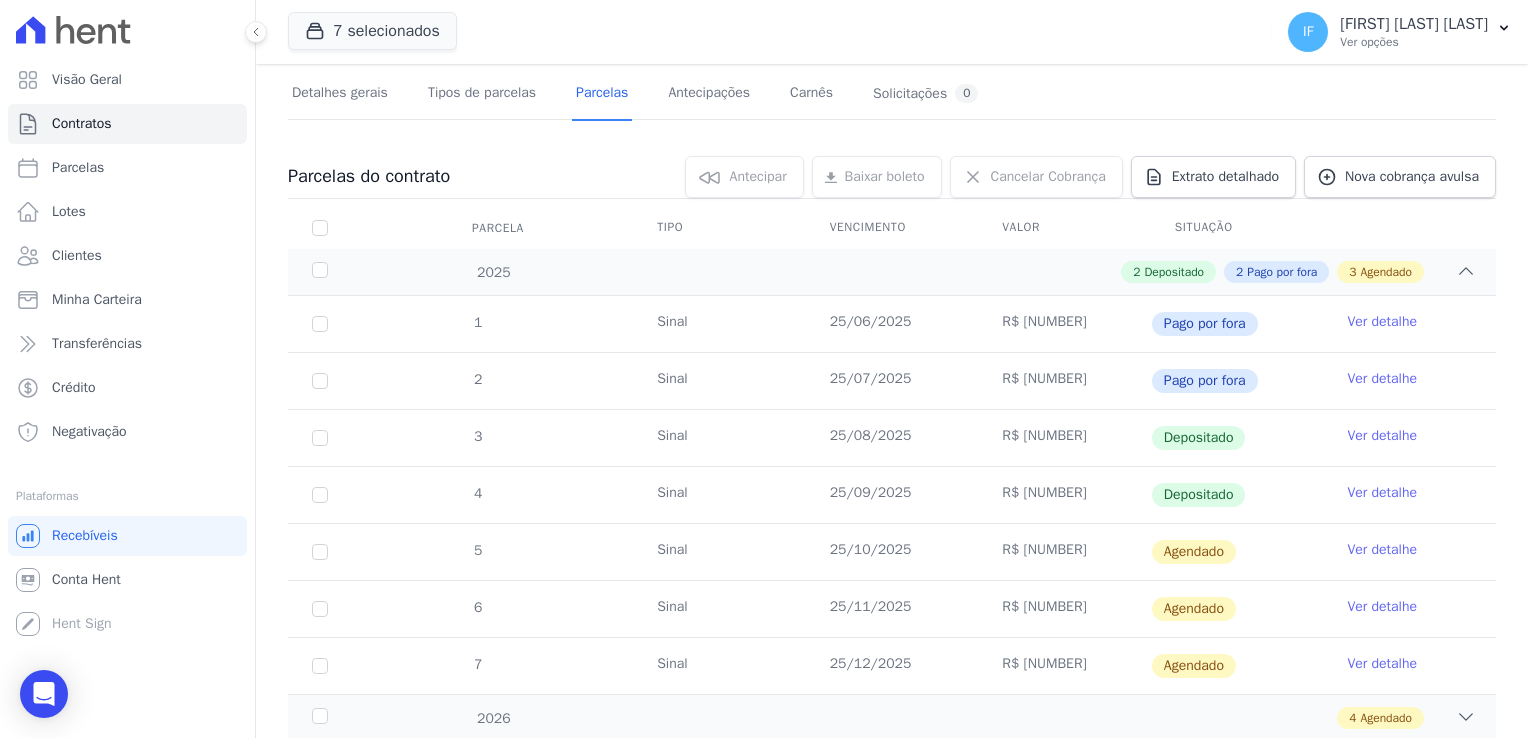 click on "Ver detalhe" at bounding box center (1382, 436) 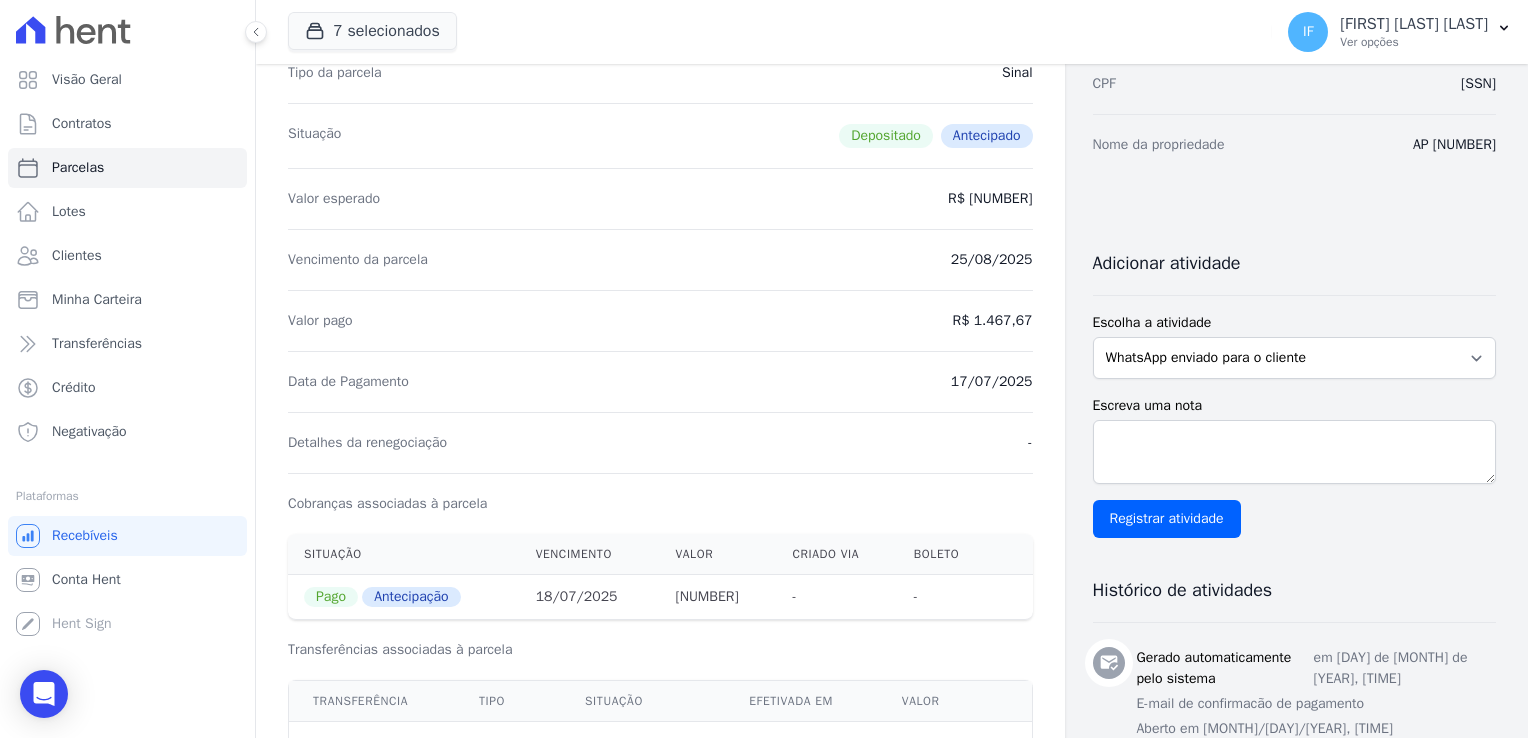 scroll, scrollTop: 300, scrollLeft: 0, axis: vertical 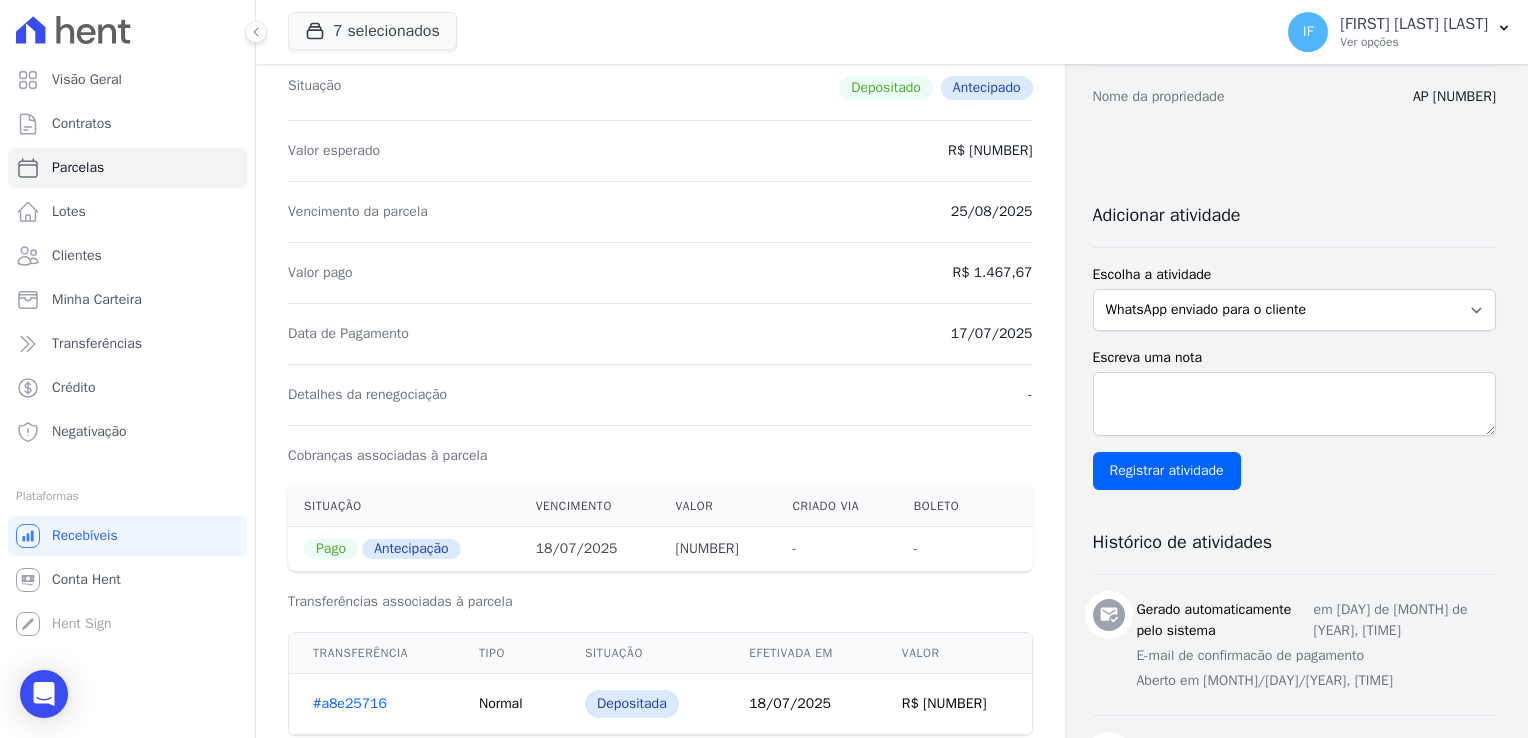 drag, startPoint x: 951, startPoint y: 334, endPoint x: 1034, endPoint y: 330, distance: 83.09633 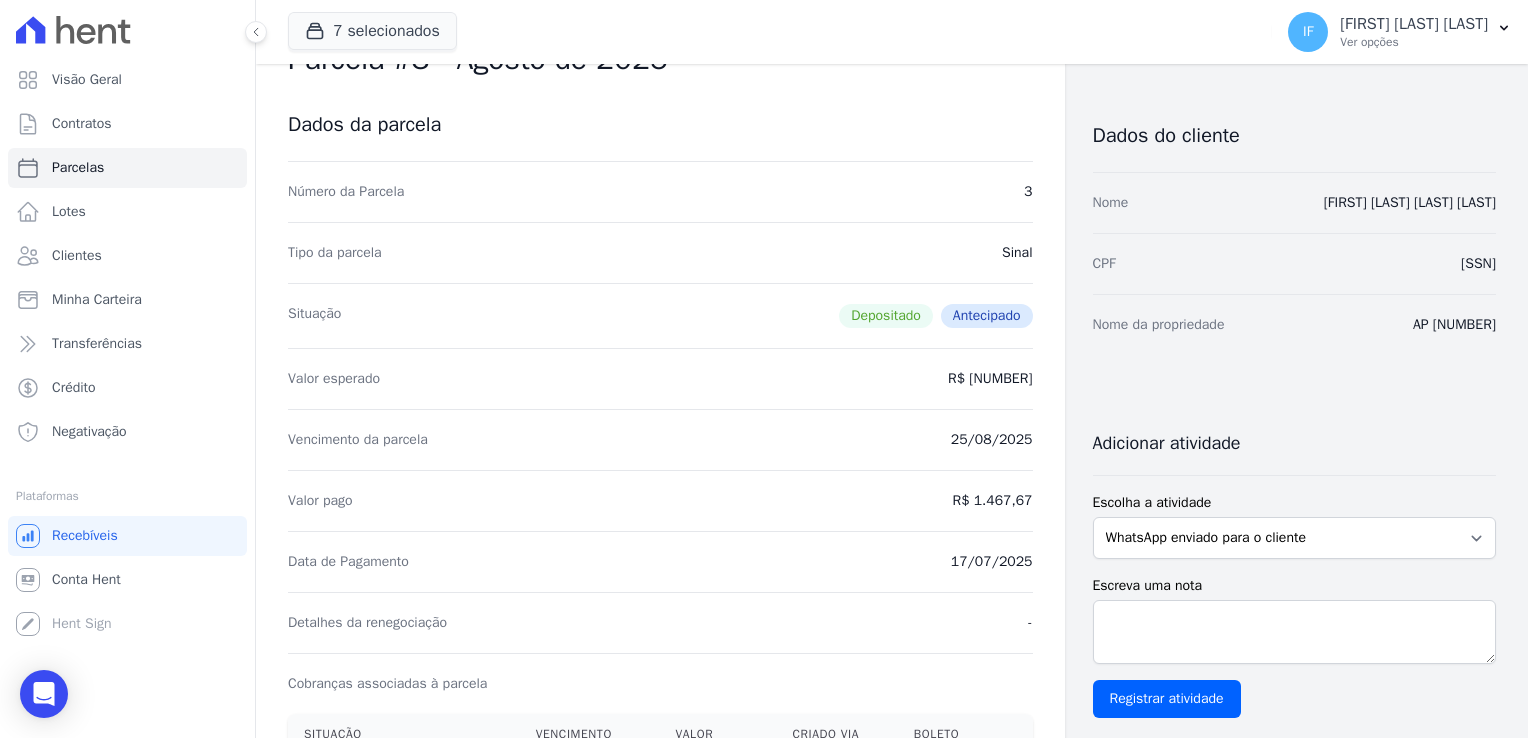 scroll, scrollTop: 0, scrollLeft: 0, axis: both 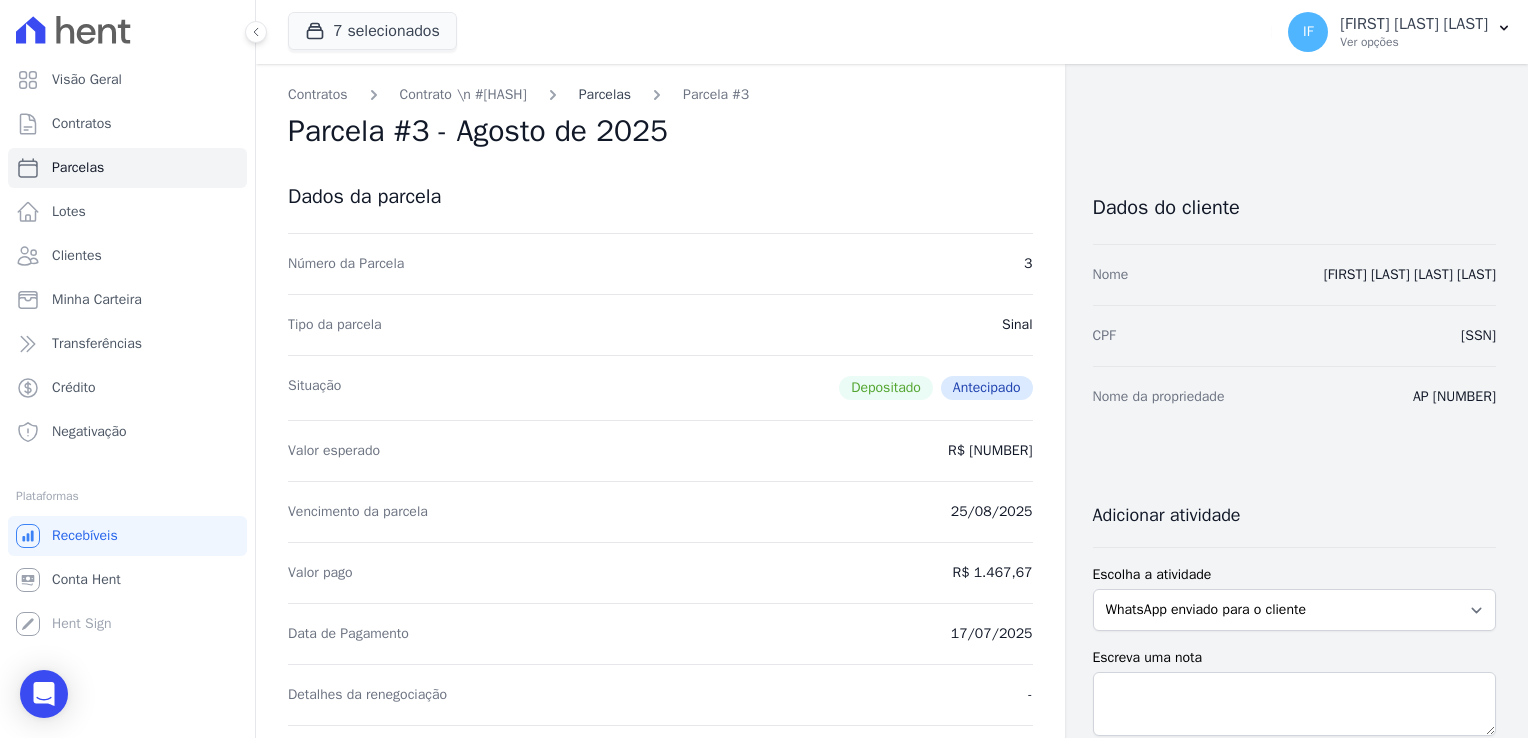 click on "Parcelas" at bounding box center (605, 94) 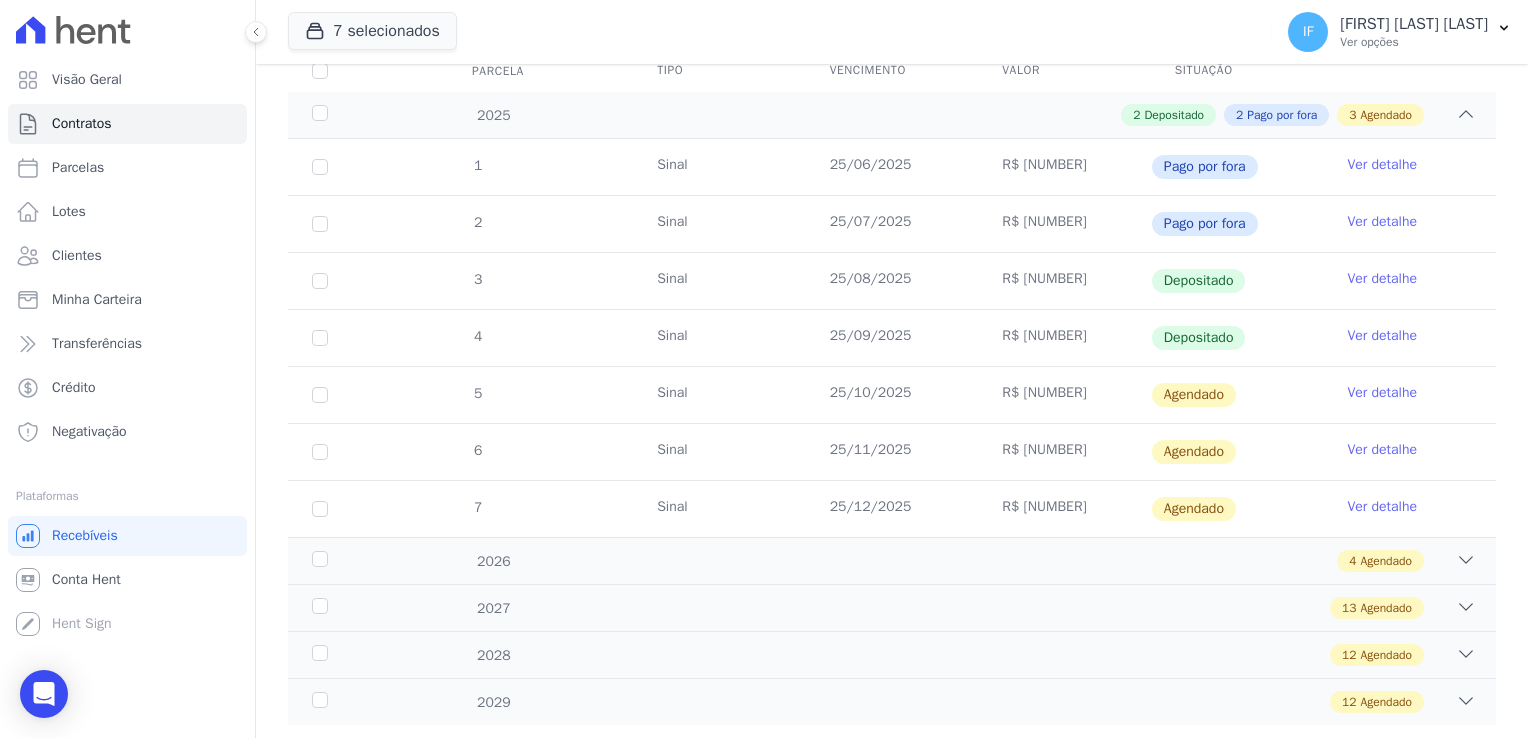 scroll, scrollTop: 300, scrollLeft: 0, axis: vertical 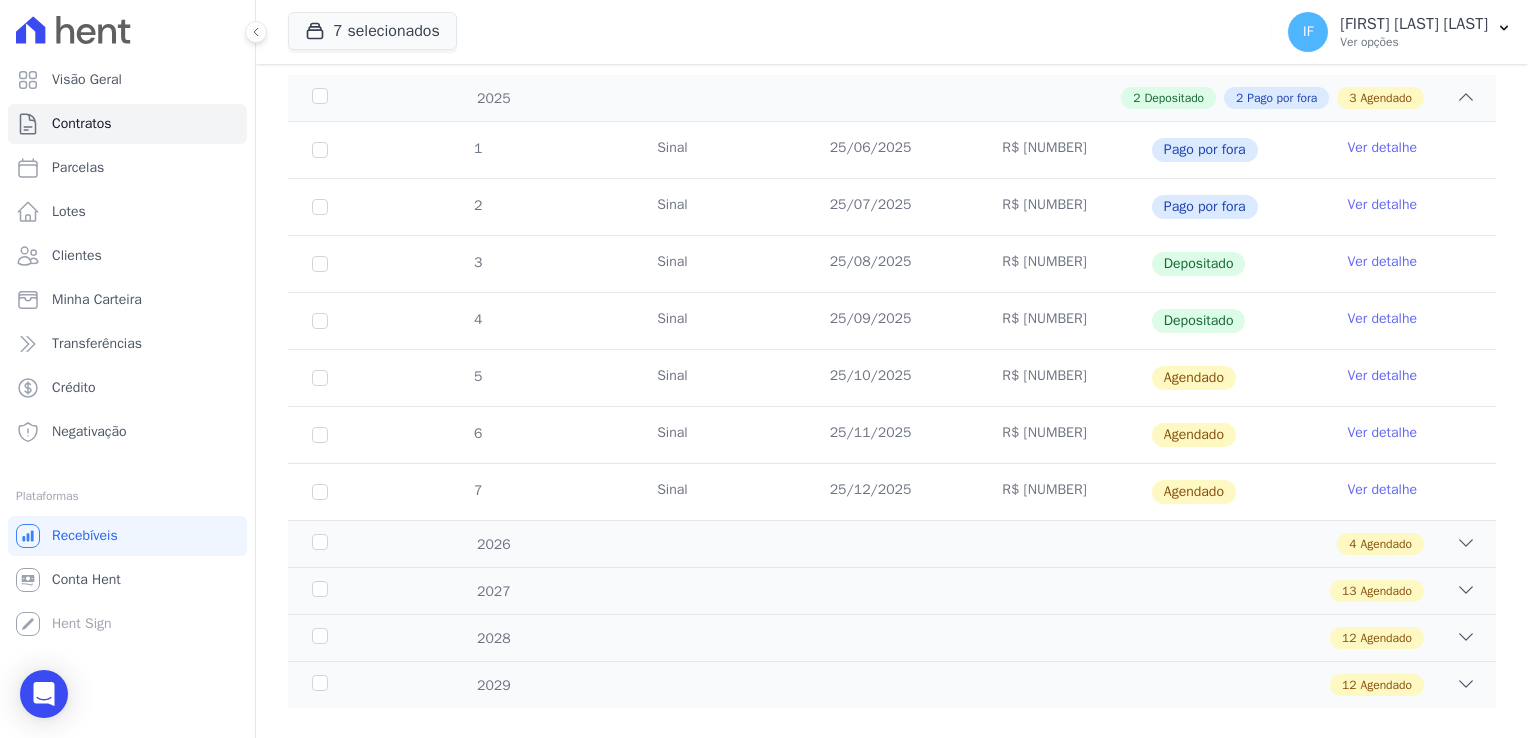 click on "Ver detalhe" at bounding box center [1382, 319] 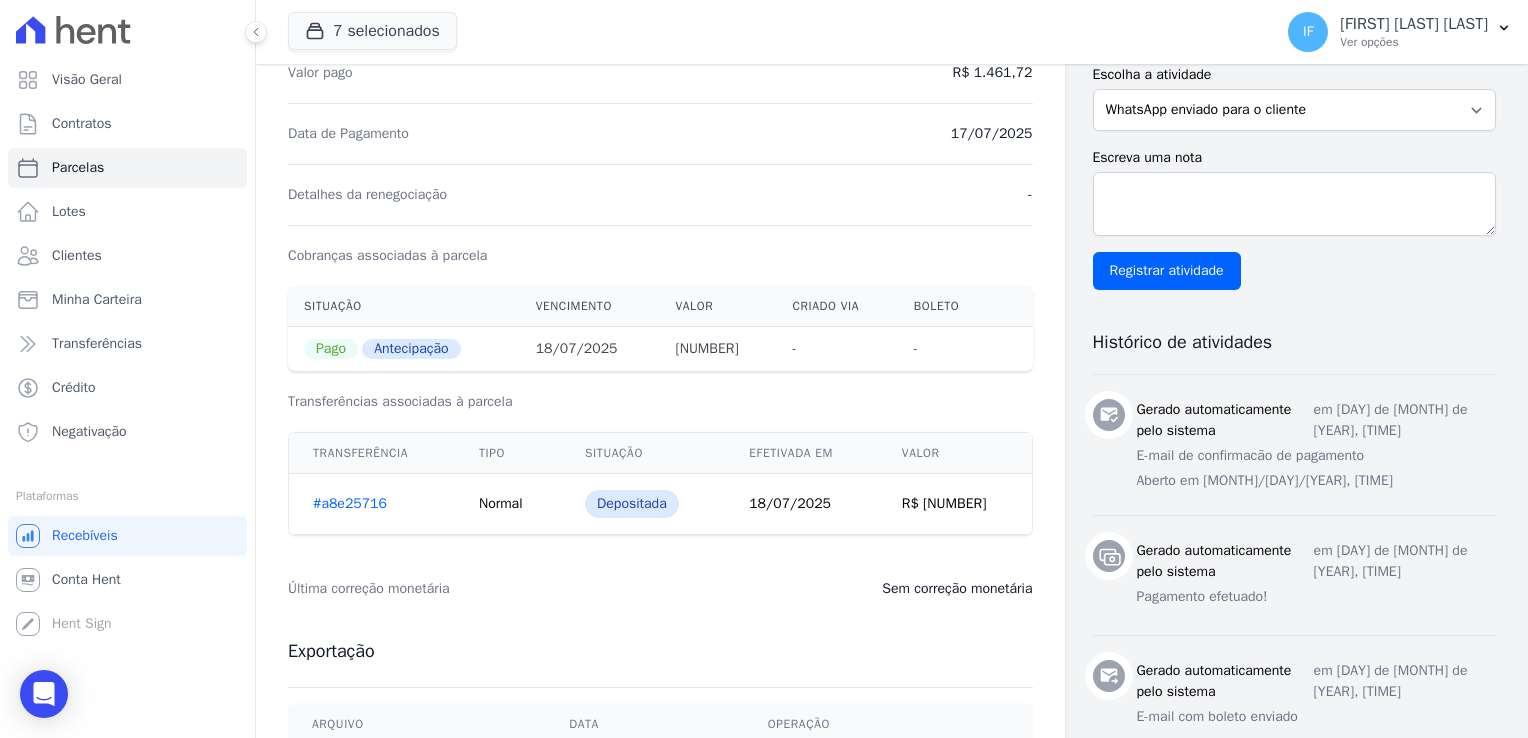 scroll, scrollTop: 600, scrollLeft: 0, axis: vertical 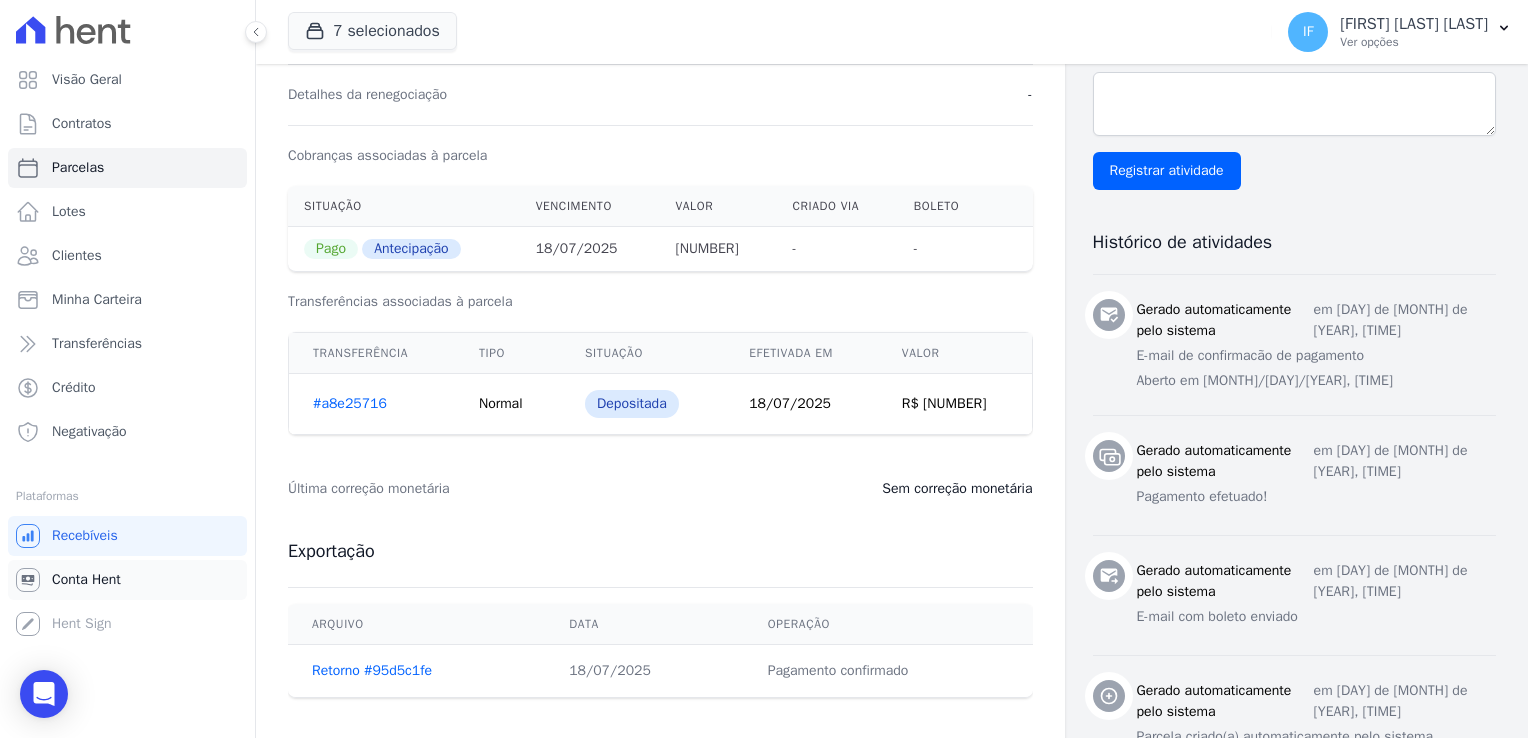 click on "Conta Hent" at bounding box center (86, 580) 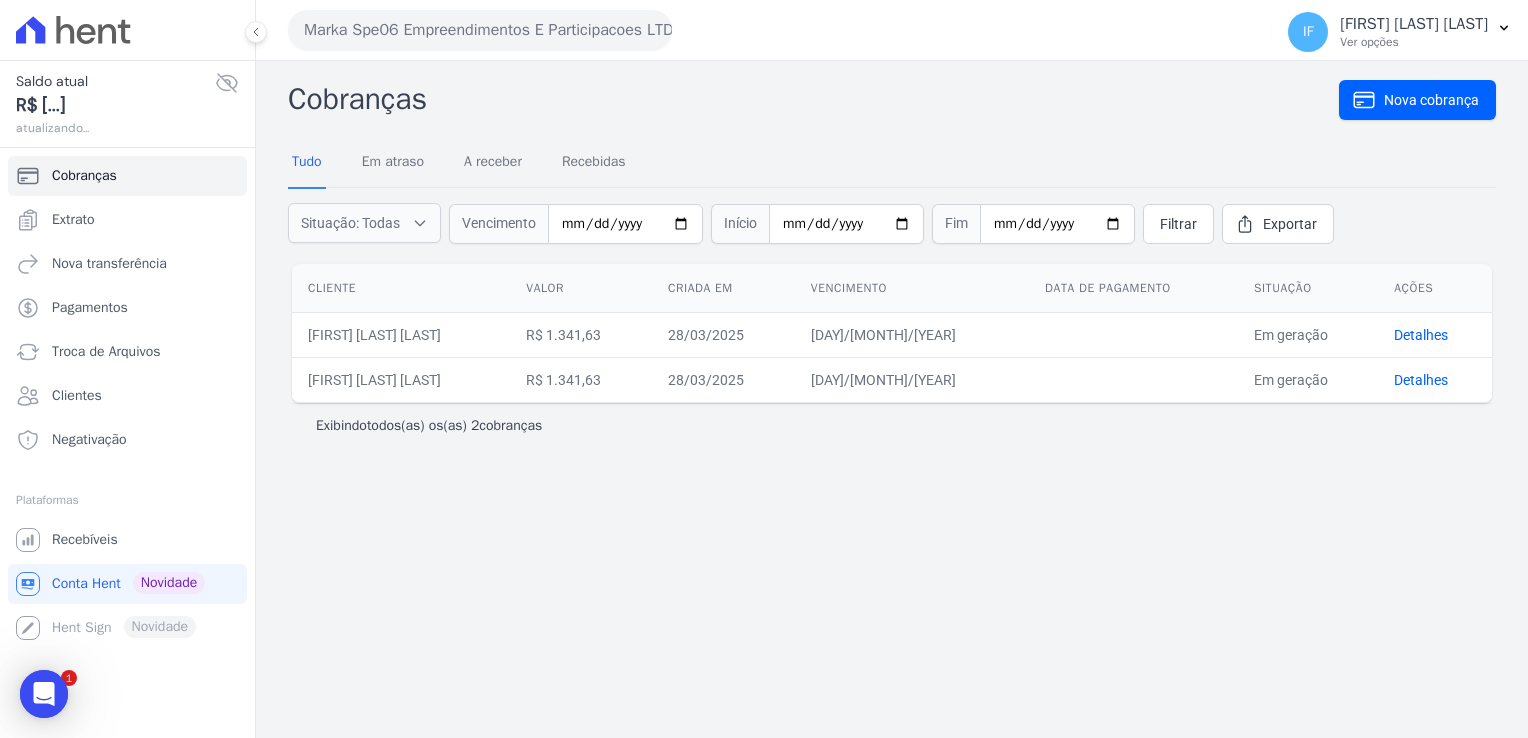 scroll, scrollTop: 0, scrollLeft: 0, axis: both 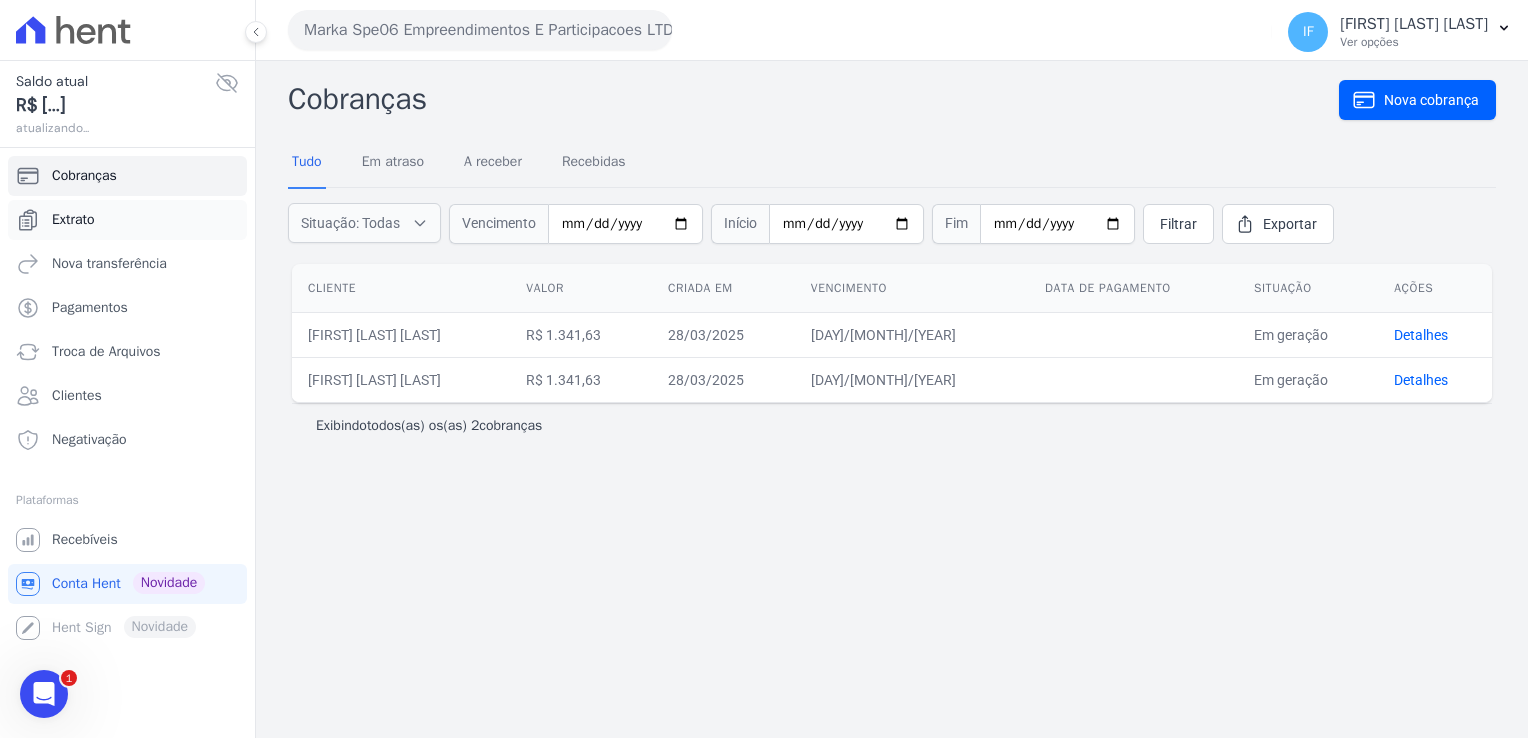 click on "Extrato" at bounding box center (73, 220) 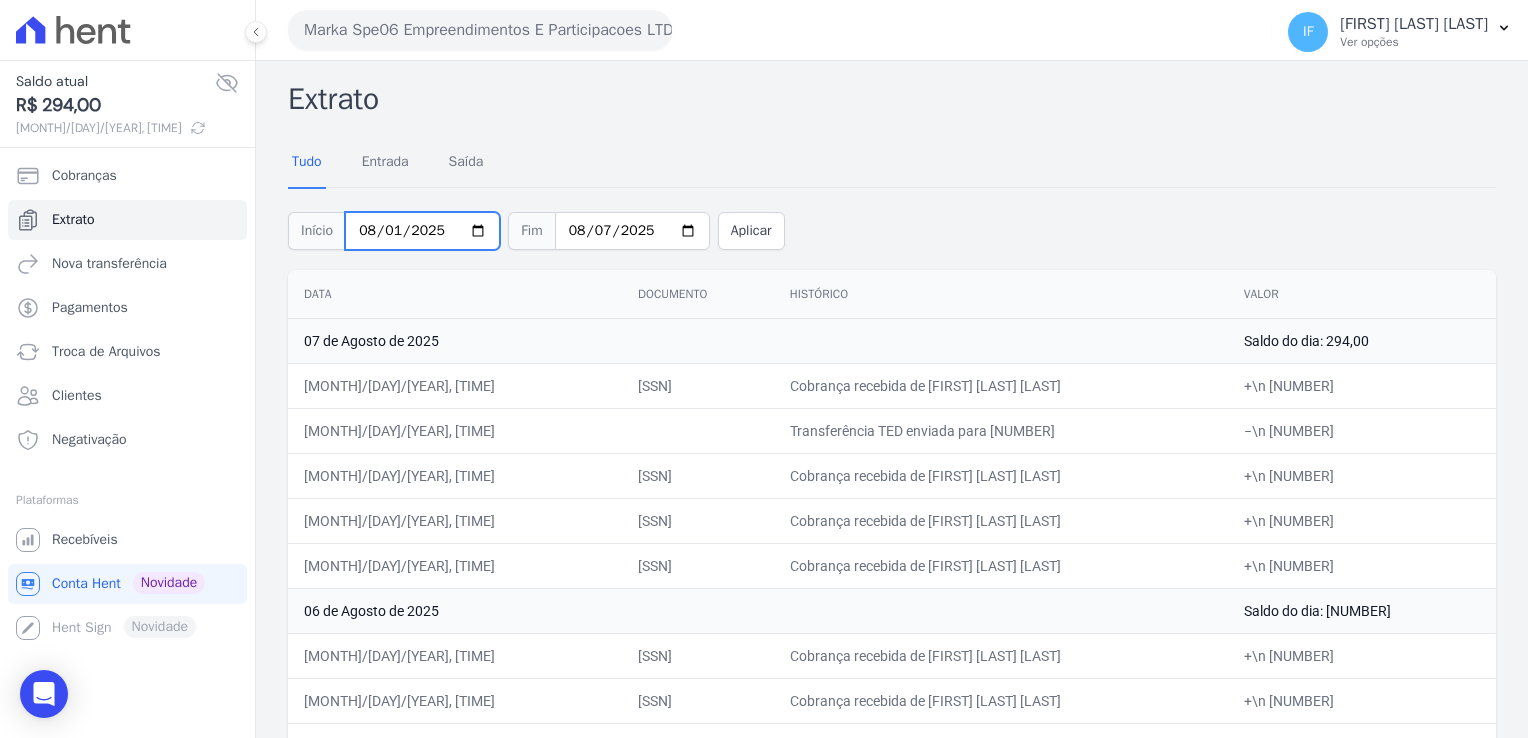 click on "2025-08-01" at bounding box center (422, 231) 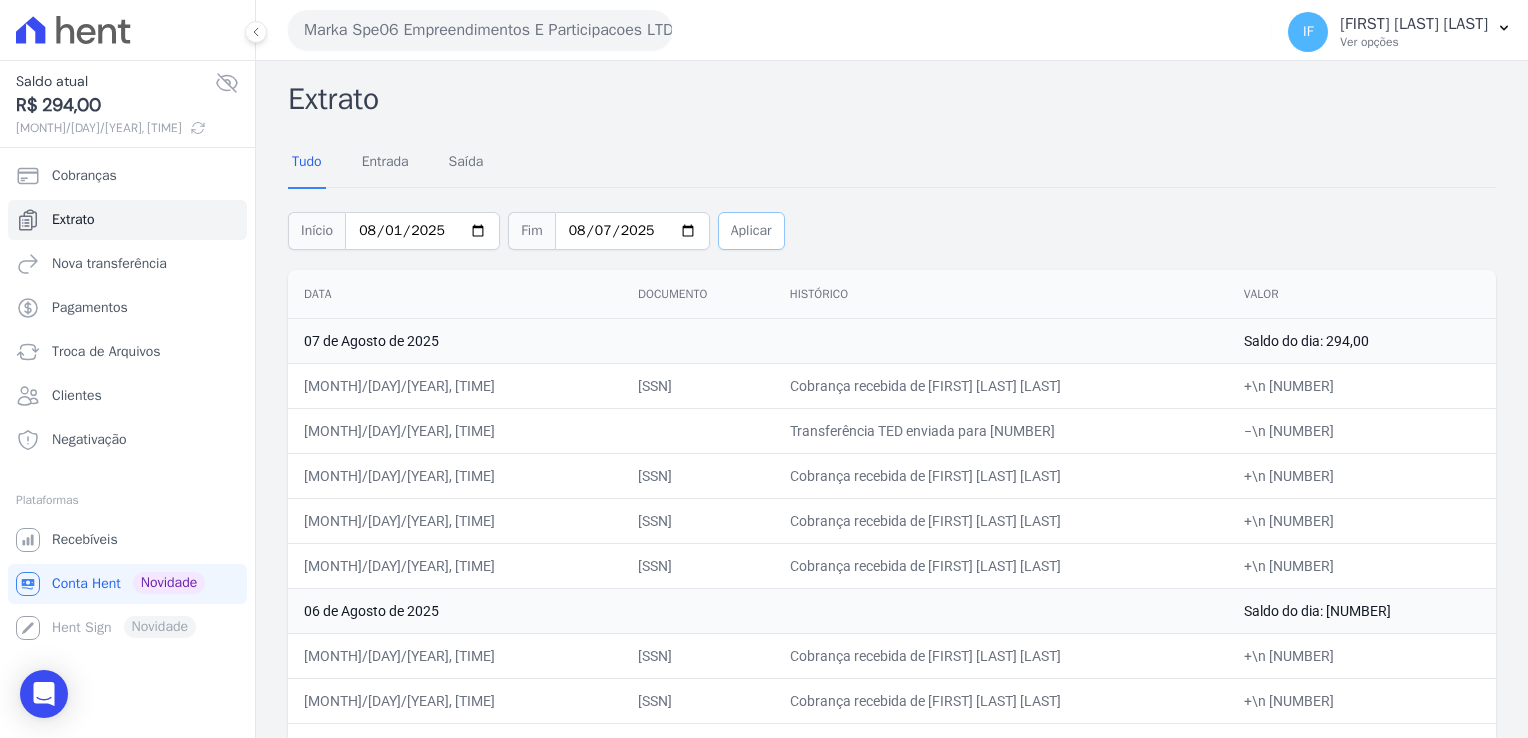 click on "Aplicar" at bounding box center (751, 231) 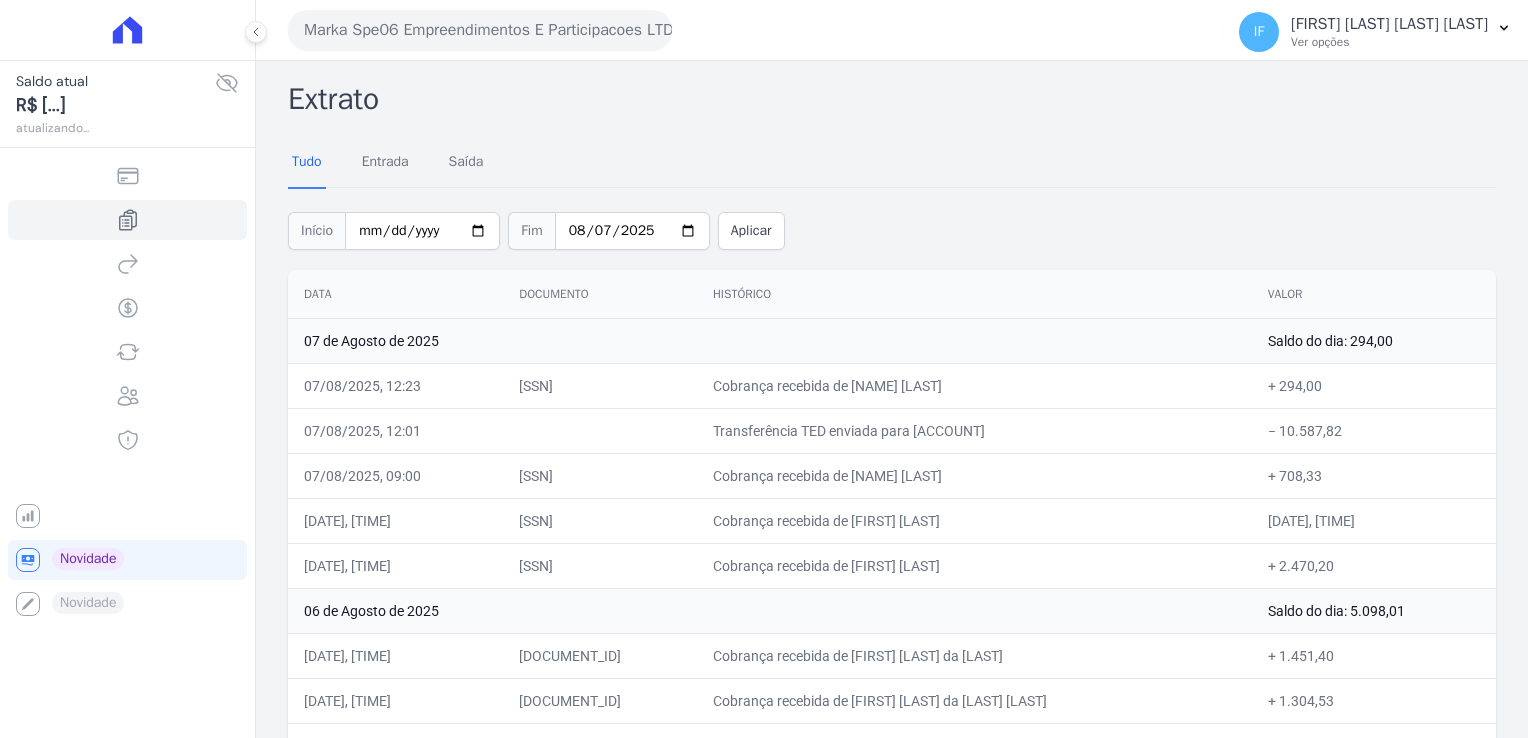 scroll, scrollTop: 0, scrollLeft: 0, axis: both 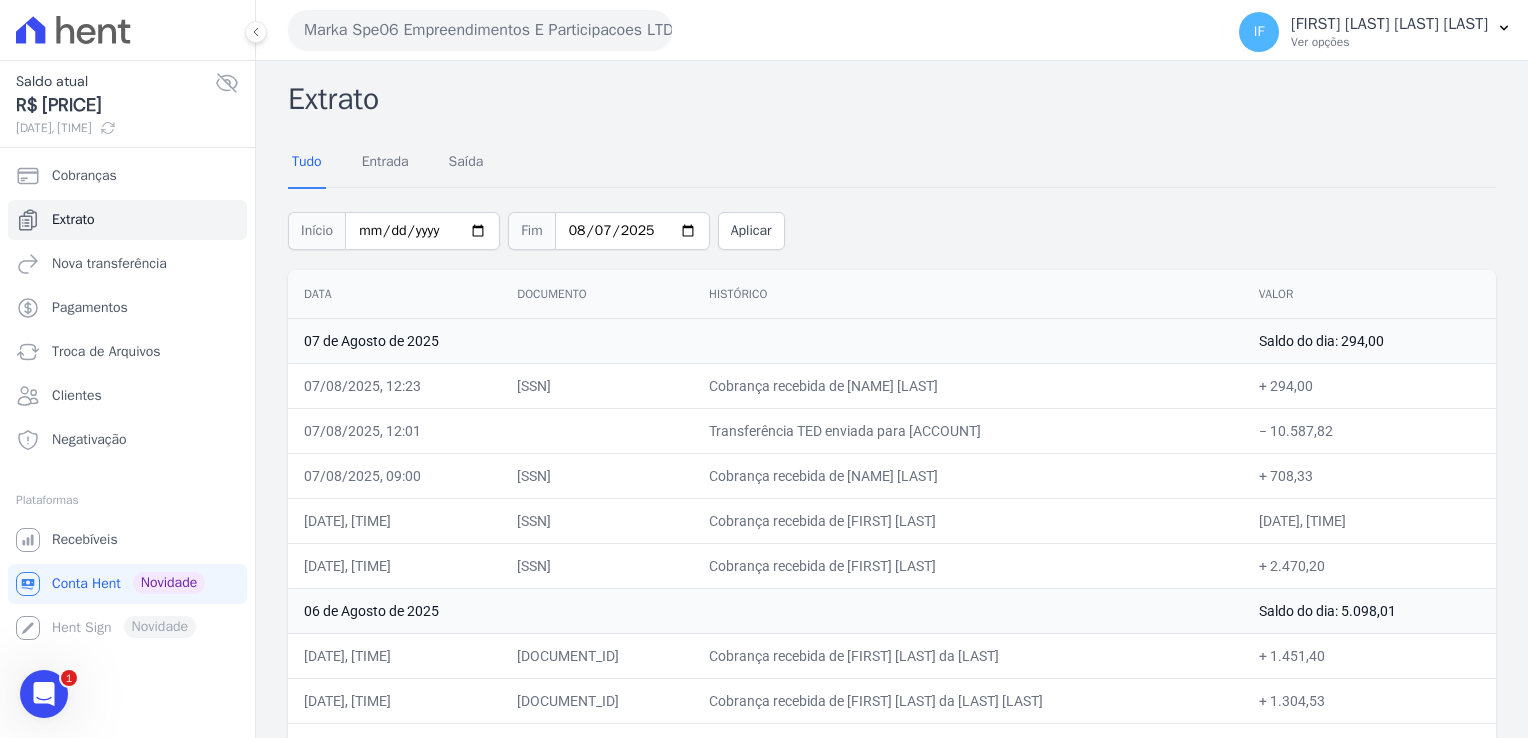 click on "Marka Spe06 Empreendimentos E Participacoes LTDA" at bounding box center [480, 30] 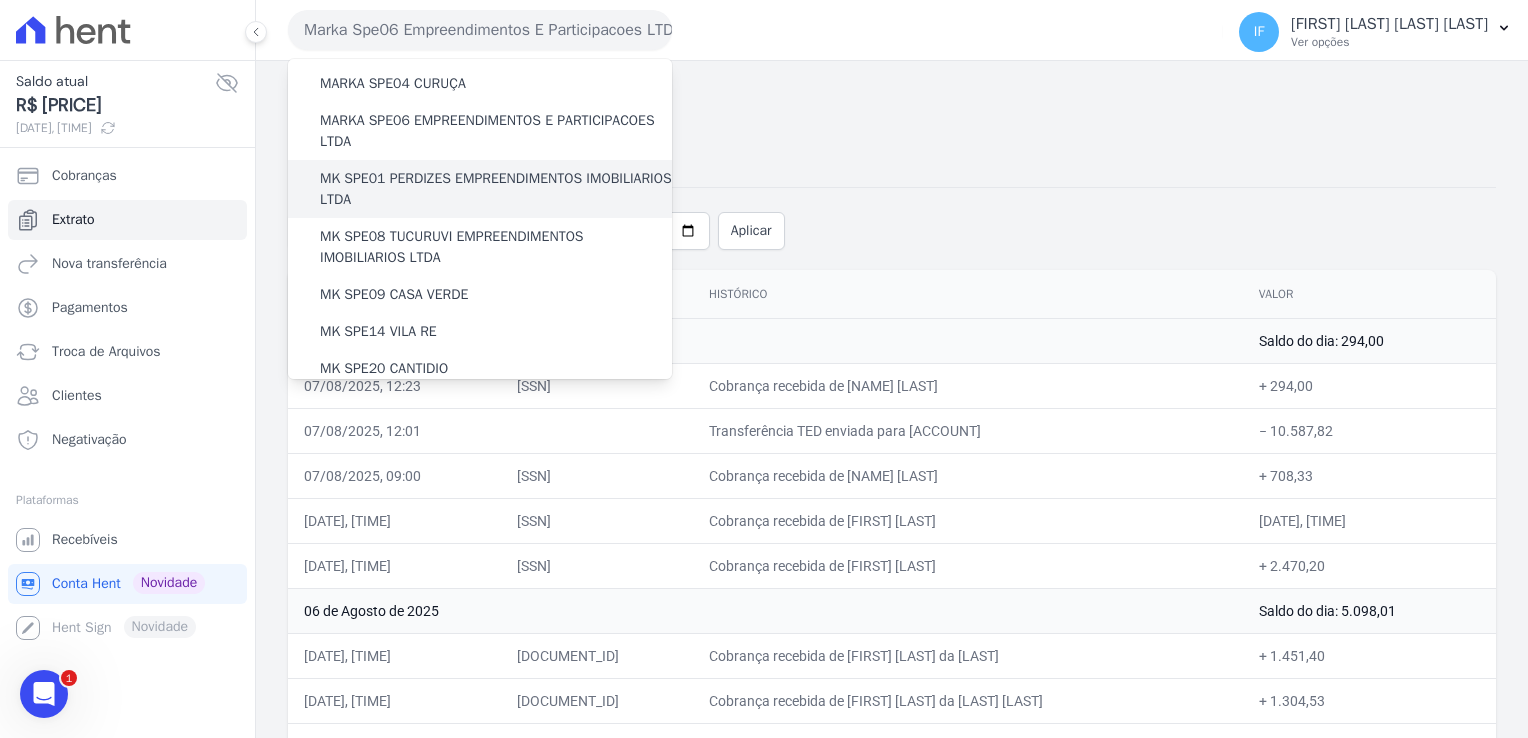 scroll, scrollTop: 76, scrollLeft: 0, axis: vertical 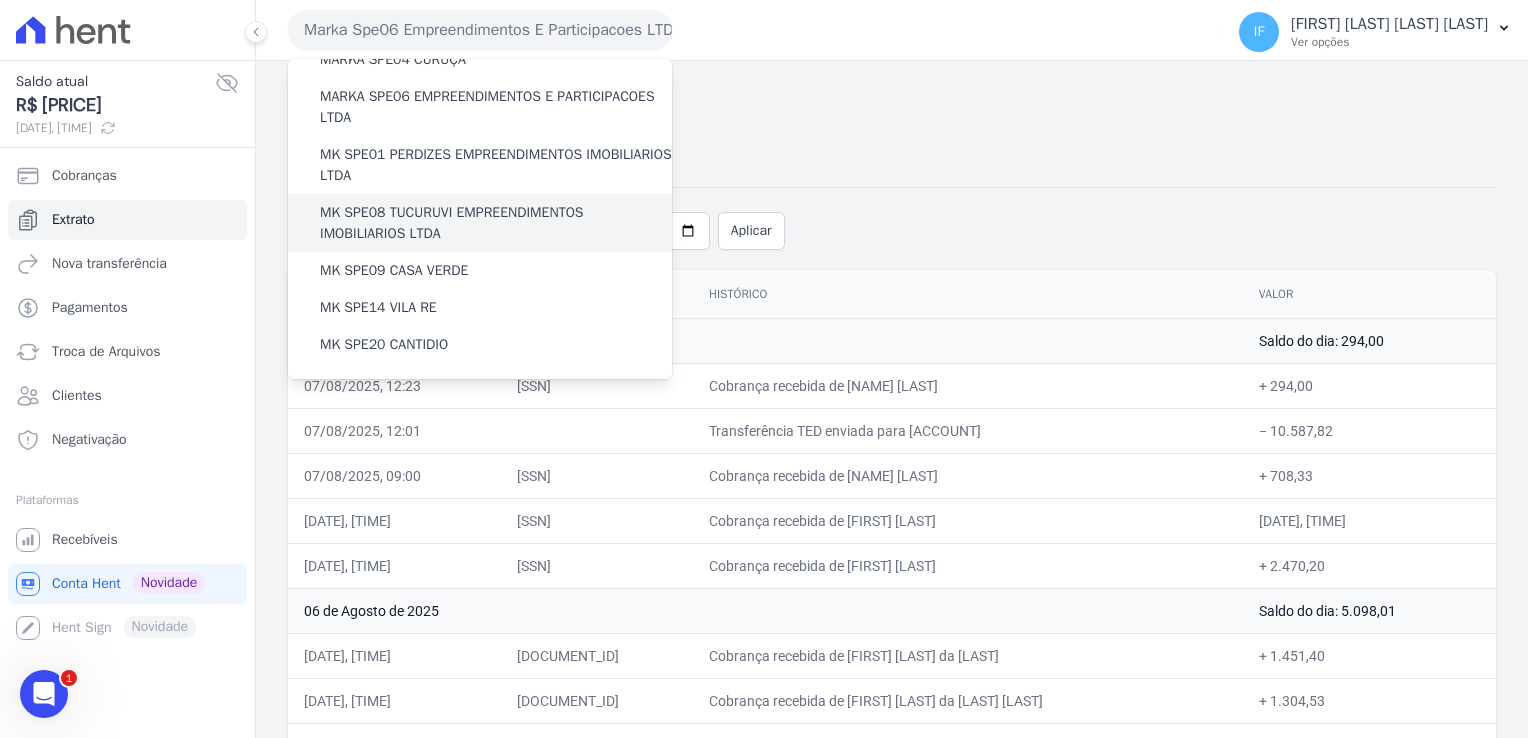 click on "MK SPE08 TUCURUVI EMPREENDIMENTOS IMOBILIARIOS LTDA" at bounding box center (496, 223) 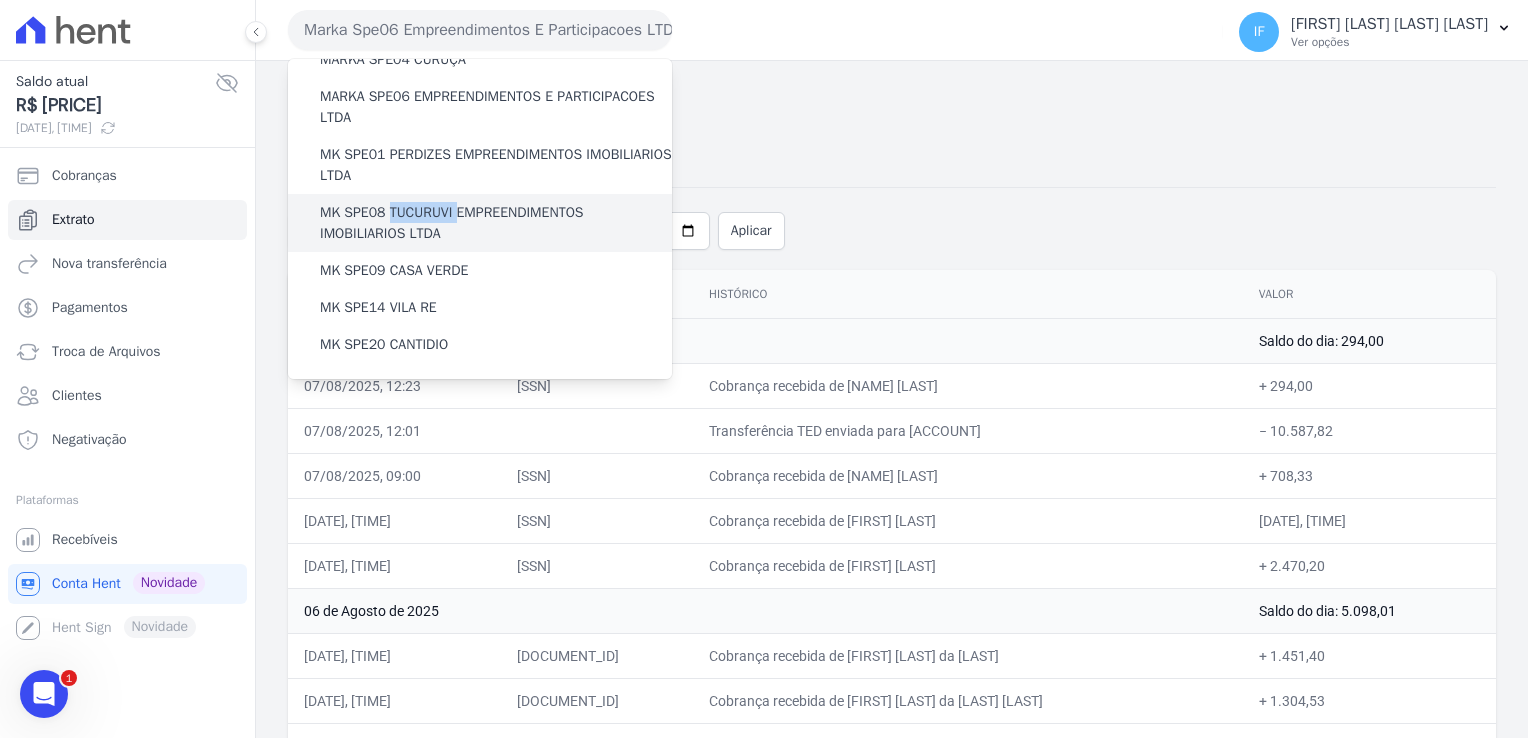 click on "MK SPE08 TUCURUVI EMPREENDIMENTOS IMOBILIARIOS LTDA" at bounding box center (496, 223) 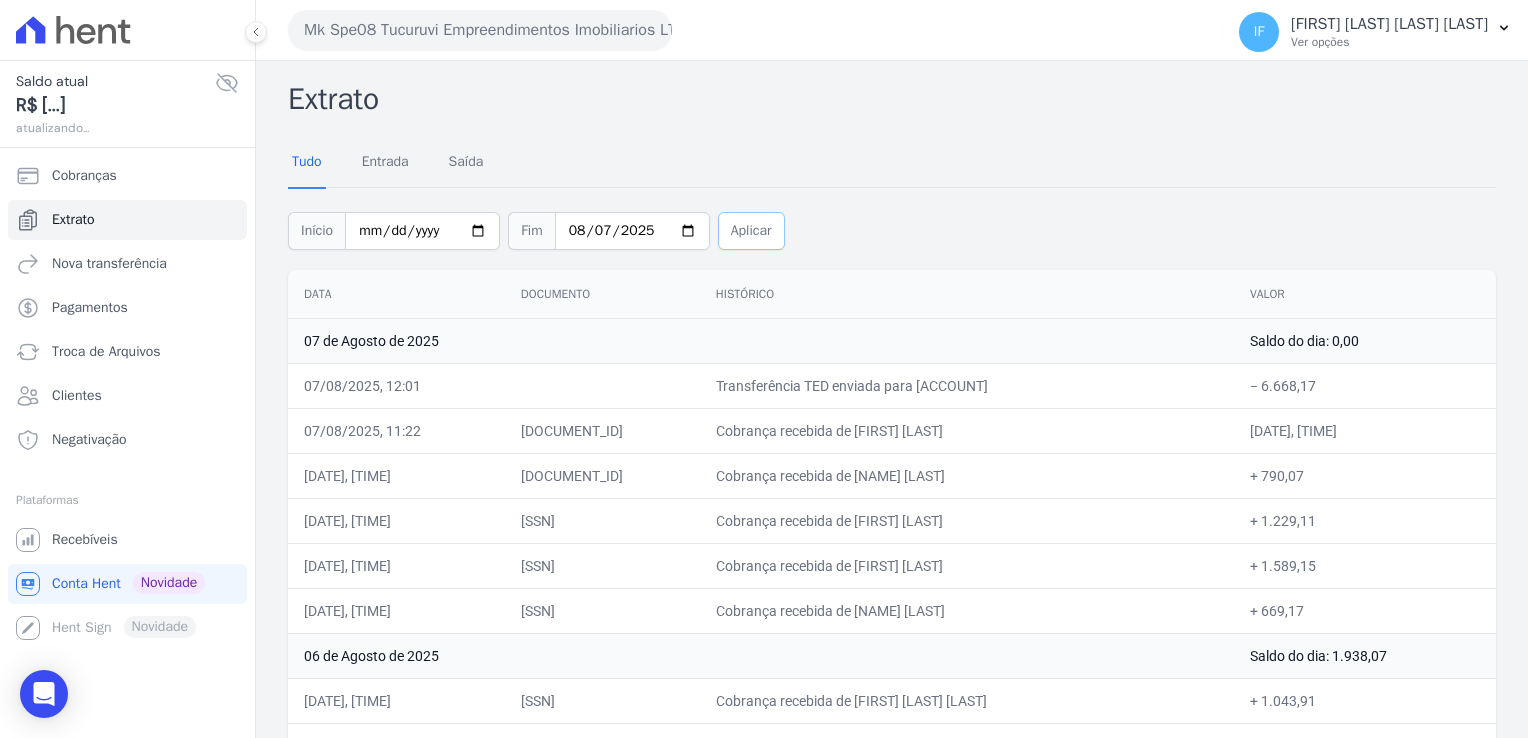 click on "Aplicar" at bounding box center (751, 231) 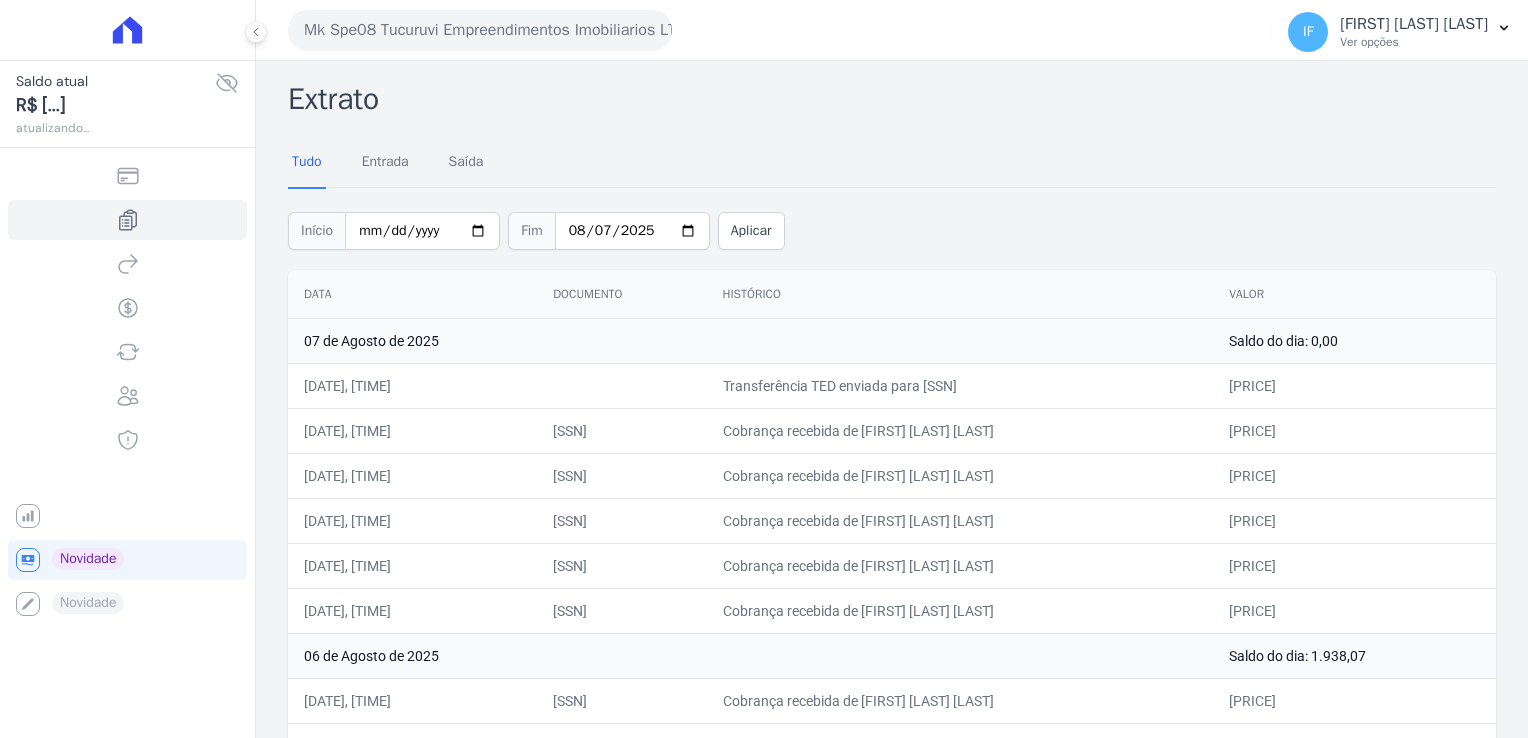 scroll, scrollTop: 0, scrollLeft: 0, axis: both 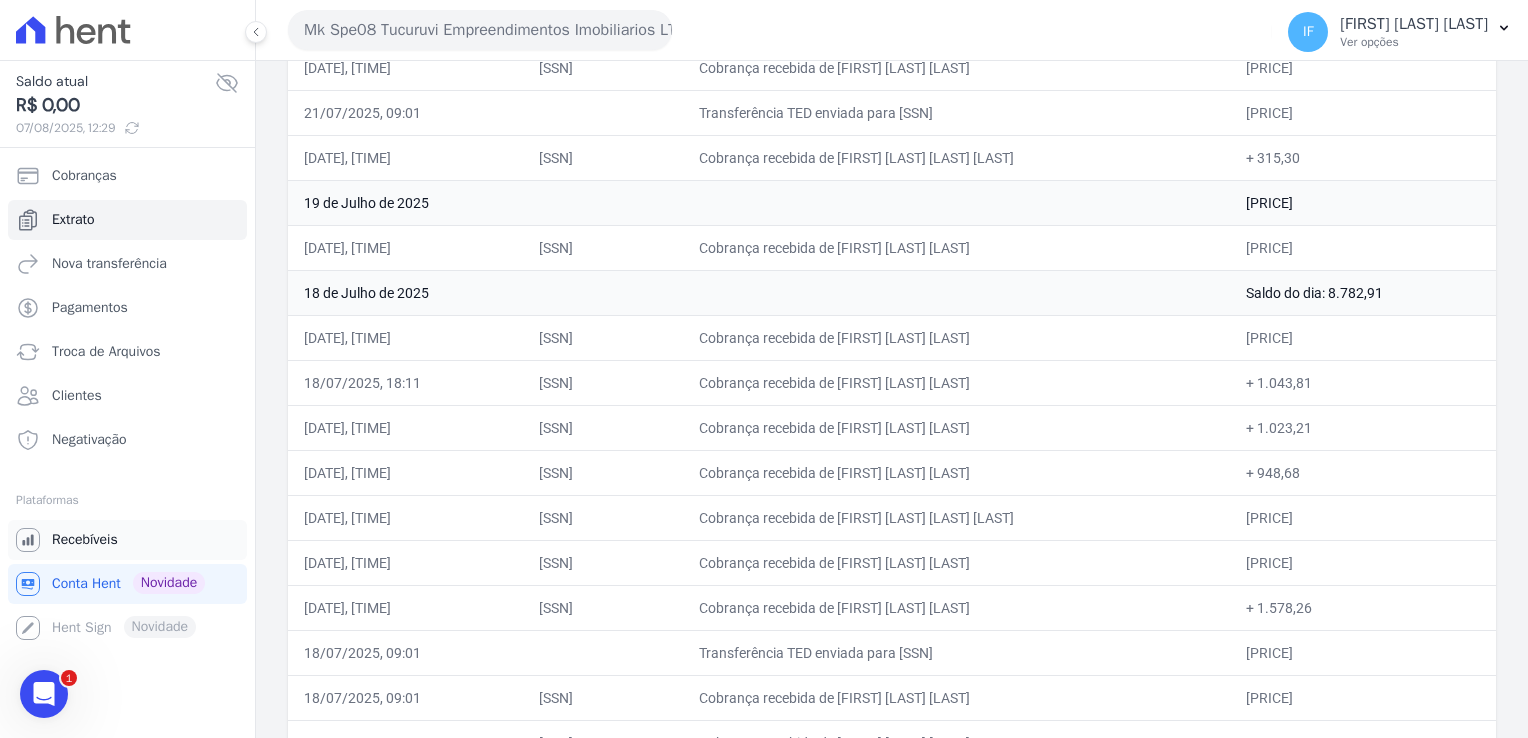click on "Recebíveis" at bounding box center (85, 540) 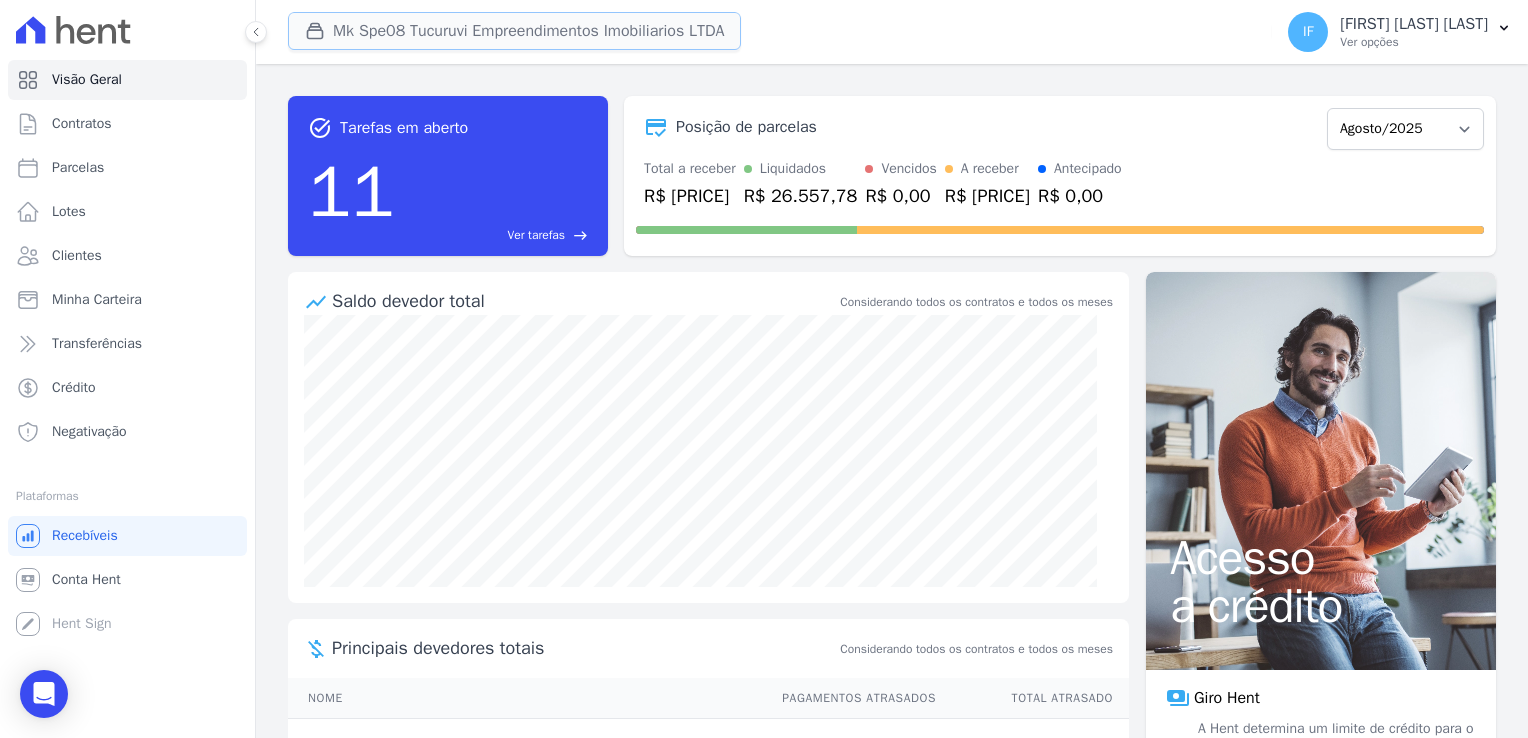 click on "Mk Spe08 Tucuruvi Empreendimentos Imobiliarios LTDA" at bounding box center [514, 31] 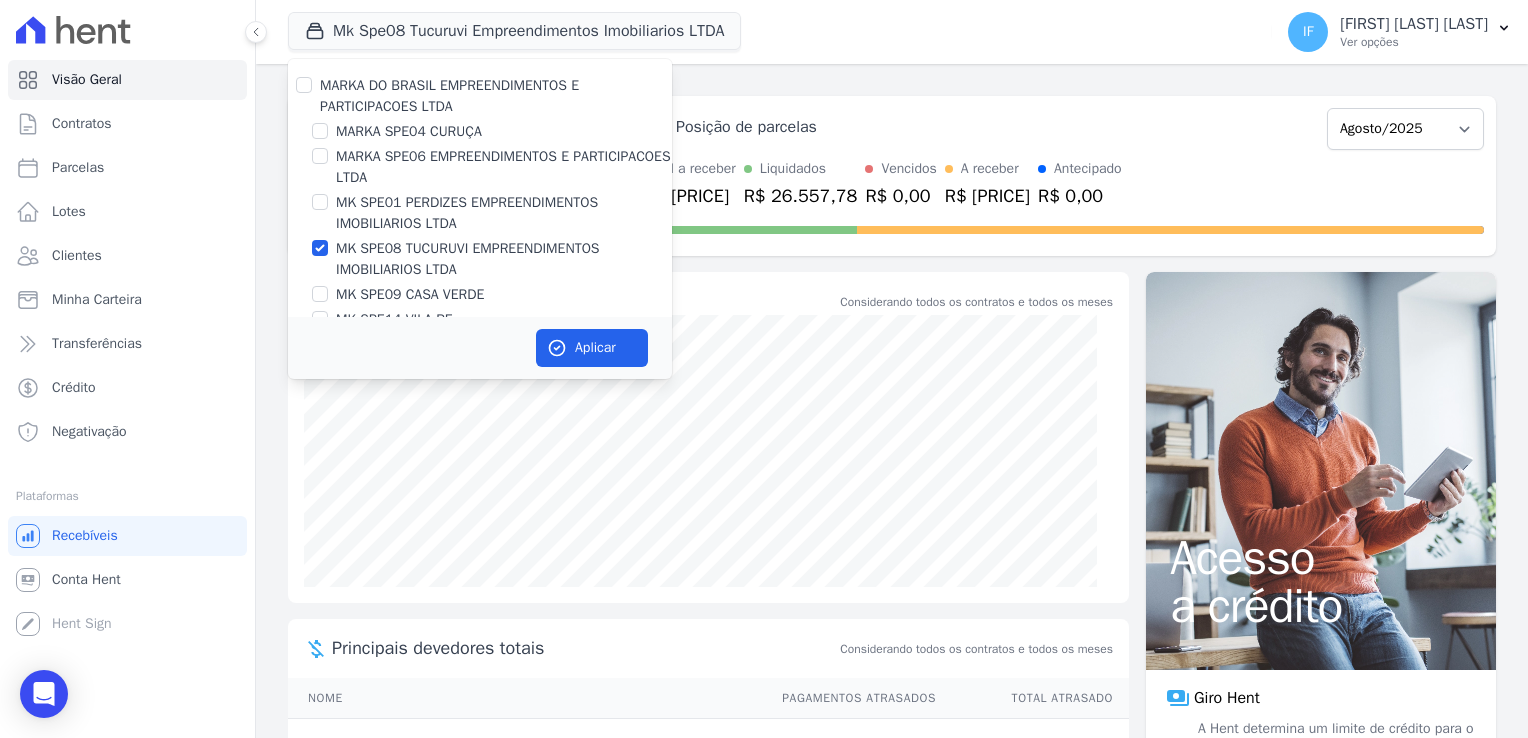 click on "MARKA DO BRASIL EMPREENDIMENTOS E PARTICIPACOES LTDA" at bounding box center [480, 96] 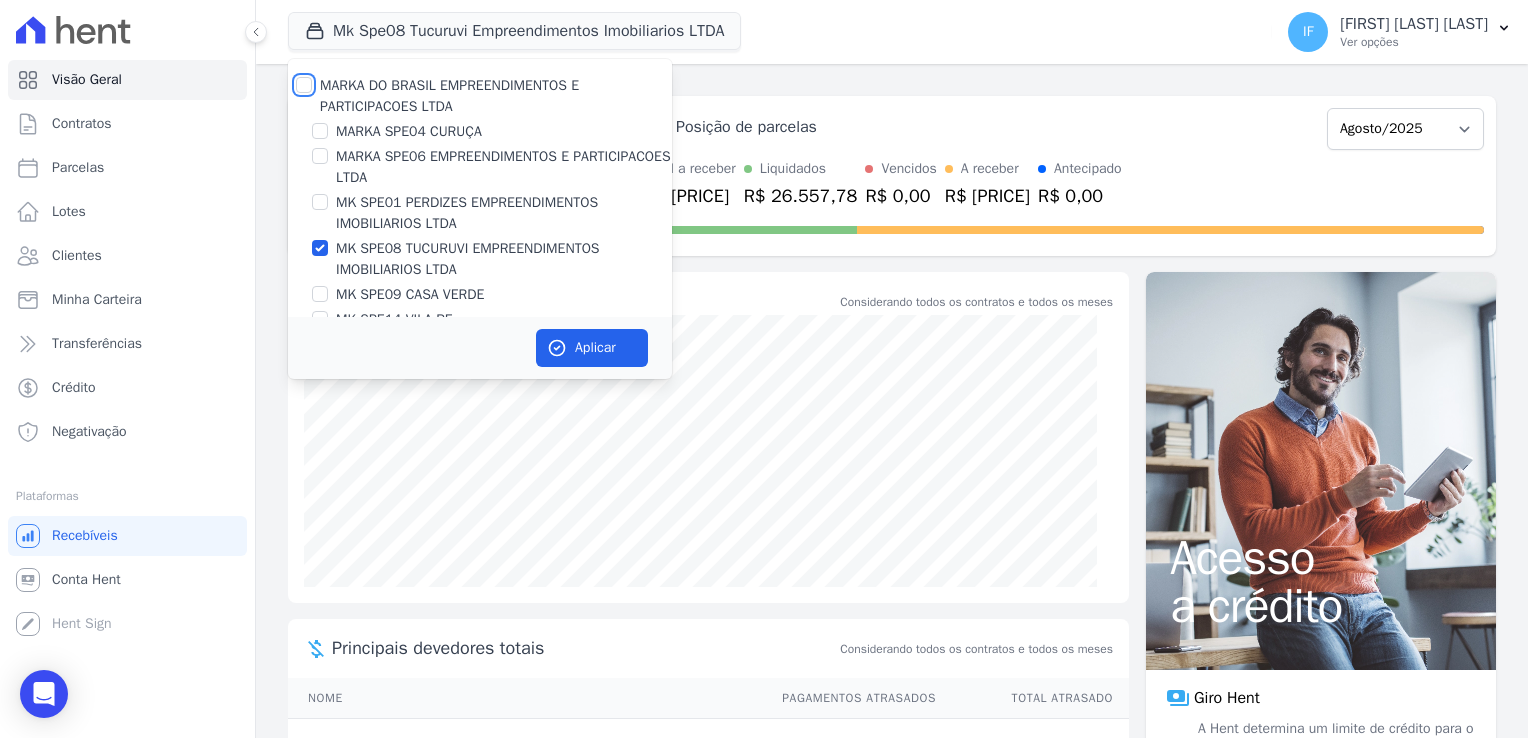 click on "MARKA DO BRASIL EMPREENDIMENTOS E PARTICIPACOES LTDA" at bounding box center [304, 85] 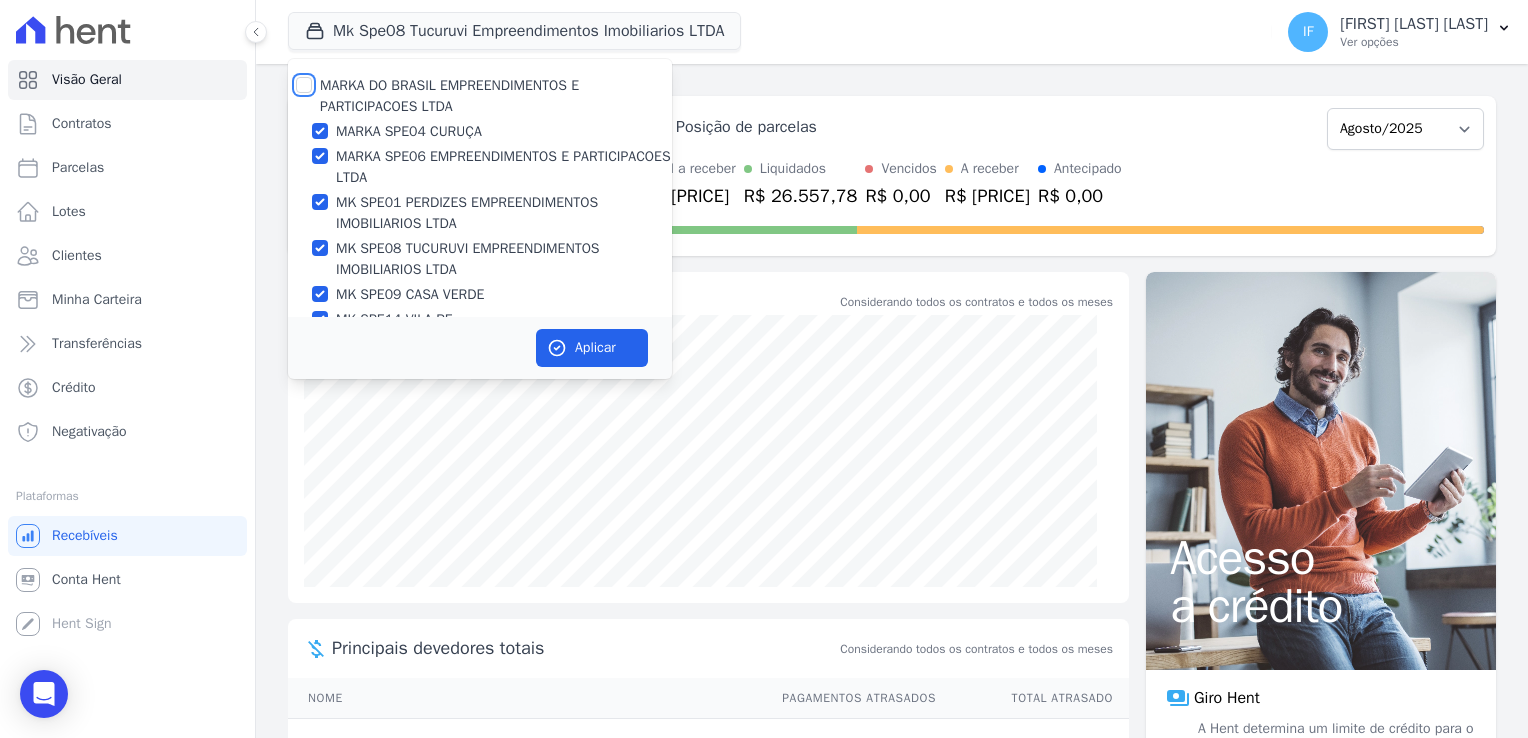 checkbox on "true" 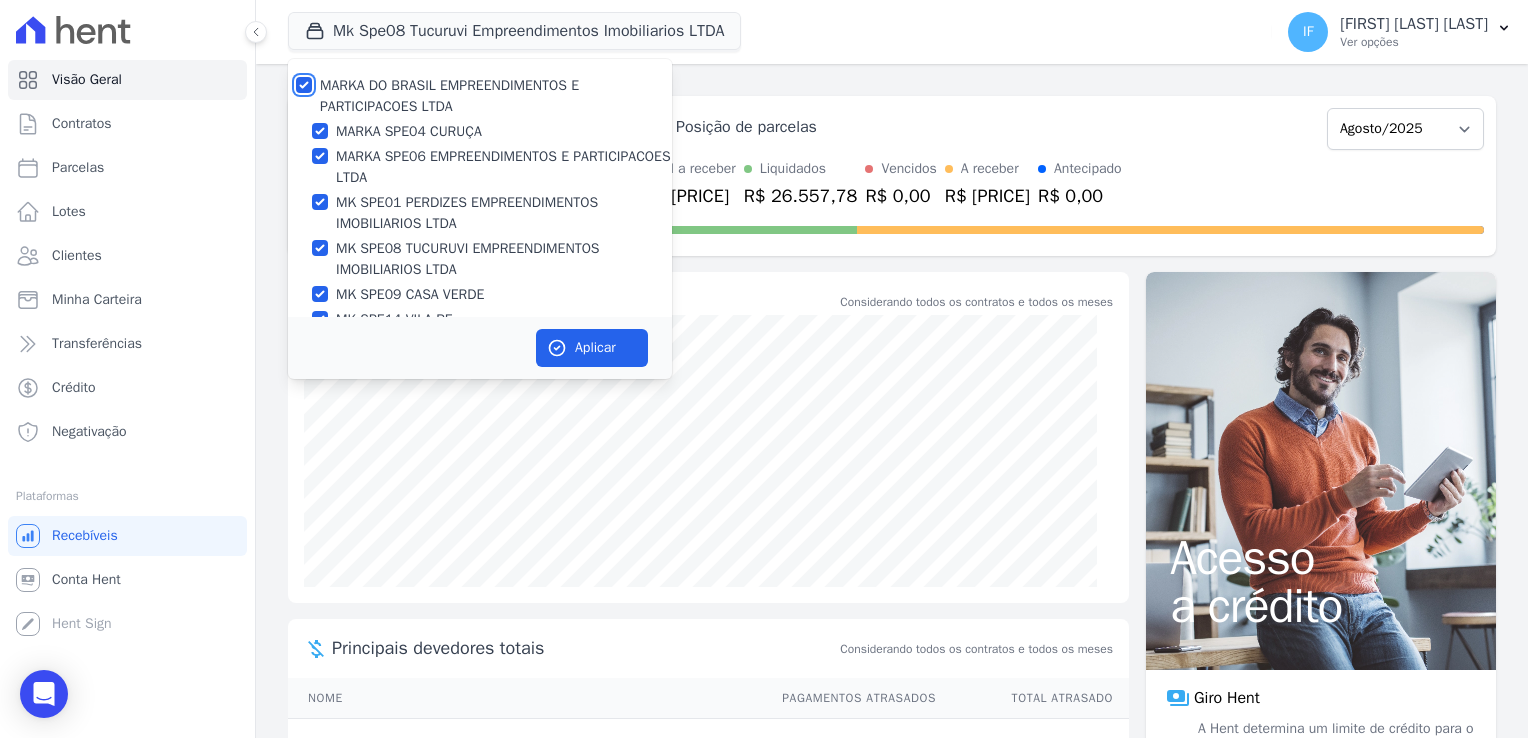 checkbox on "true" 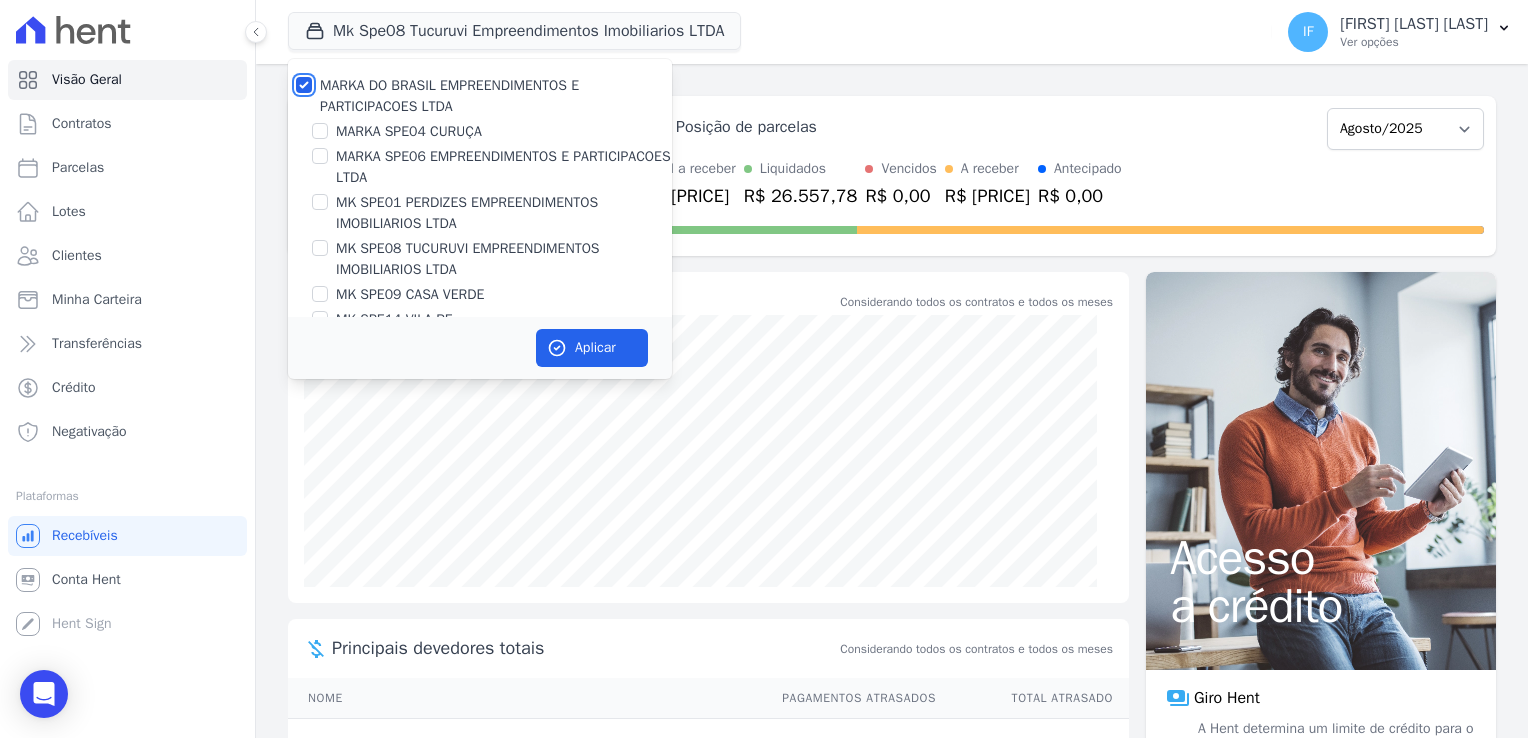 checkbox on "false" 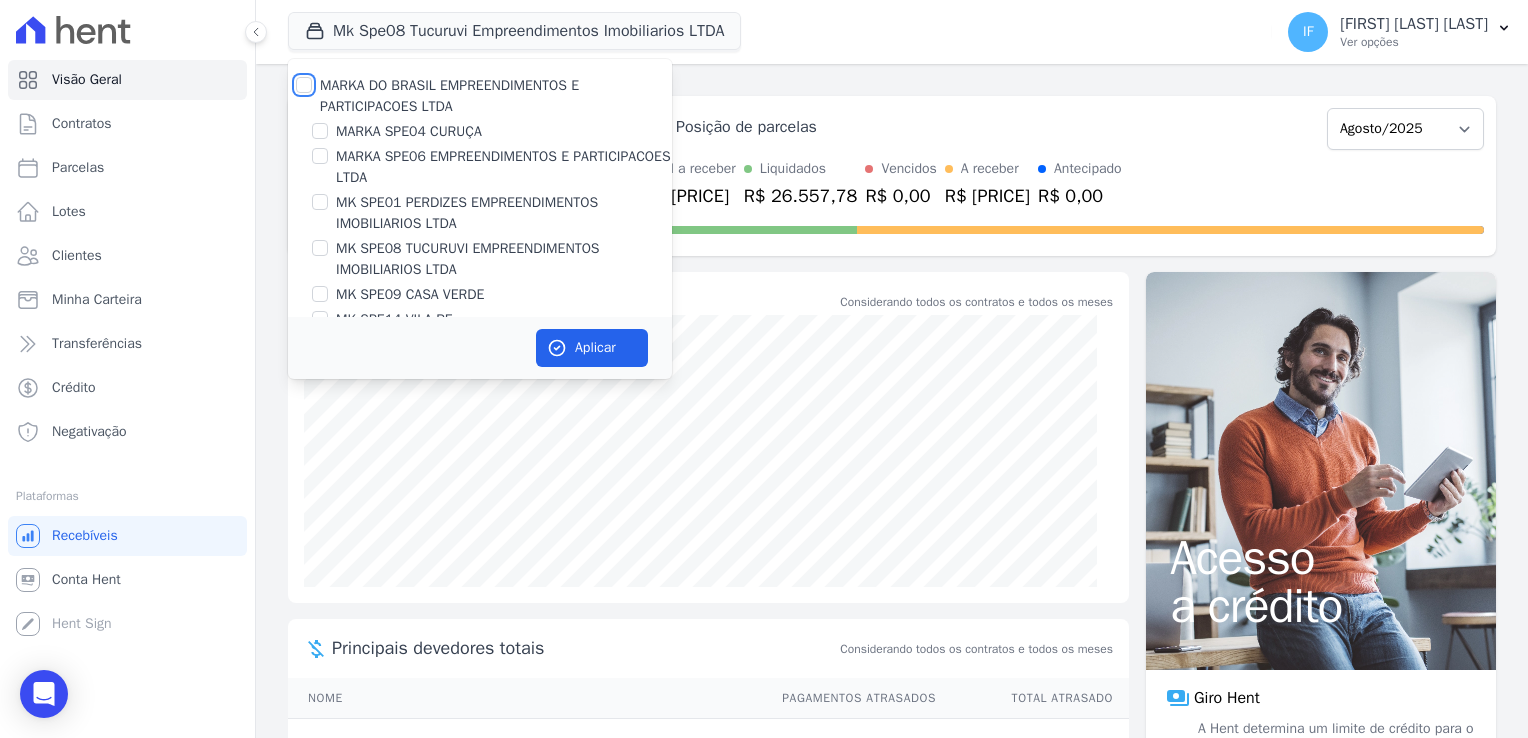 checkbox on "false" 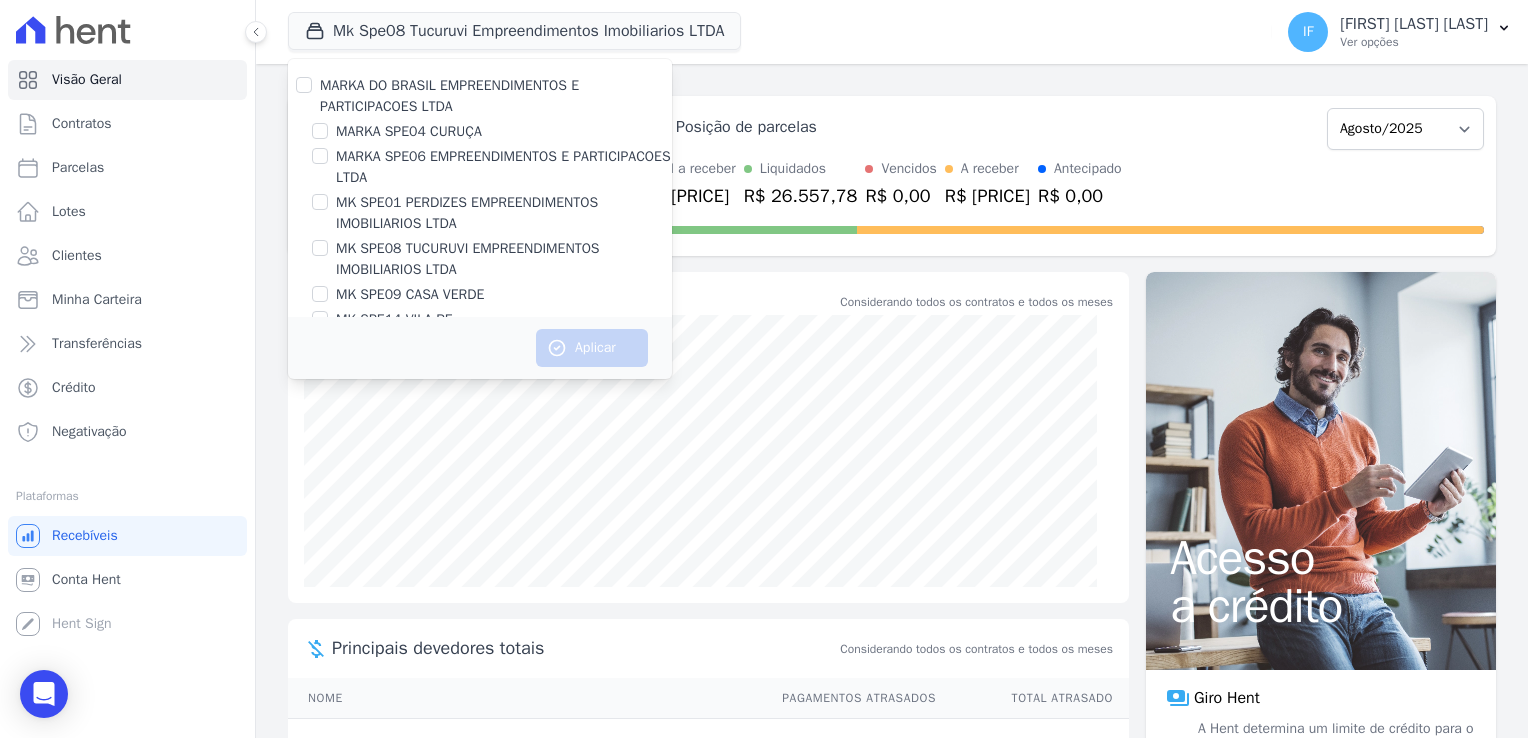 click on "MK SPE08 TUCURUVI EMPREENDIMENTOS IMOBILIARIOS LTDA" at bounding box center (504, 259) 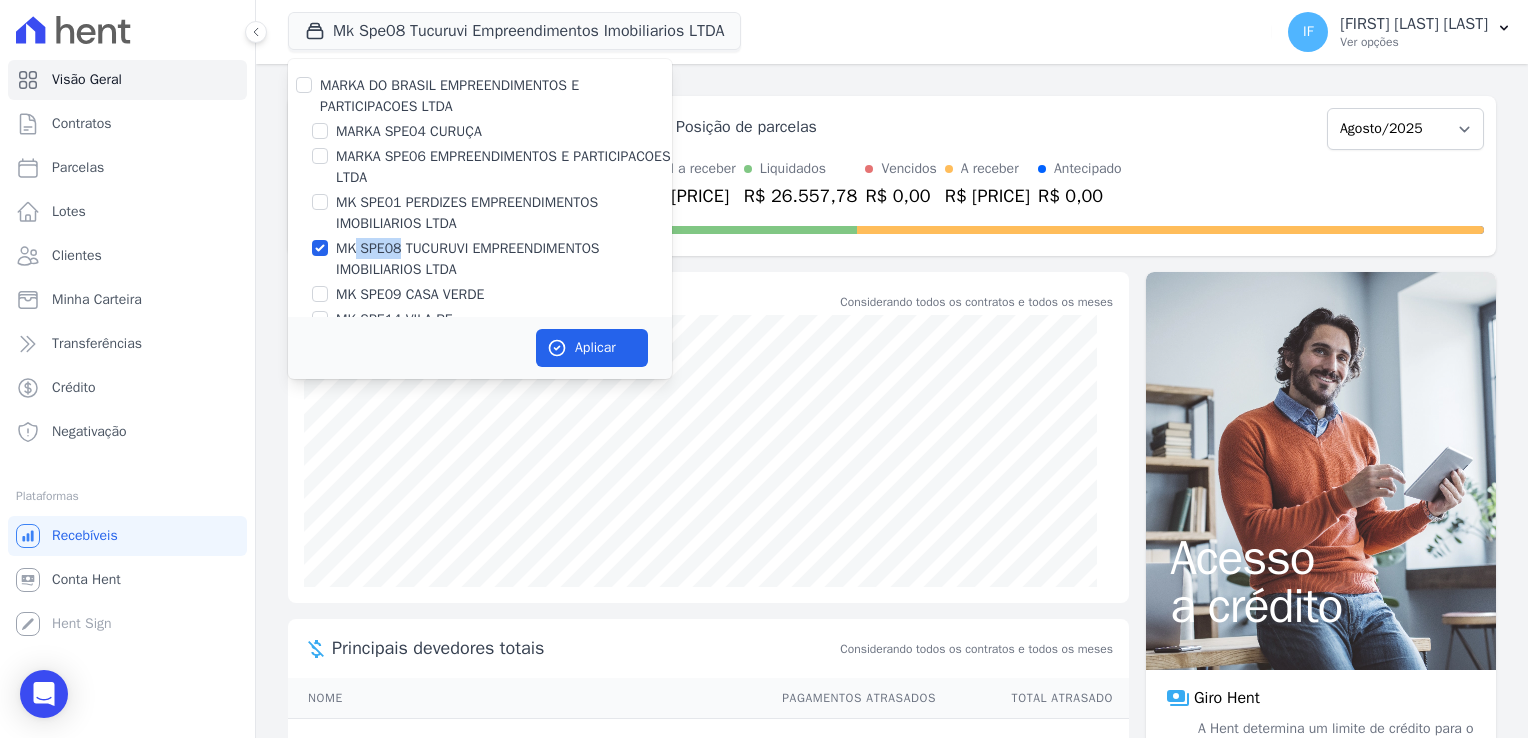 click on "MK SPE08 TUCURUVI EMPREENDIMENTOS IMOBILIARIOS LTDA" at bounding box center [504, 259] 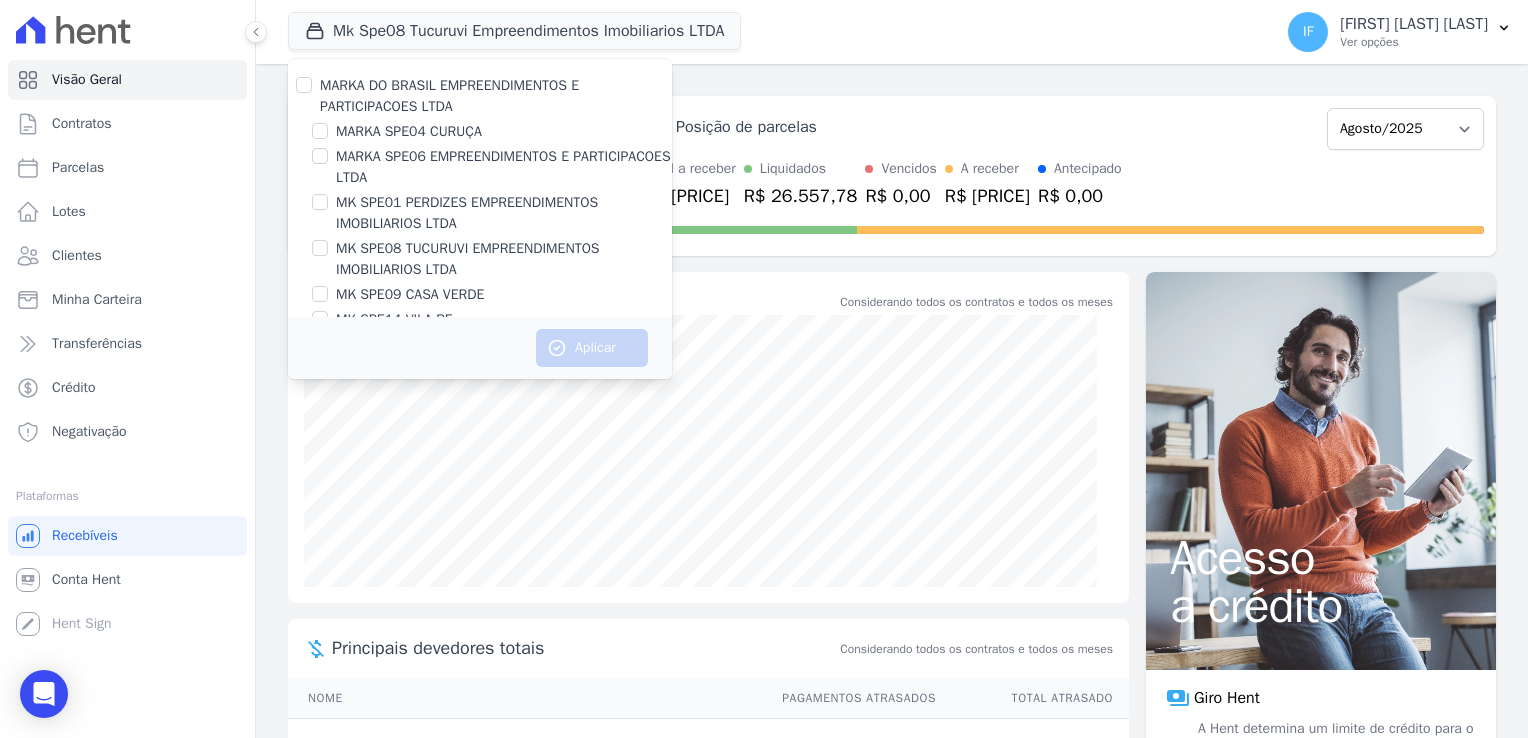 drag, startPoint x: 359, startPoint y: 248, endPoint x: 328, endPoint y: 248, distance: 31 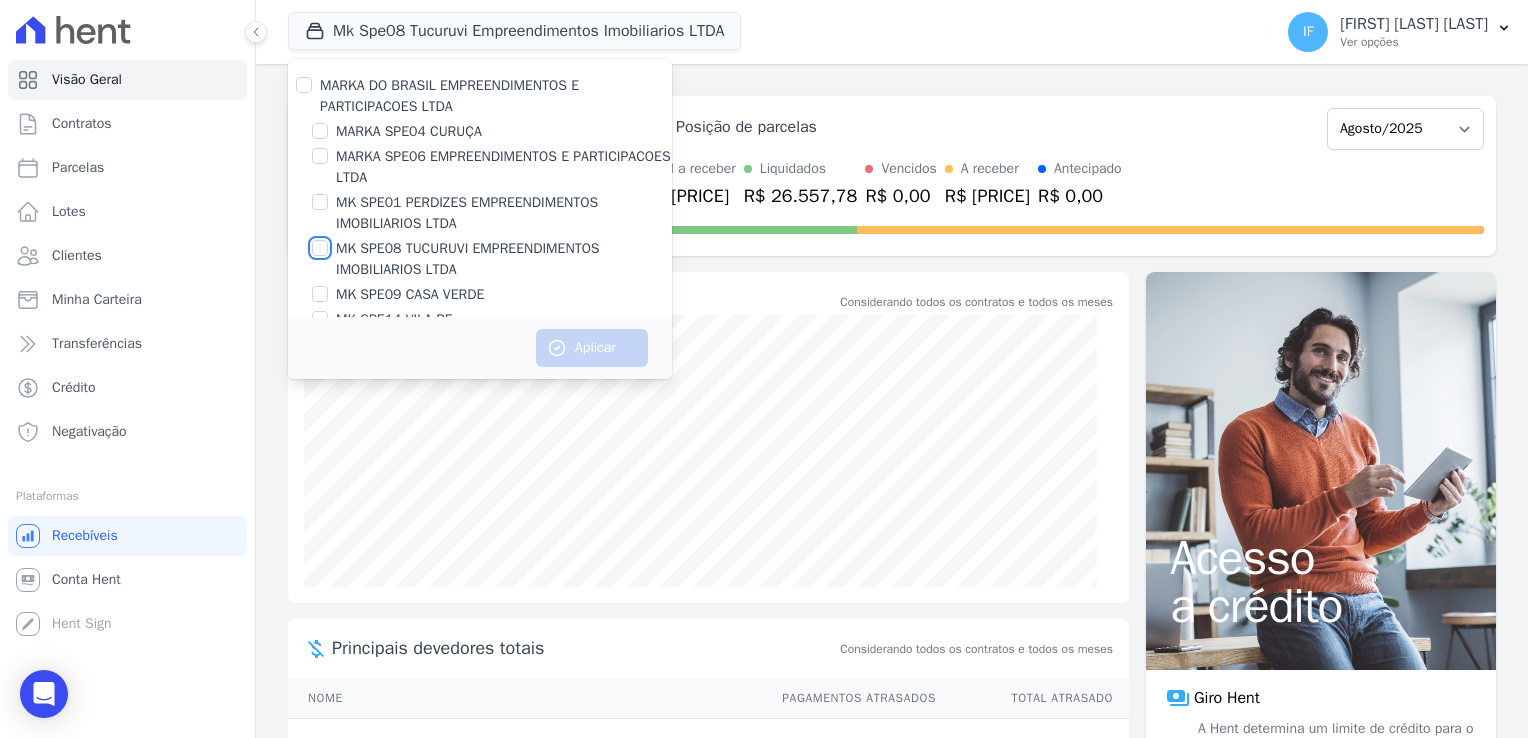 click on "MK SPE08 TUCURUVI EMPREENDIMENTOS IMOBILIARIOS LTDA" at bounding box center [320, 248] 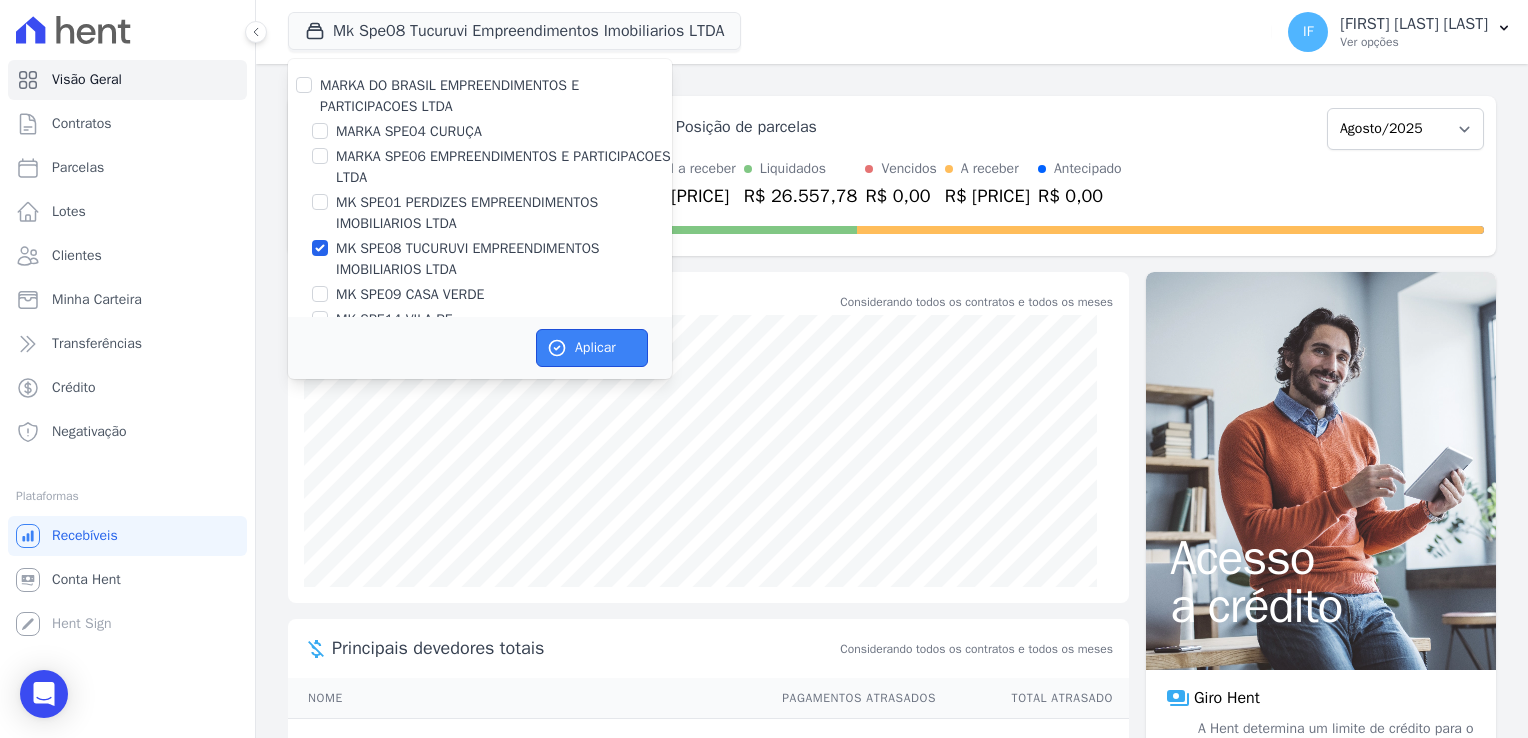 click on "Aplicar" at bounding box center (592, 348) 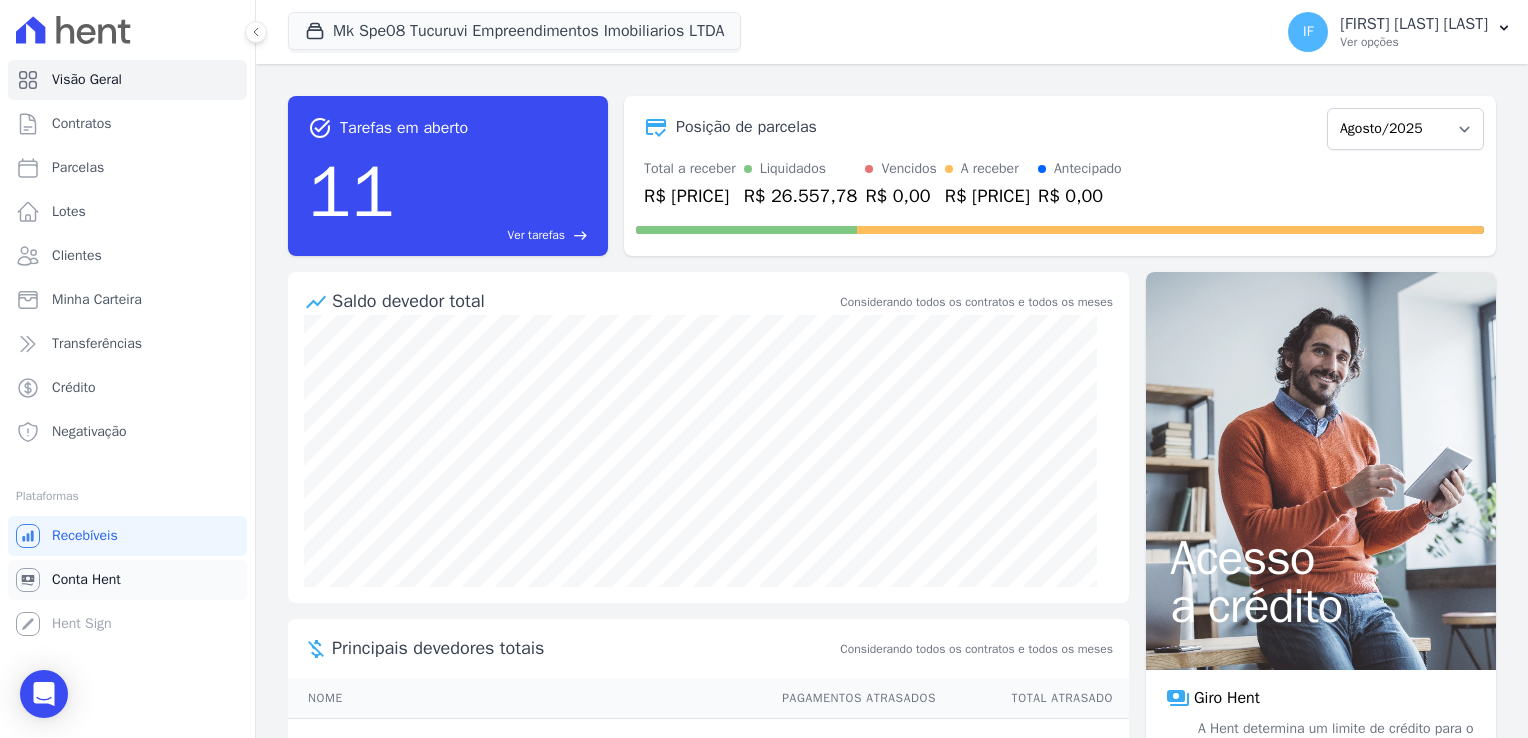 click on "Conta Hent" at bounding box center [86, 580] 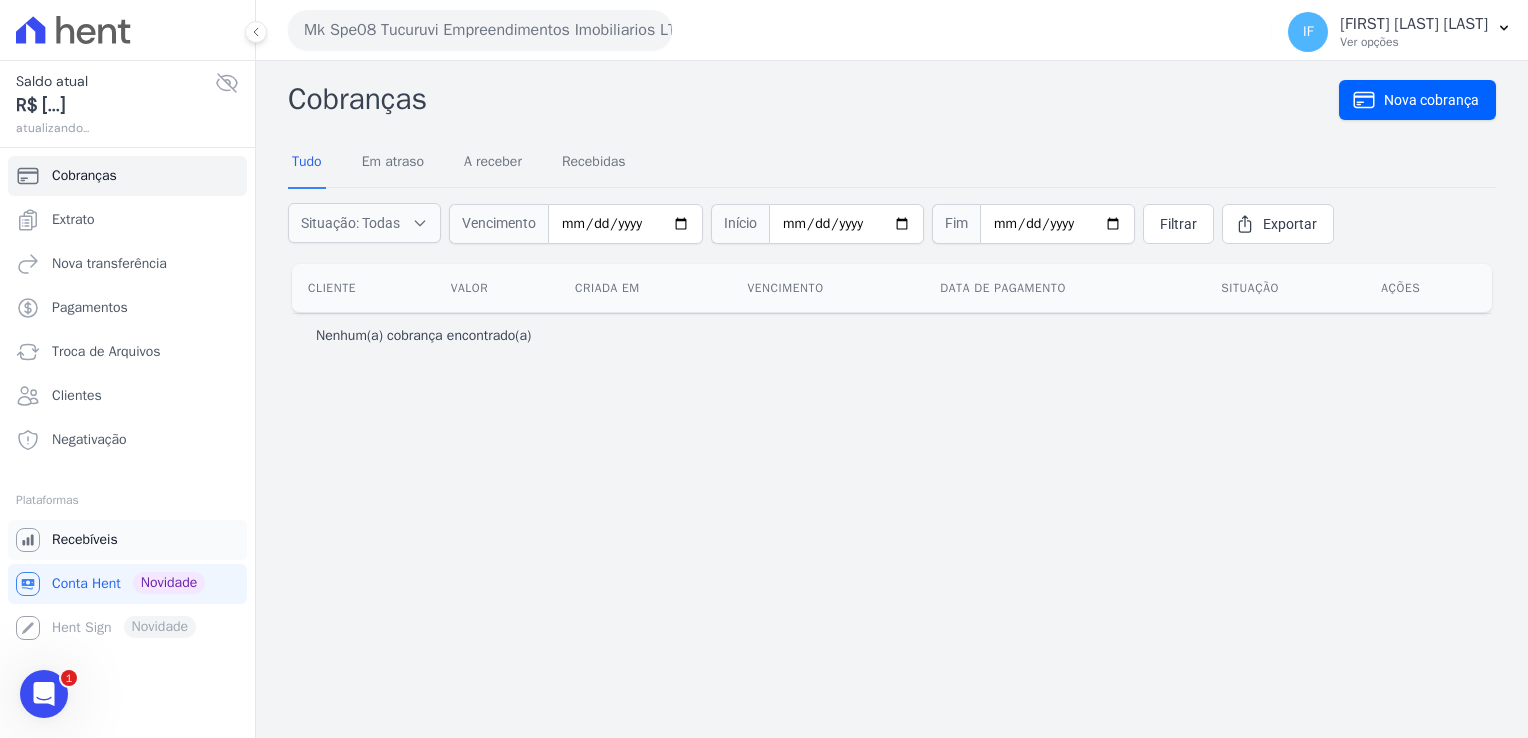 scroll, scrollTop: 0, scrollLeft: 0, axis: both 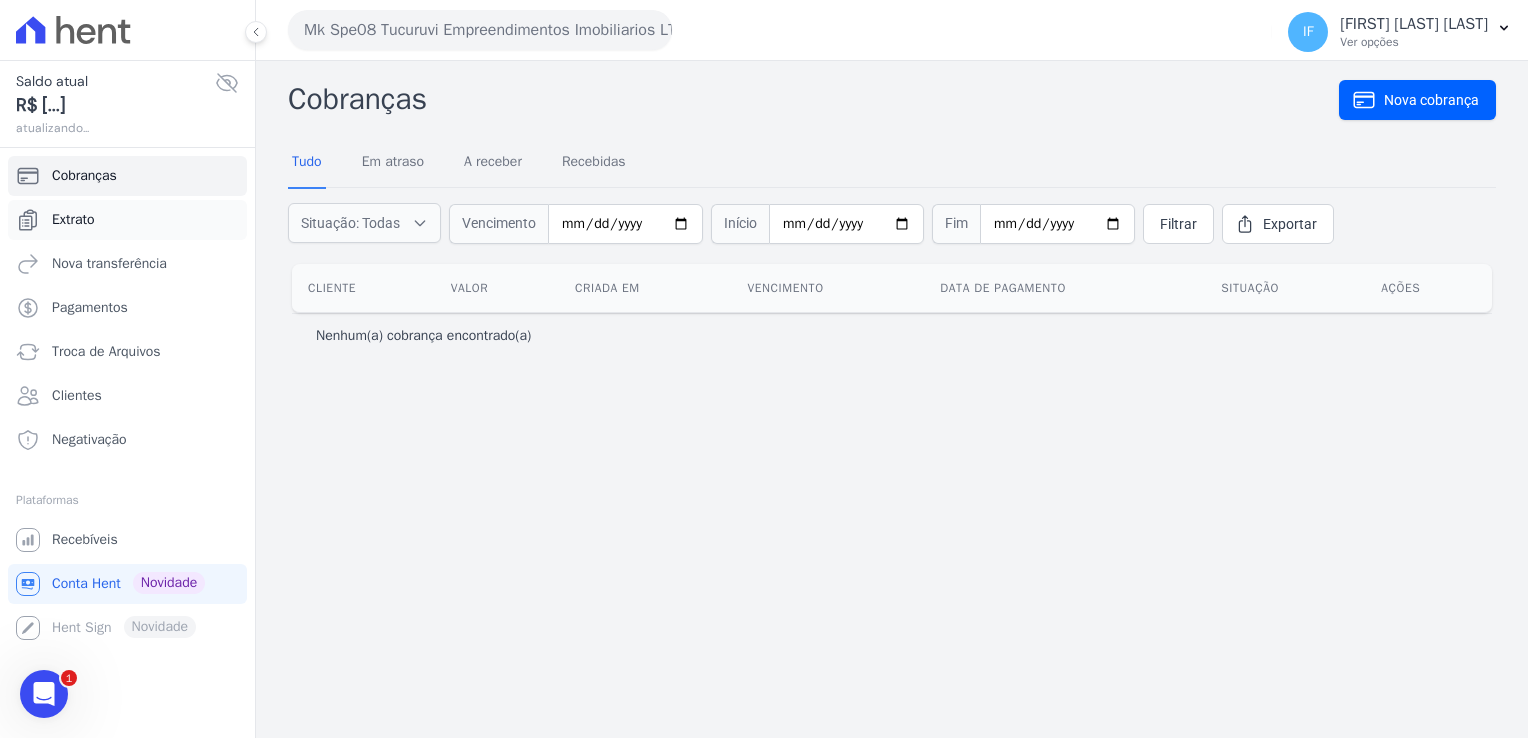 click on "Extrato" at bounding box center [73, 220] 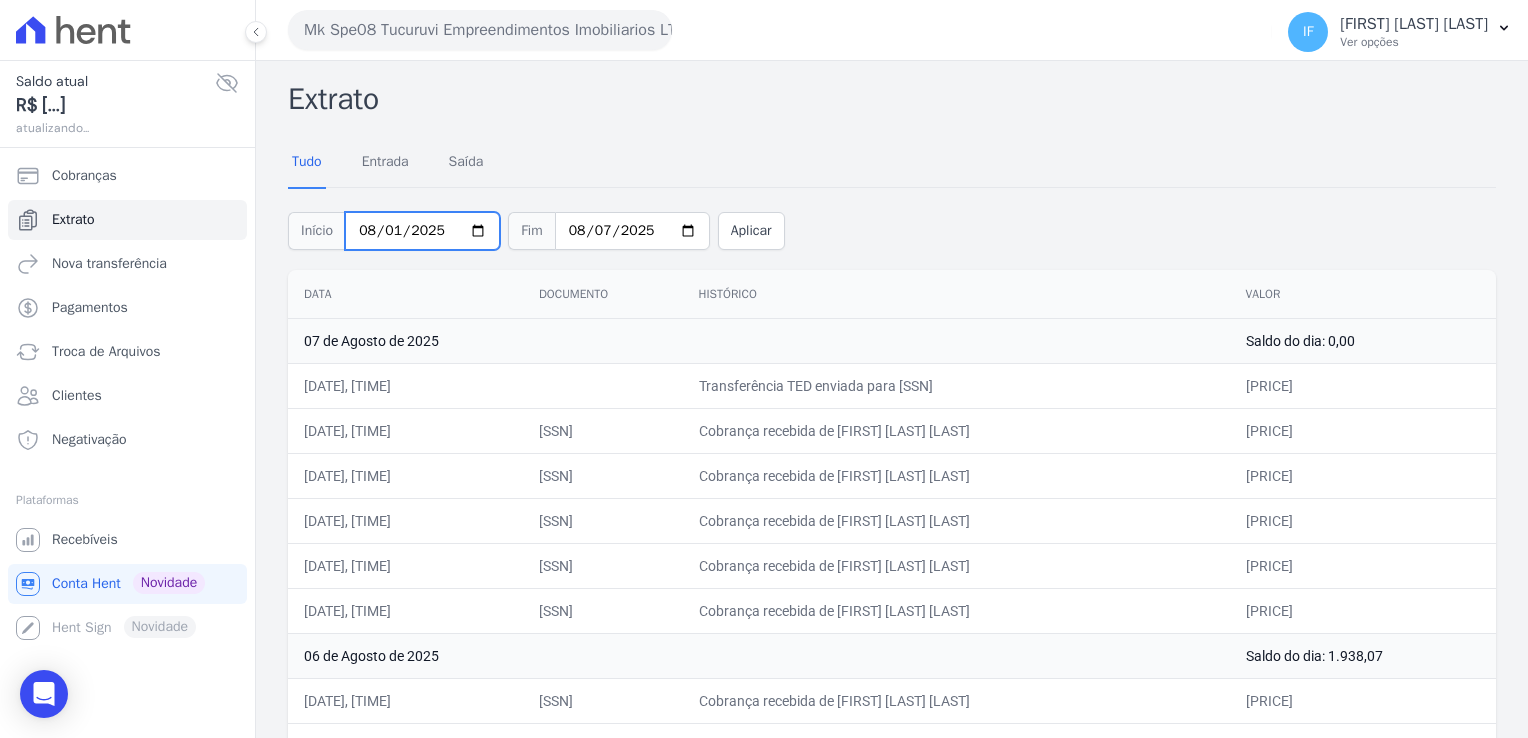 click on "2025-08-01" at bounding box center (422, 231) 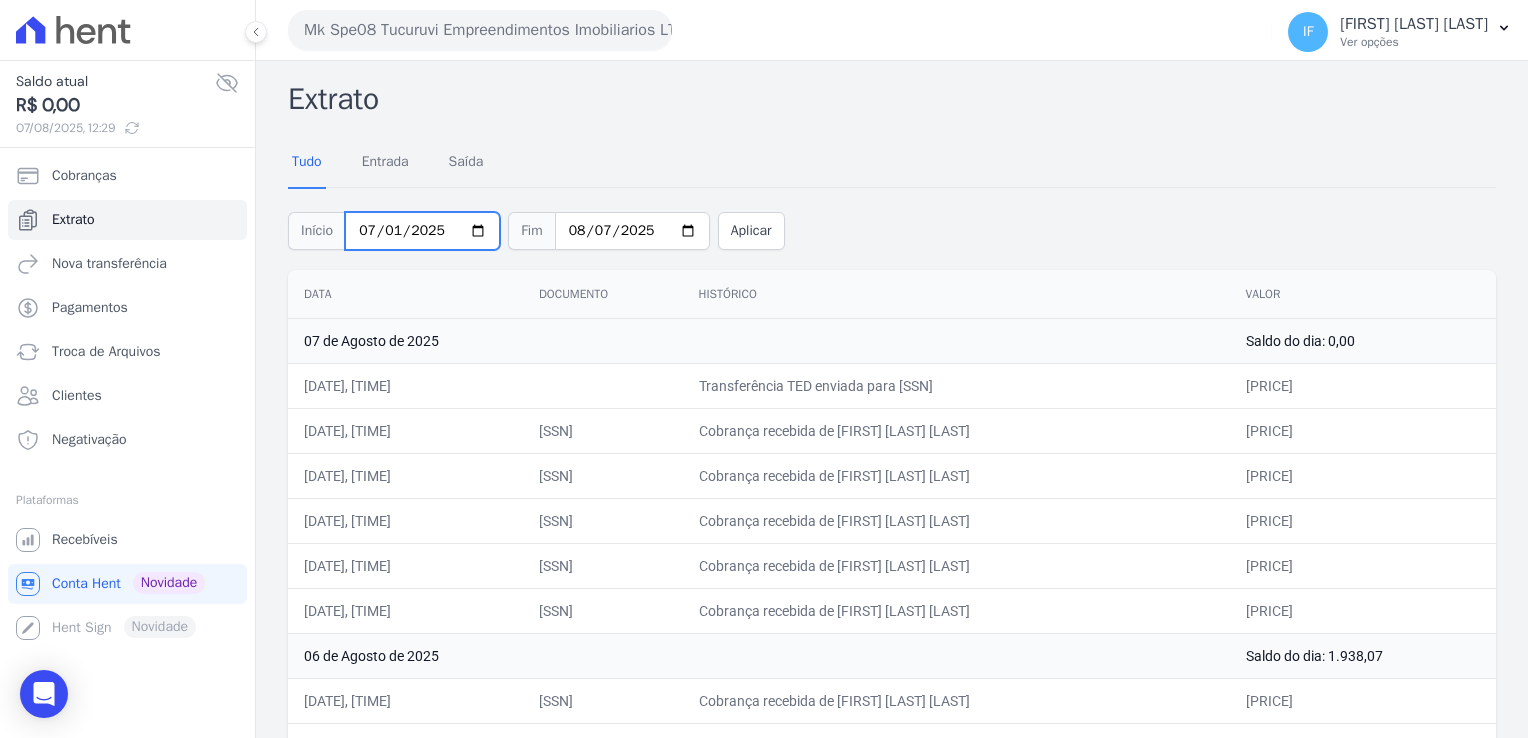 type on "2025-07-01" 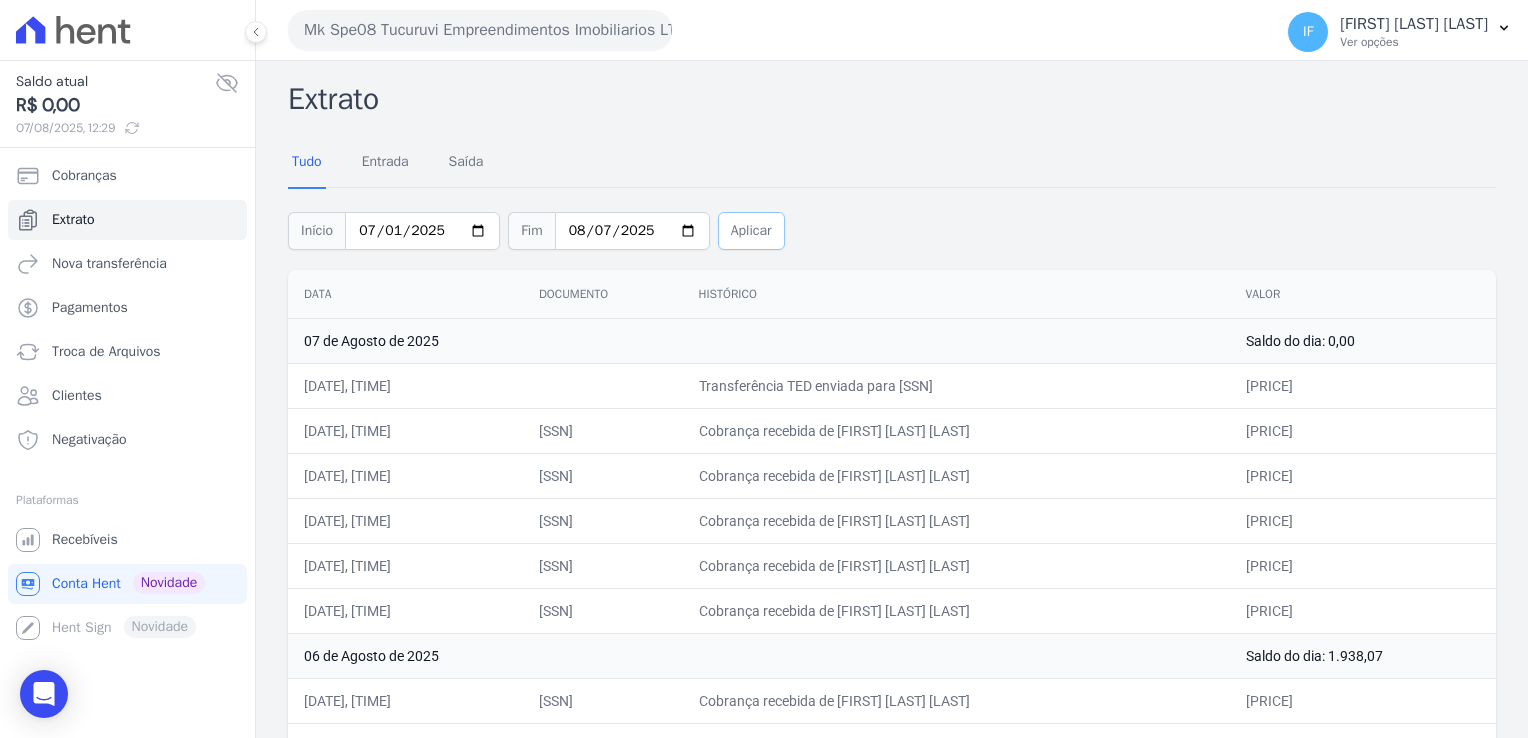 click on "Aplicar" at bounding box center [751, 231] 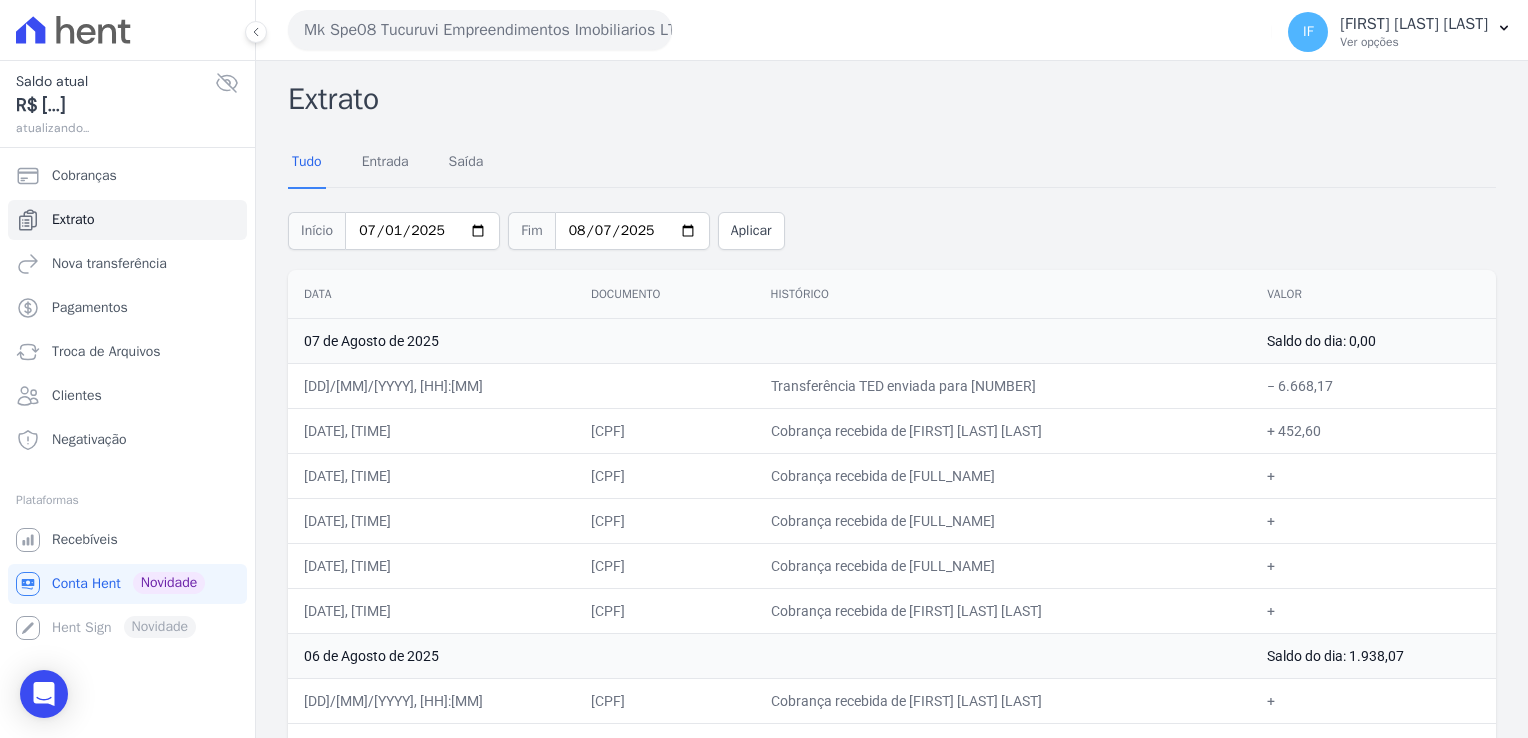 scroll, scrollTop: 0, scrollLeft: 0, axis: both 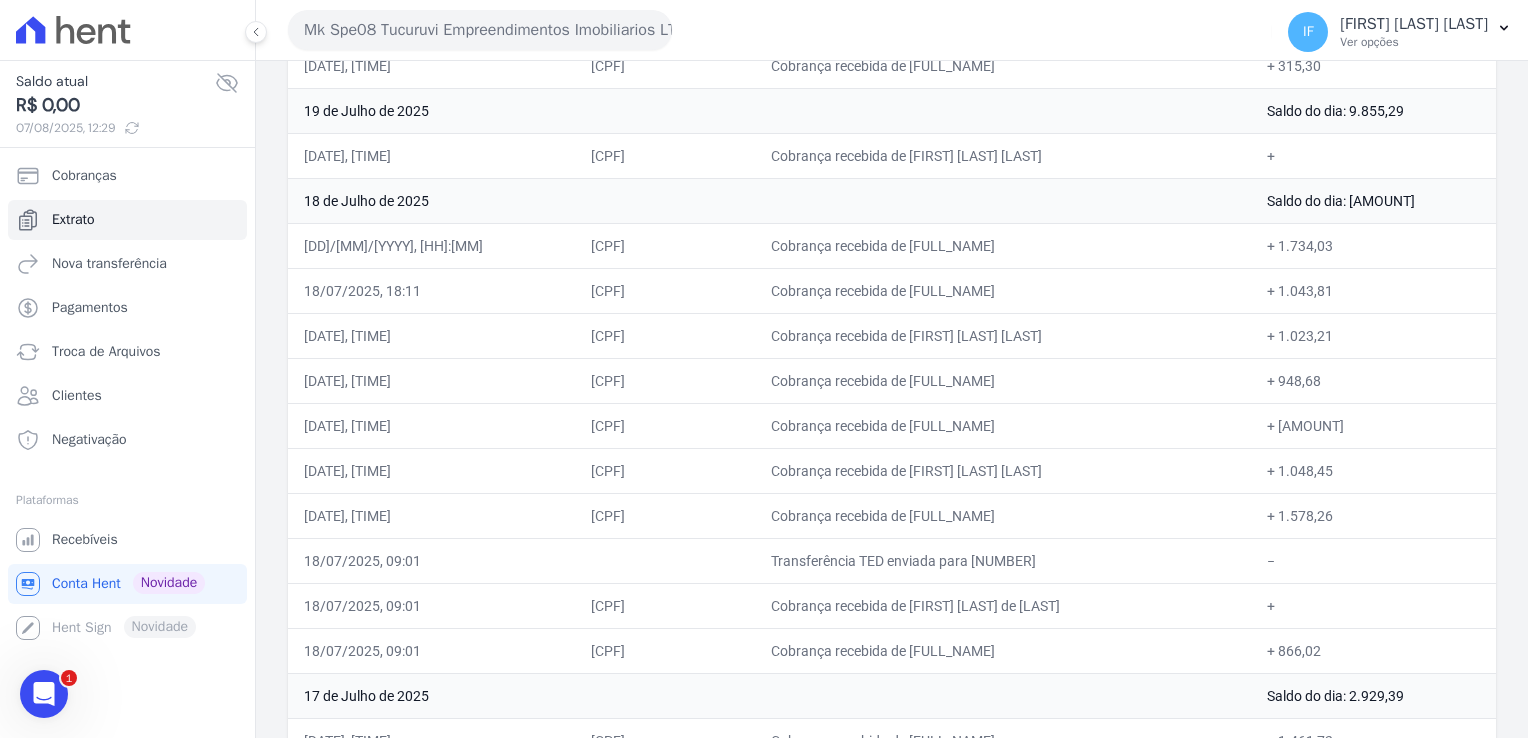drag, startPoint x: 824, startPoint y: 228, endPoint x: 1020, endPoint y: 623, distance: 440.95465 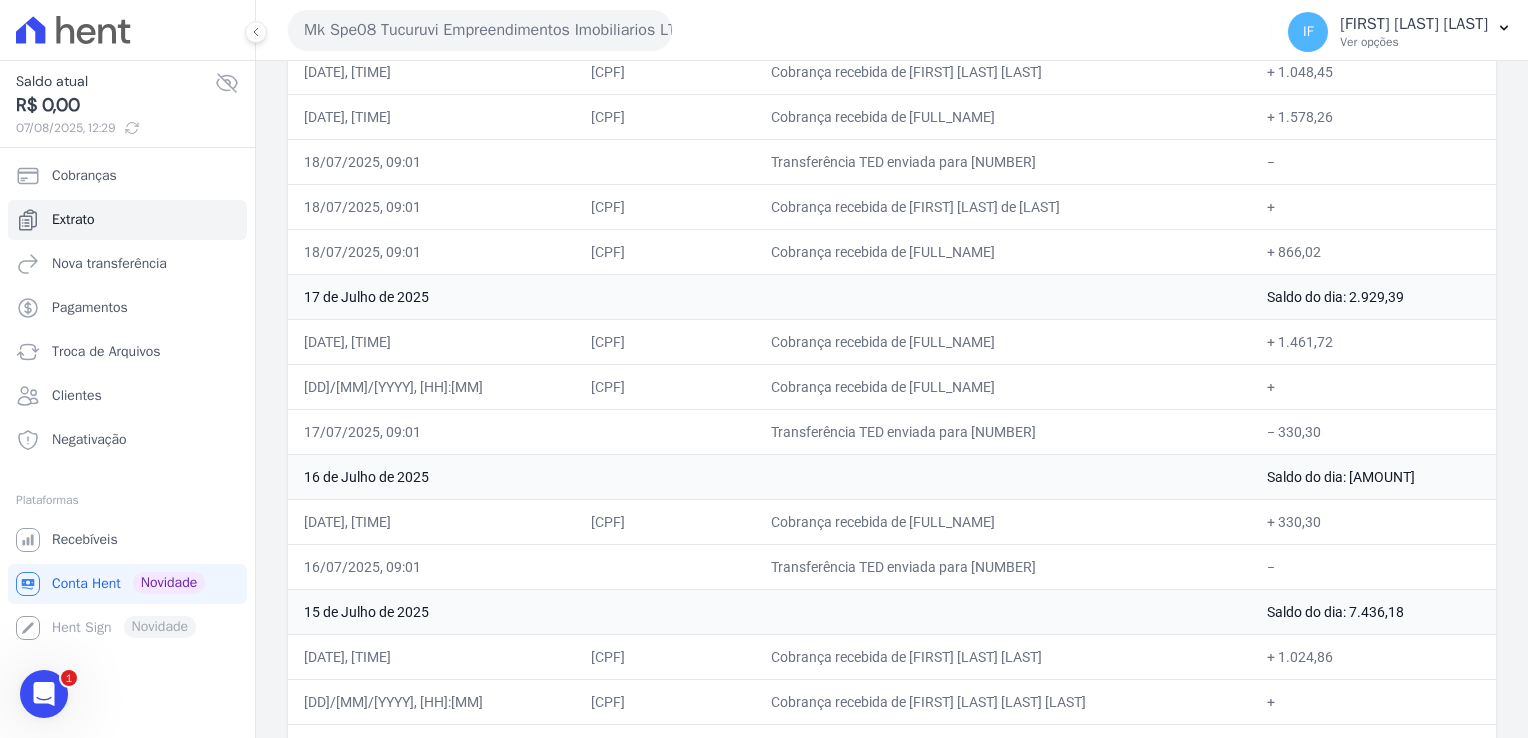 scroll, scrollTop: 4500, scrollLeft: 0, axis: vertical 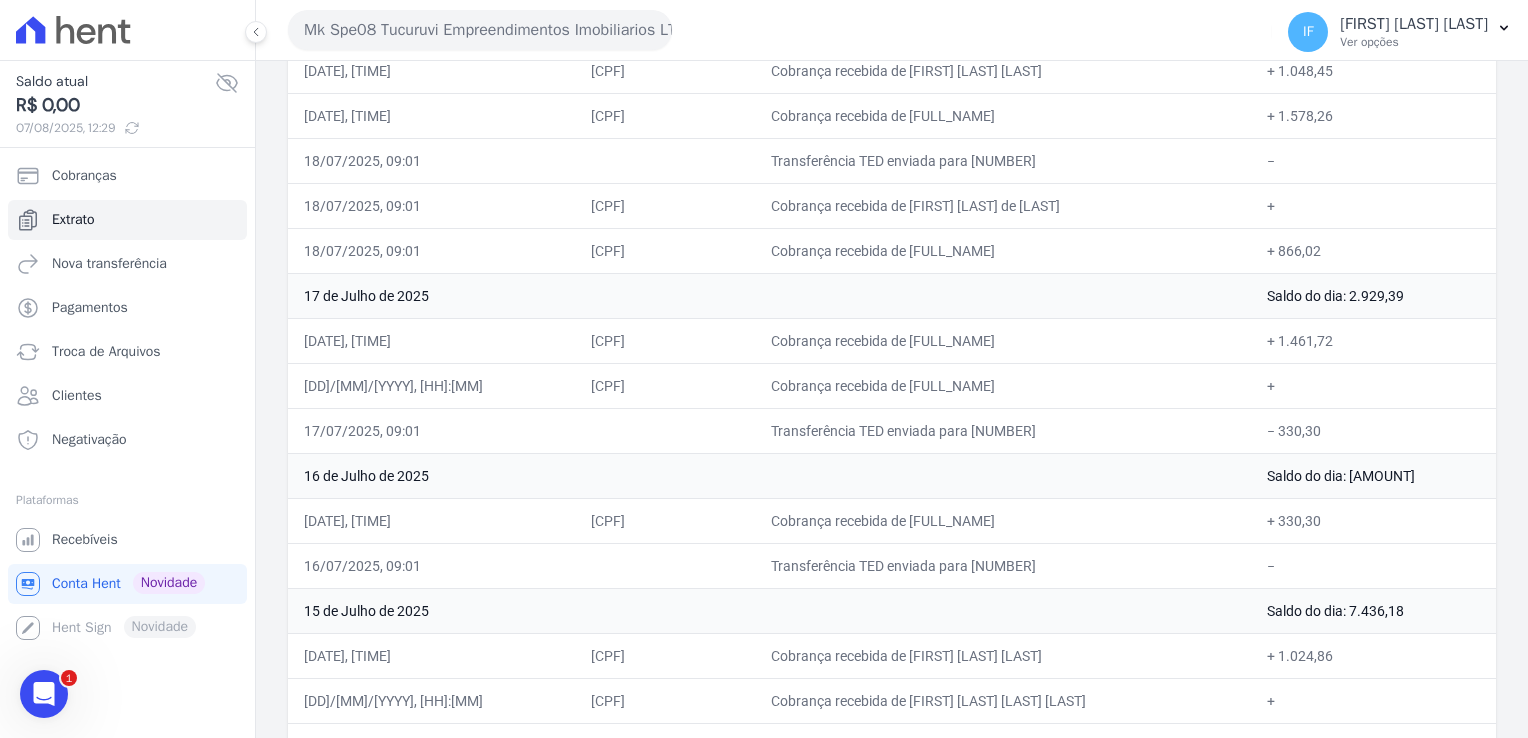 drag, startPoint x: 819, startPoint y: 313, endPoint x: 859, endPoint y: 382, distance: 79.755875 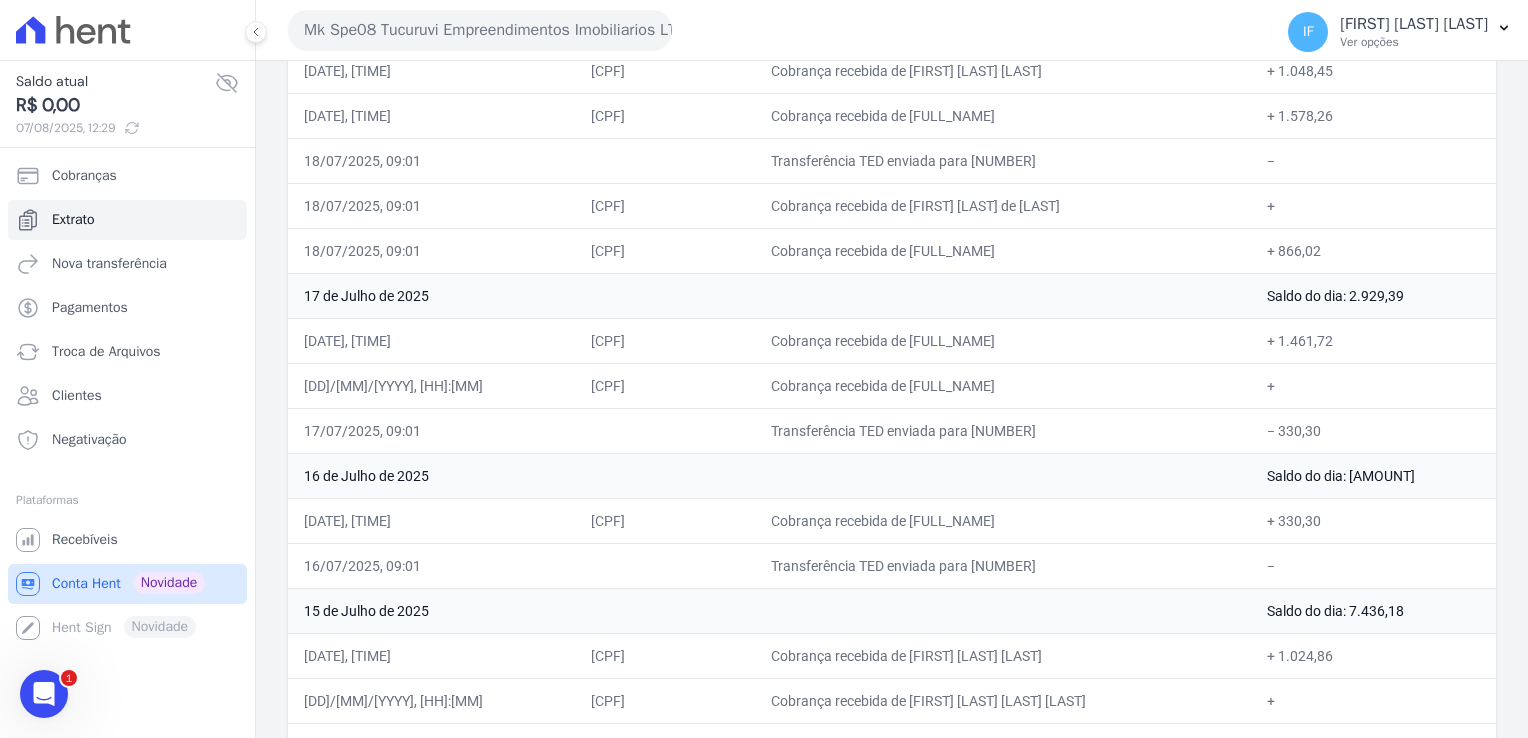 click on "Conta Hent" at bounding box center (86, 584) 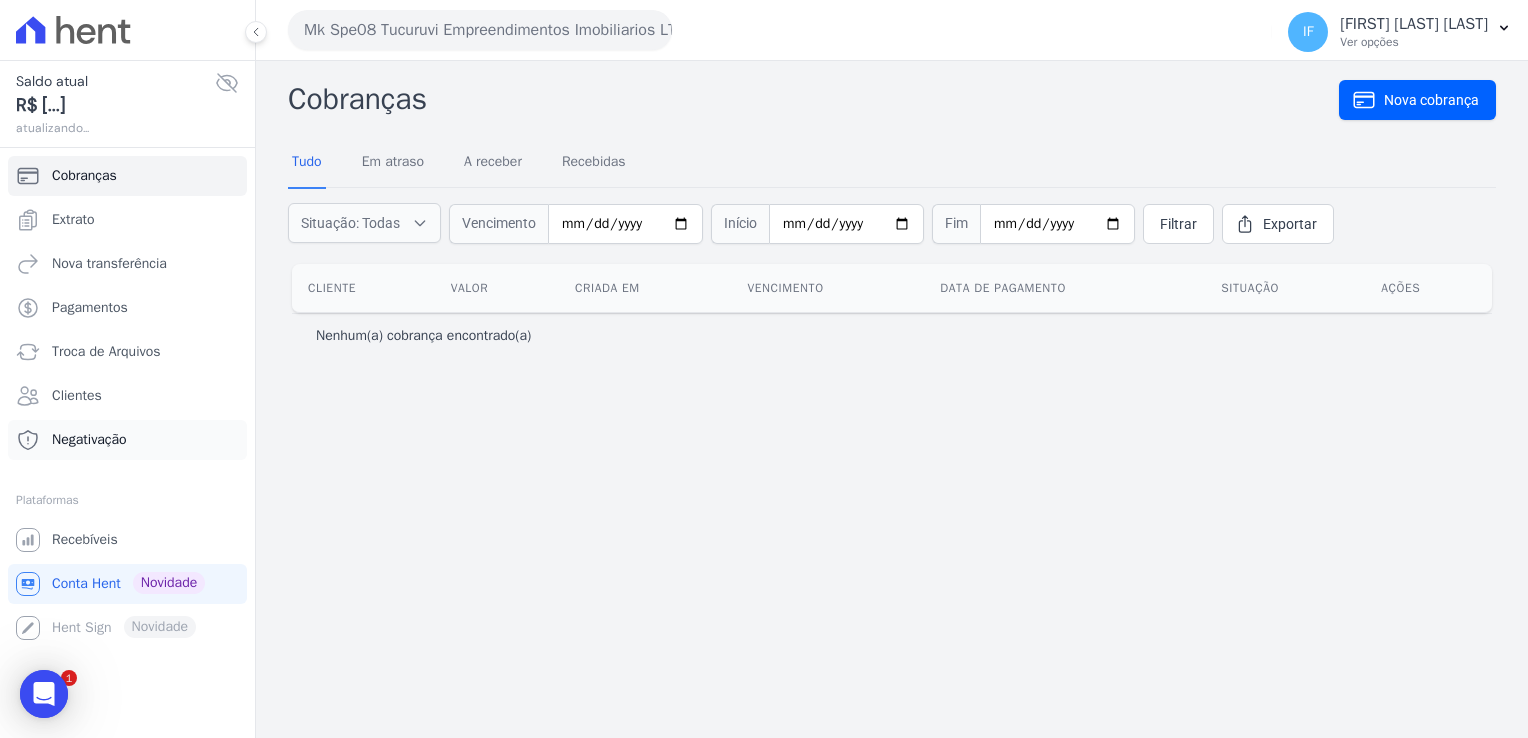 scroll, scrollTop: 0, scrollLeft: 0, axis: both 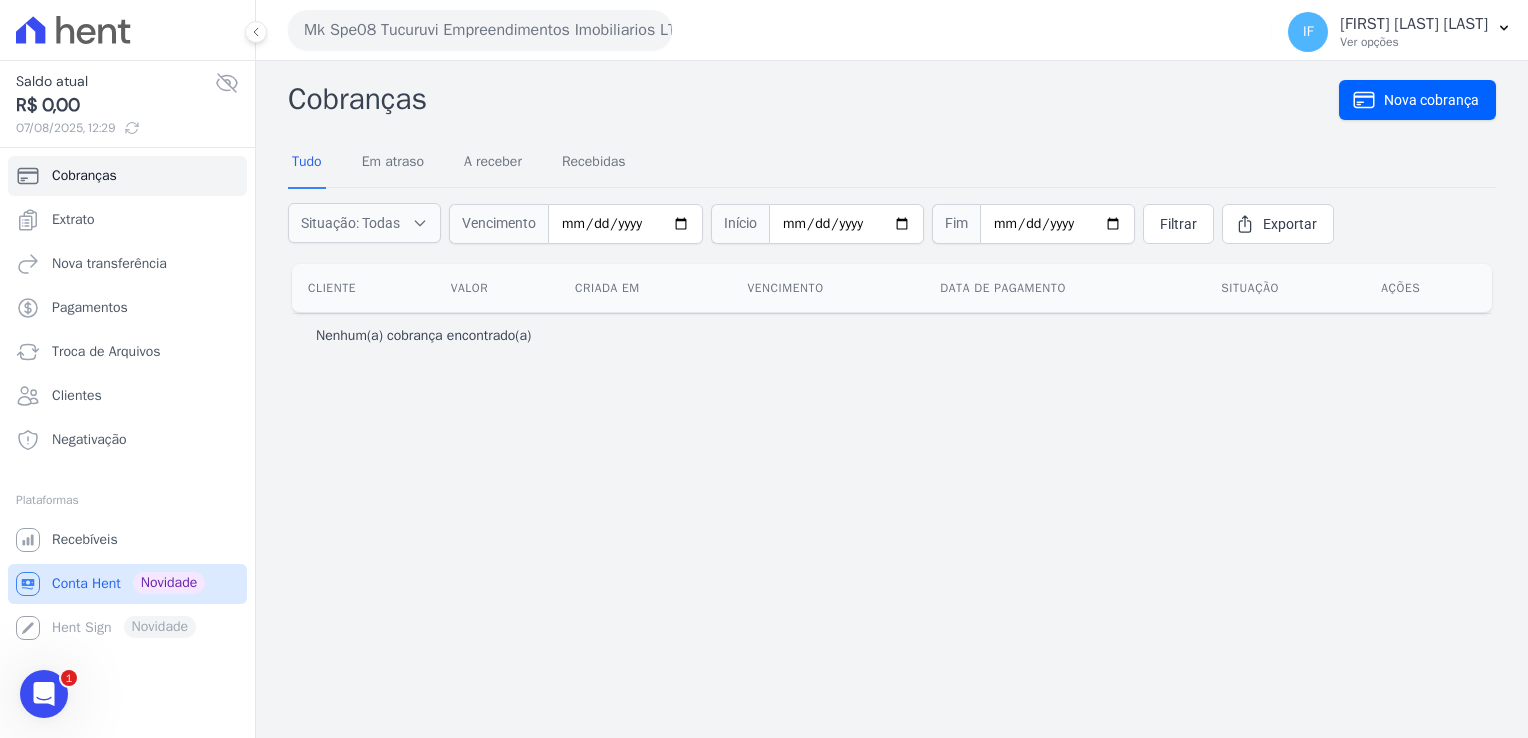click on "Conta Hent" at bounding box center [86, 584] 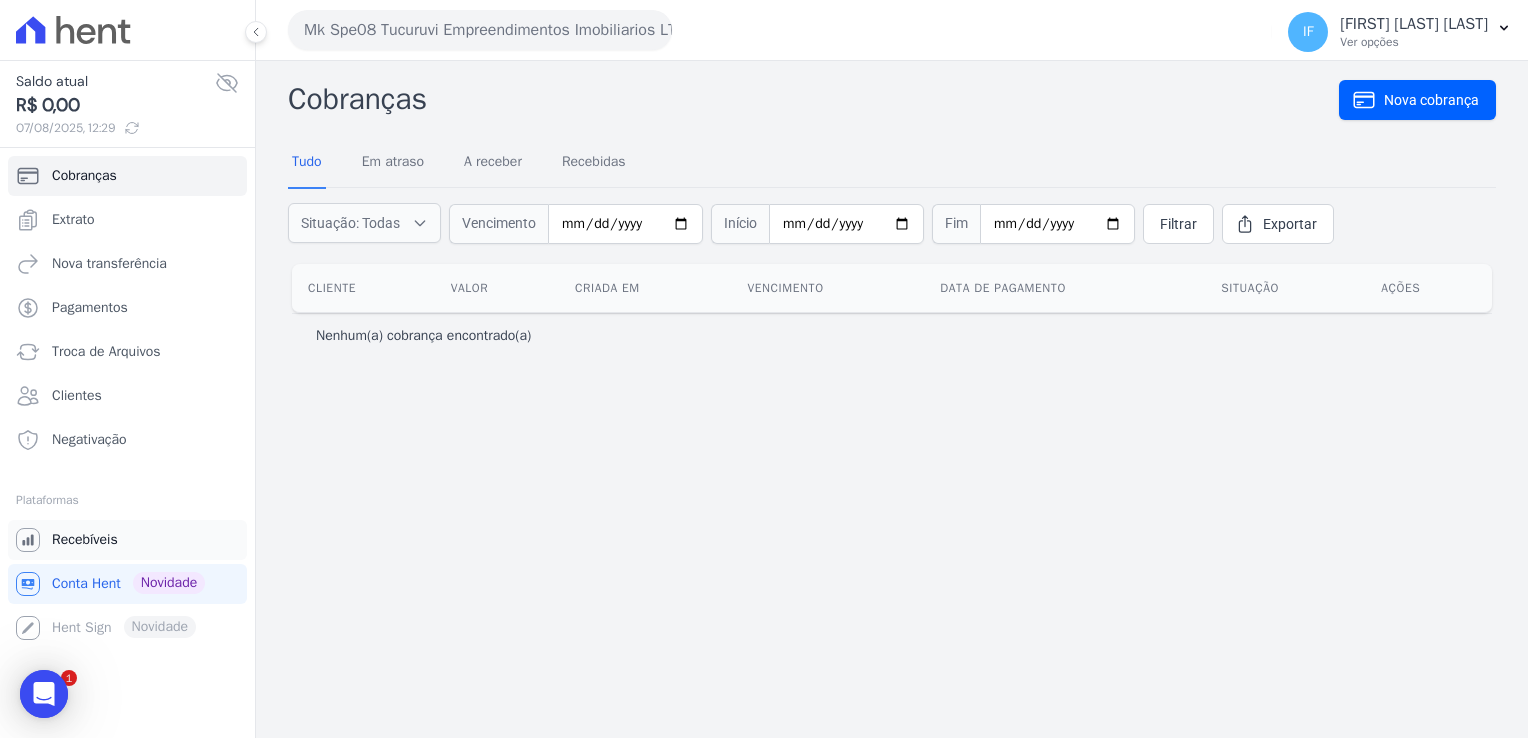 scroll, scrollTop: 0, scrollLeft: 0, axis: both 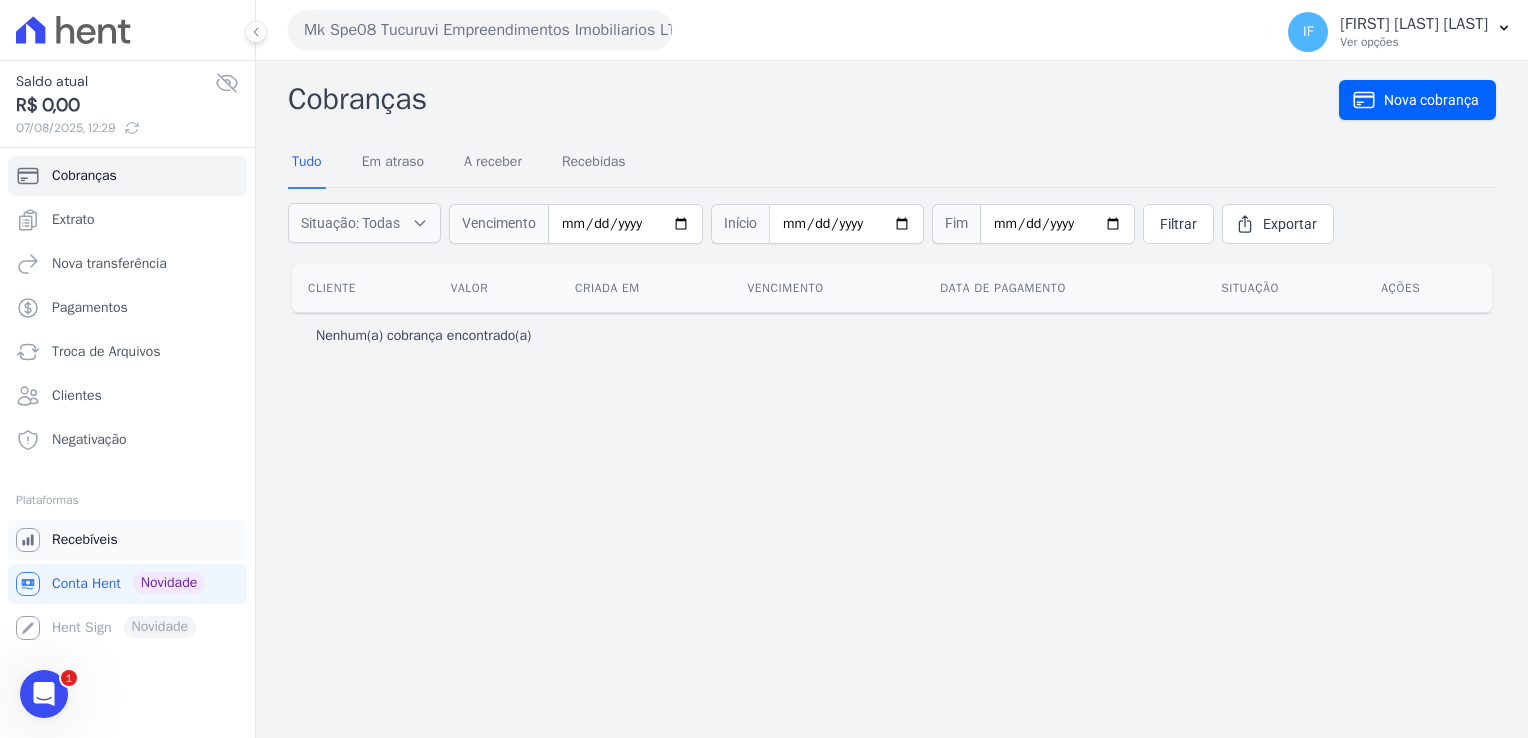 click on "Recebíveis" at bounding box center (127, 540) 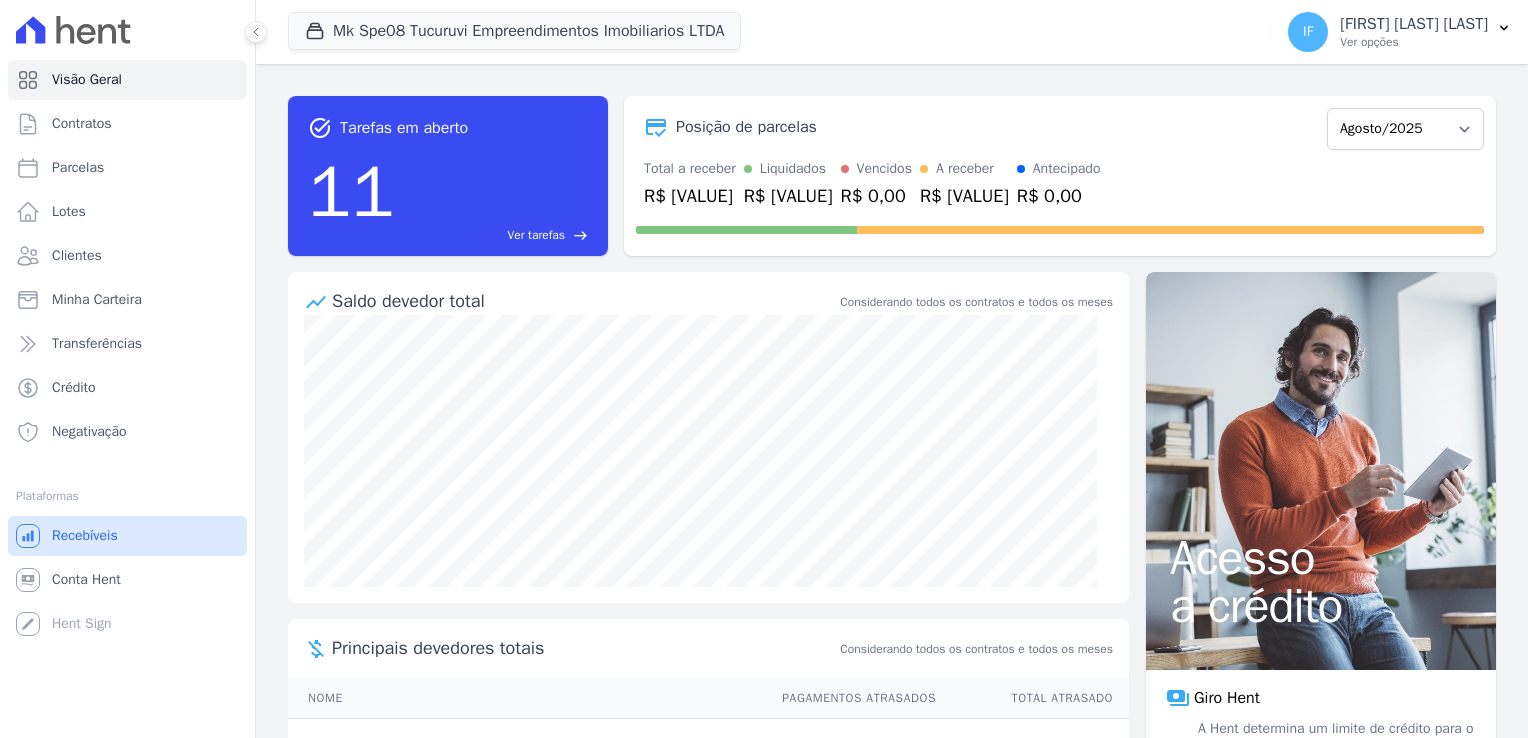 click on "Recebíveis" at bounding box center (85, 536) 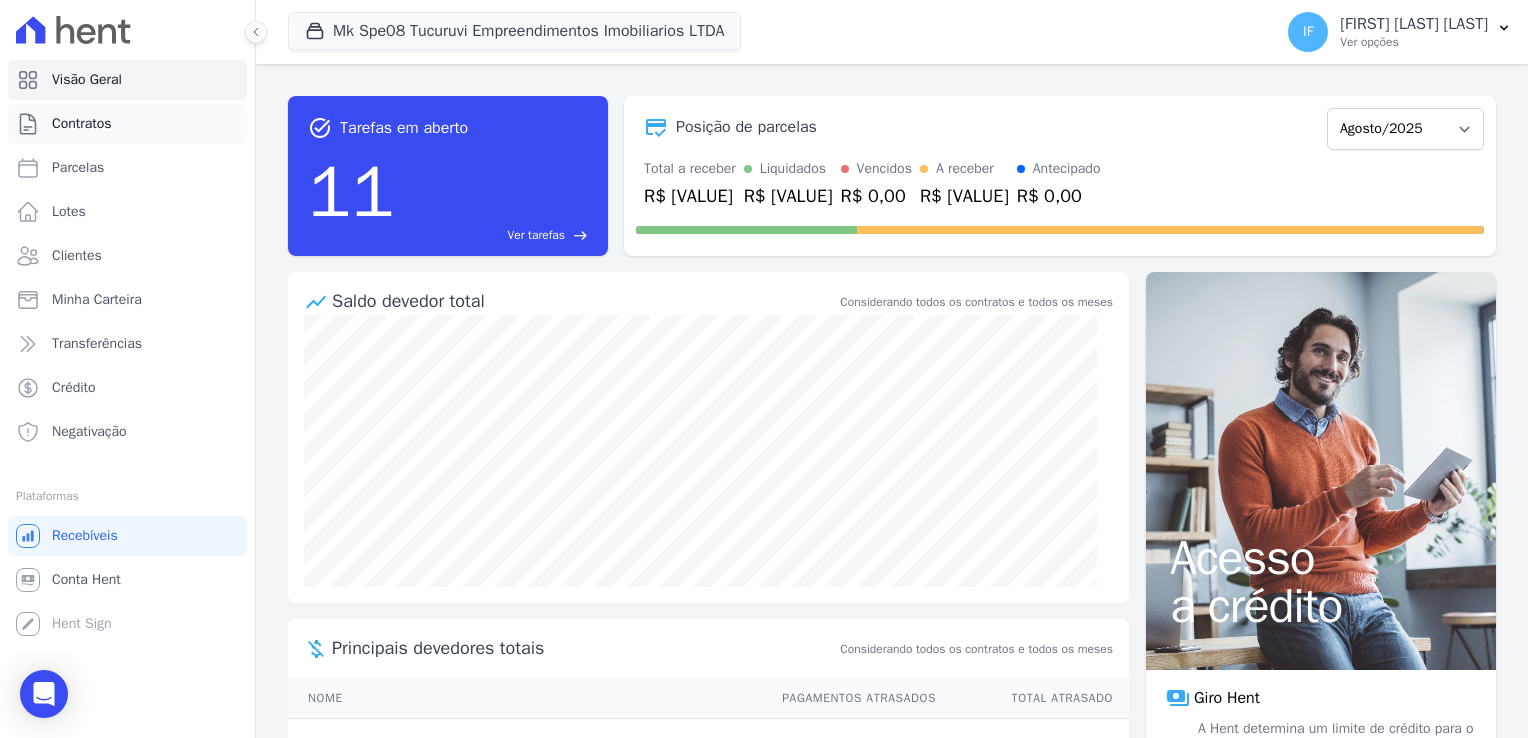click on "Contratos" at bounding box center [127, 124] 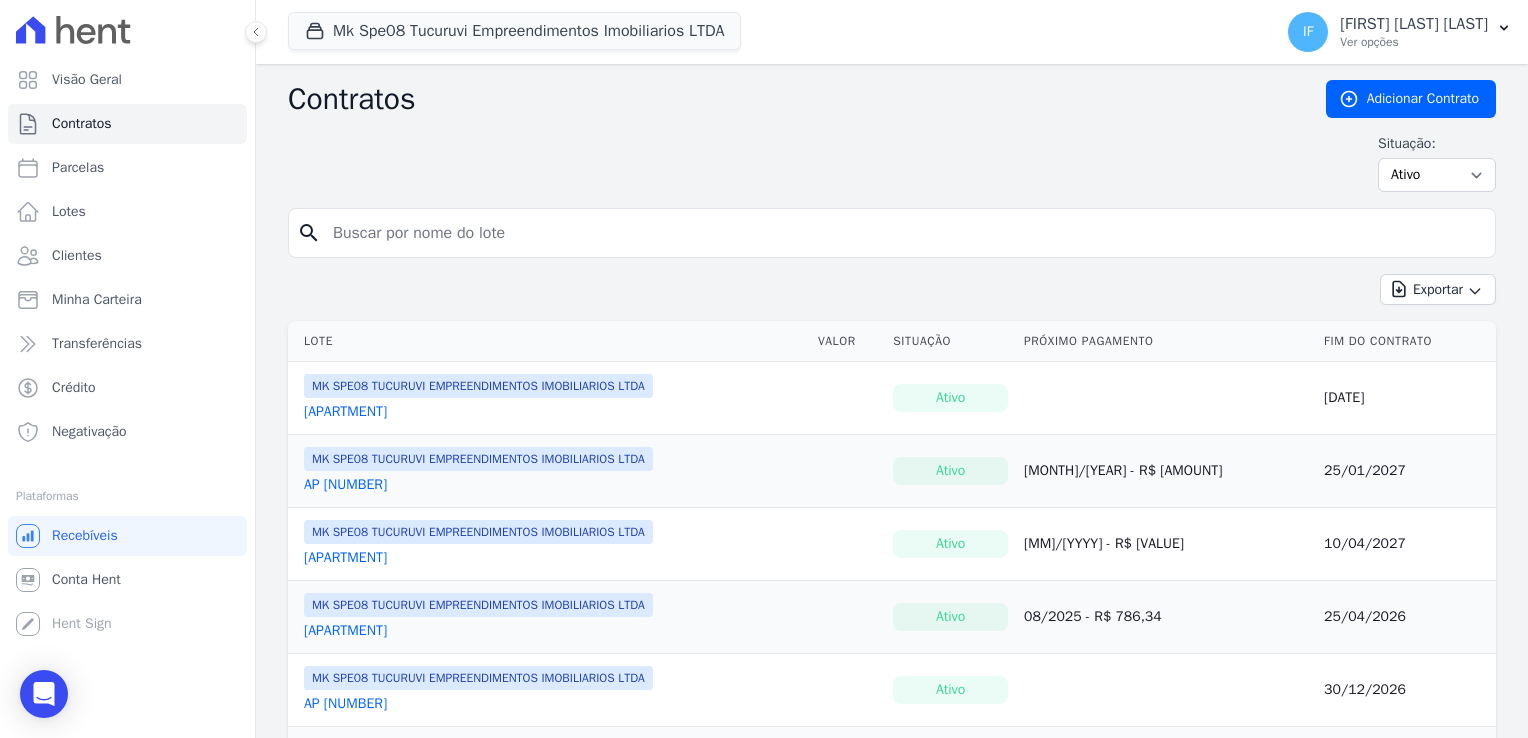 click at bounding box center [904, 233] 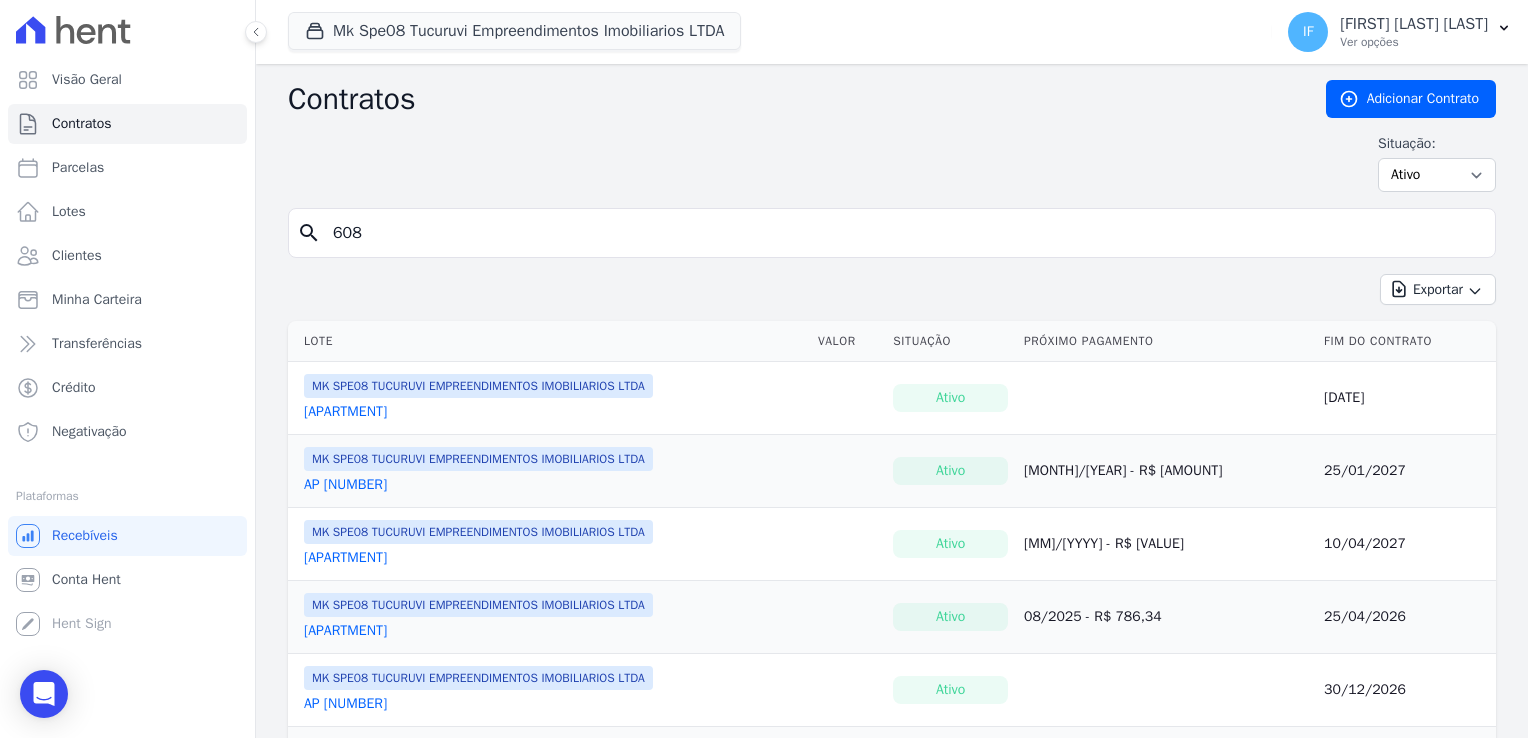 type on "608" 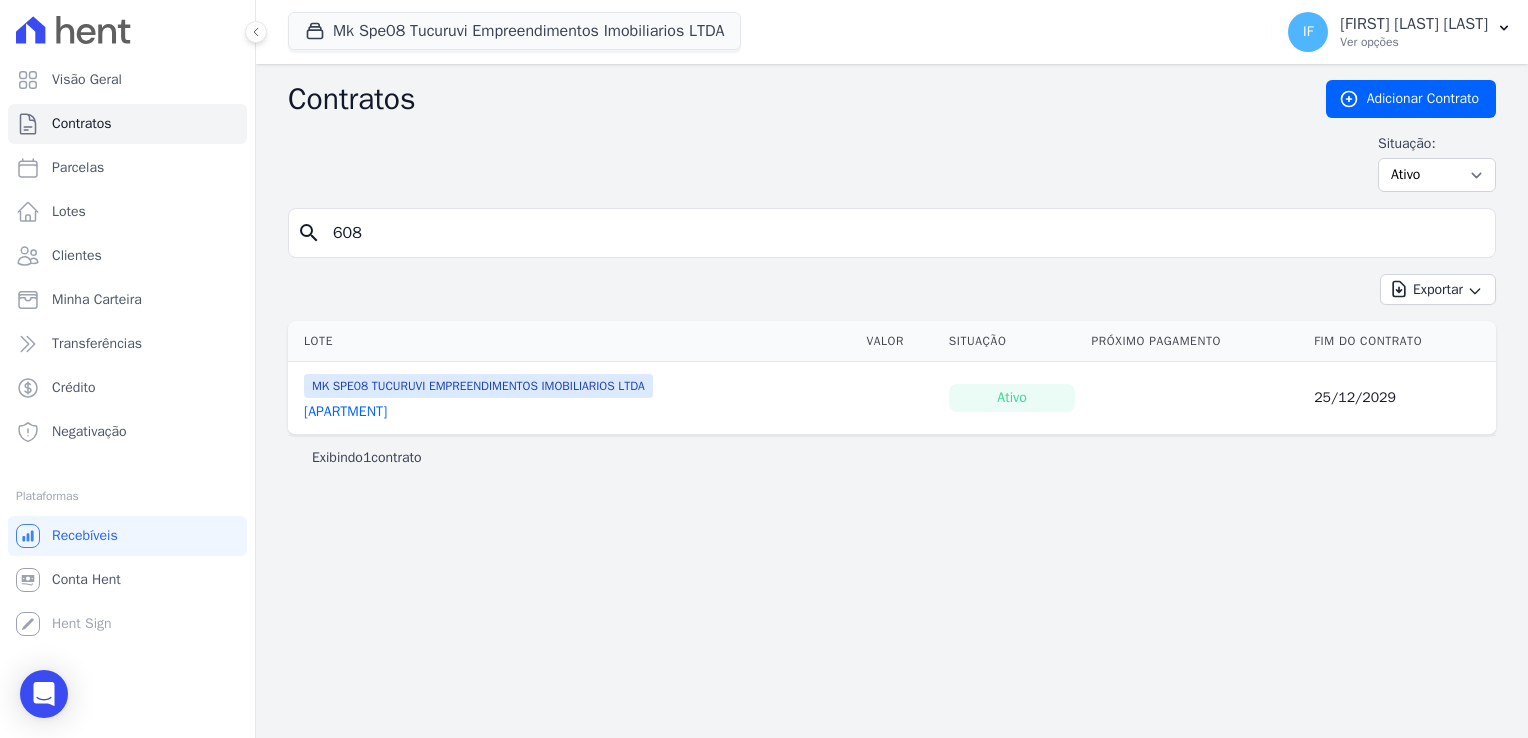 click on "AP 608" at bounding box center [345, 412] 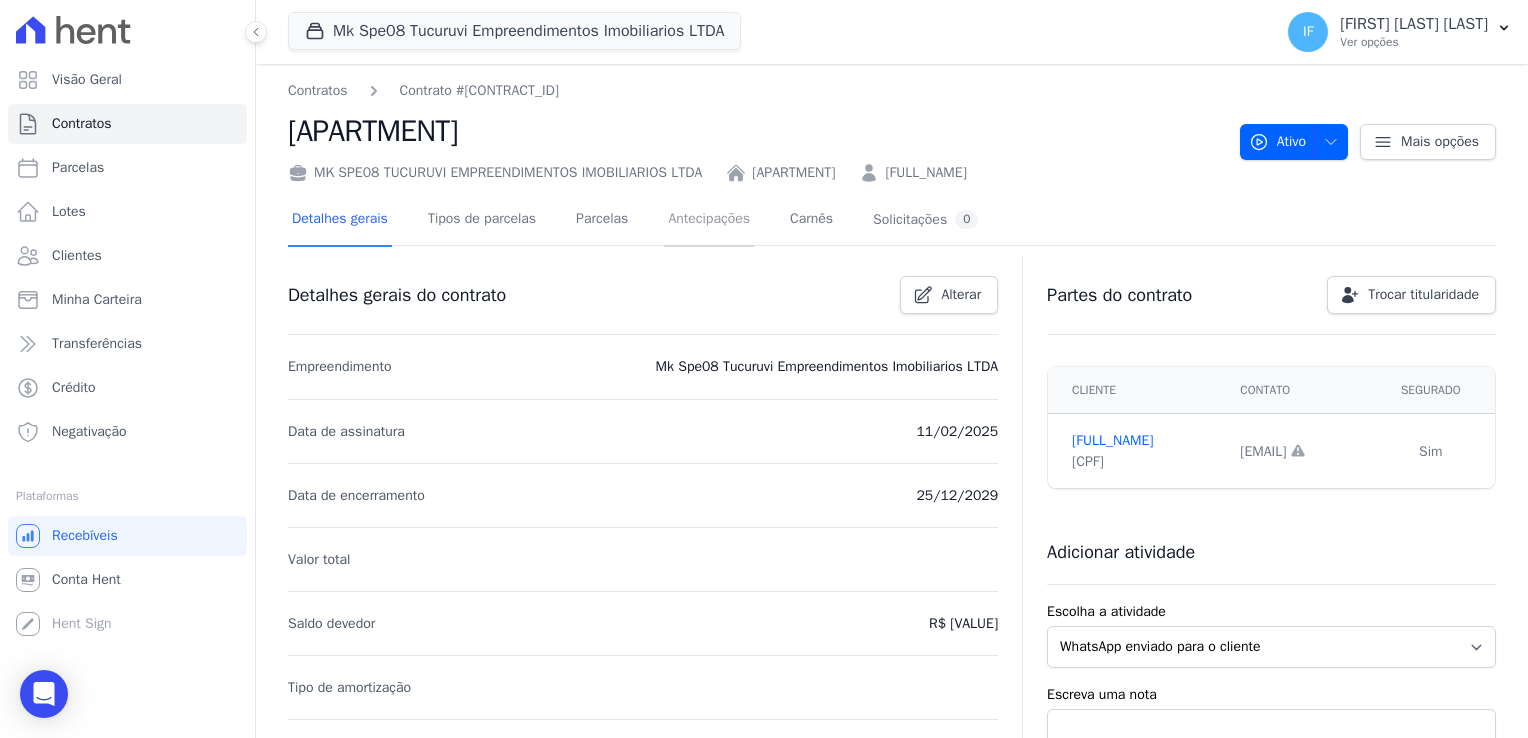 click on "Antecipações" at bounding box center (709, 220) 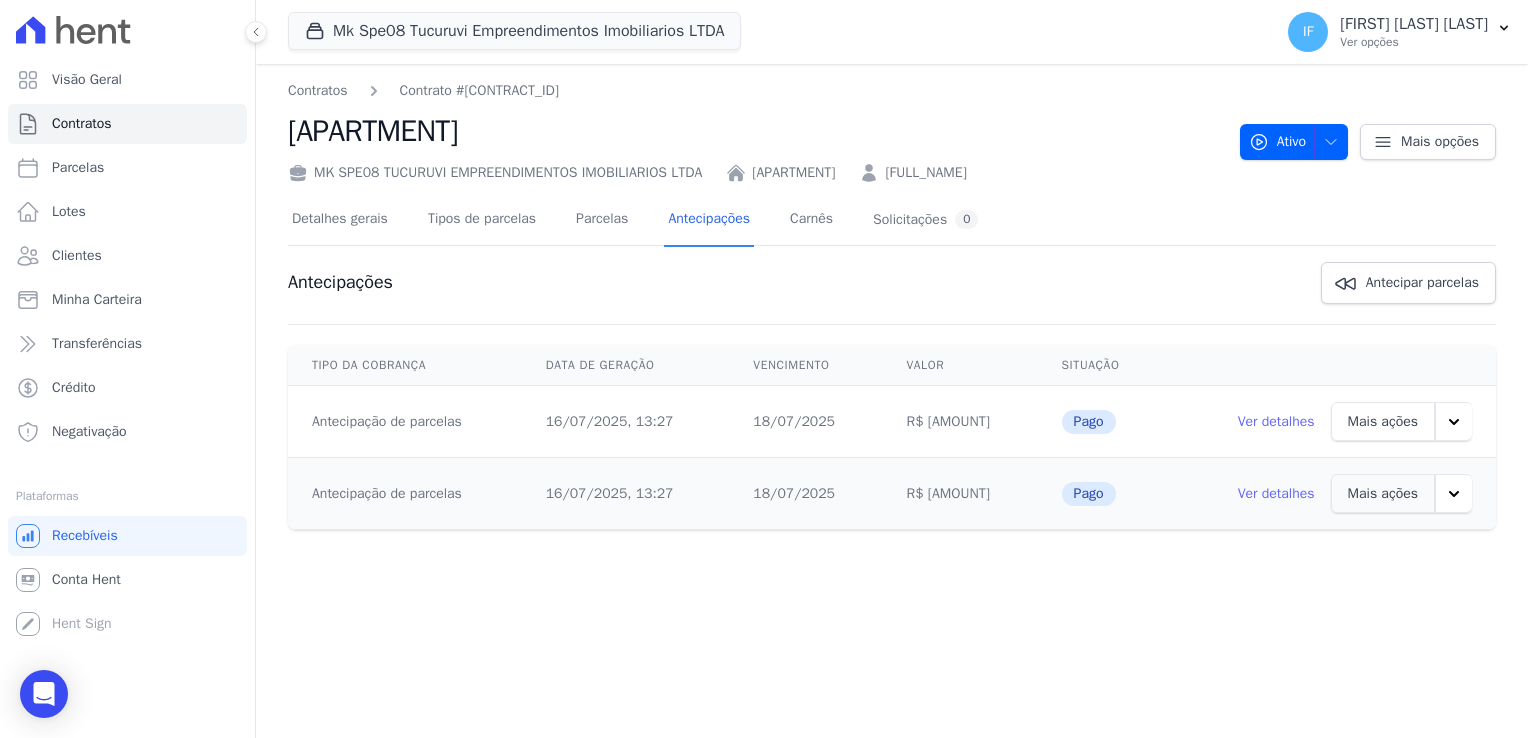 click 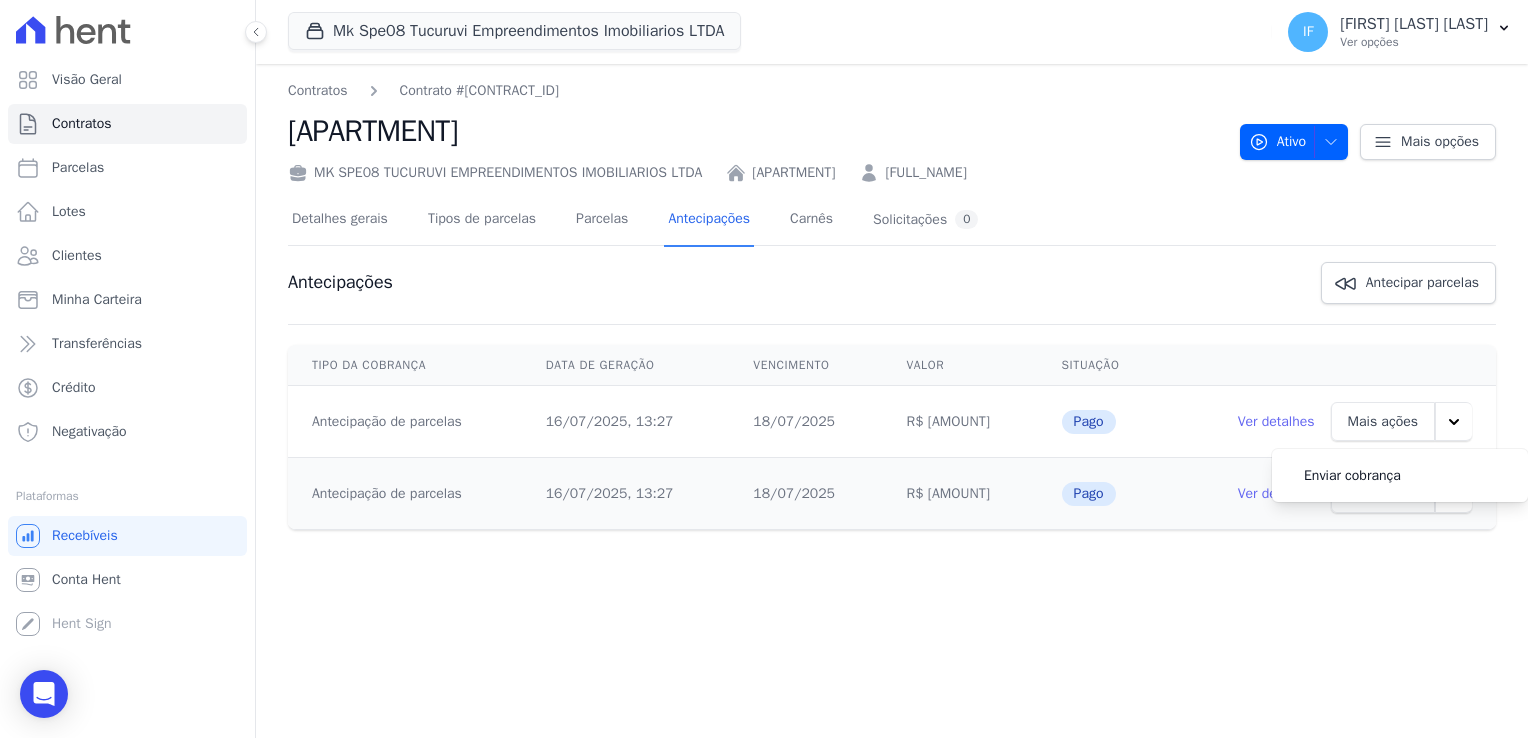 click on "Ver detalhes
Mais ações
Enviar cobrança" at bounding box center (1329, 422) 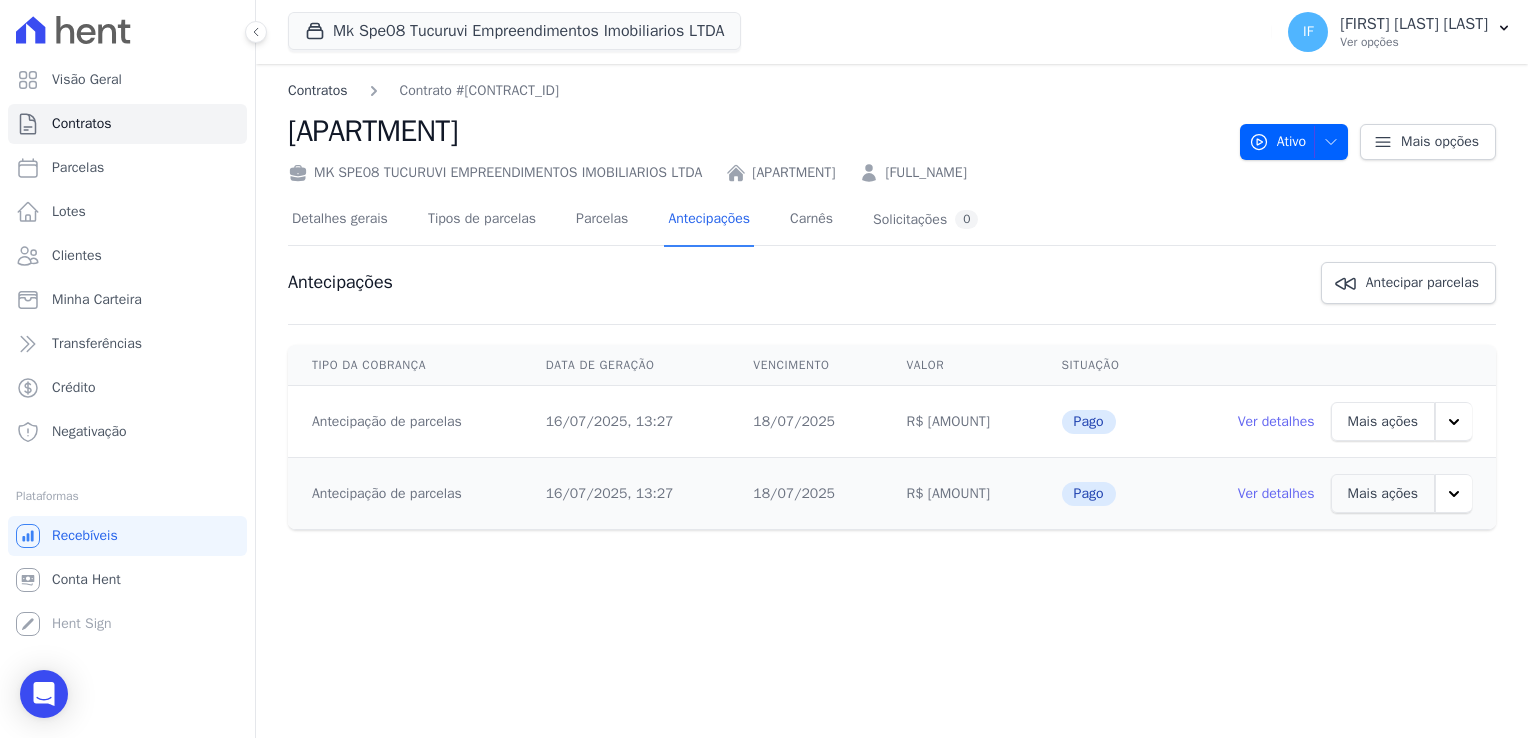 click on "Contratos" at bounding box center [318, 90] 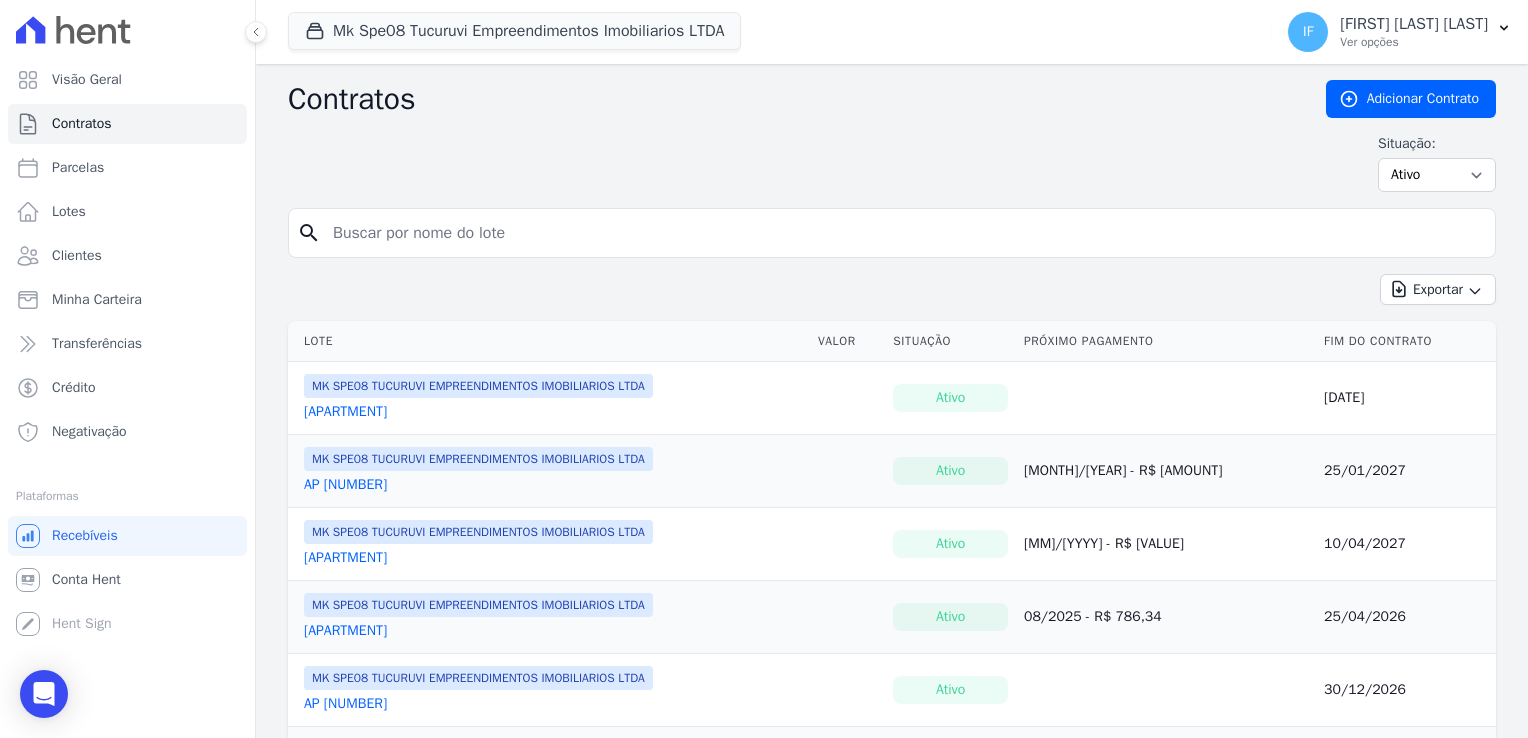 click at bounding box center (904, 233) 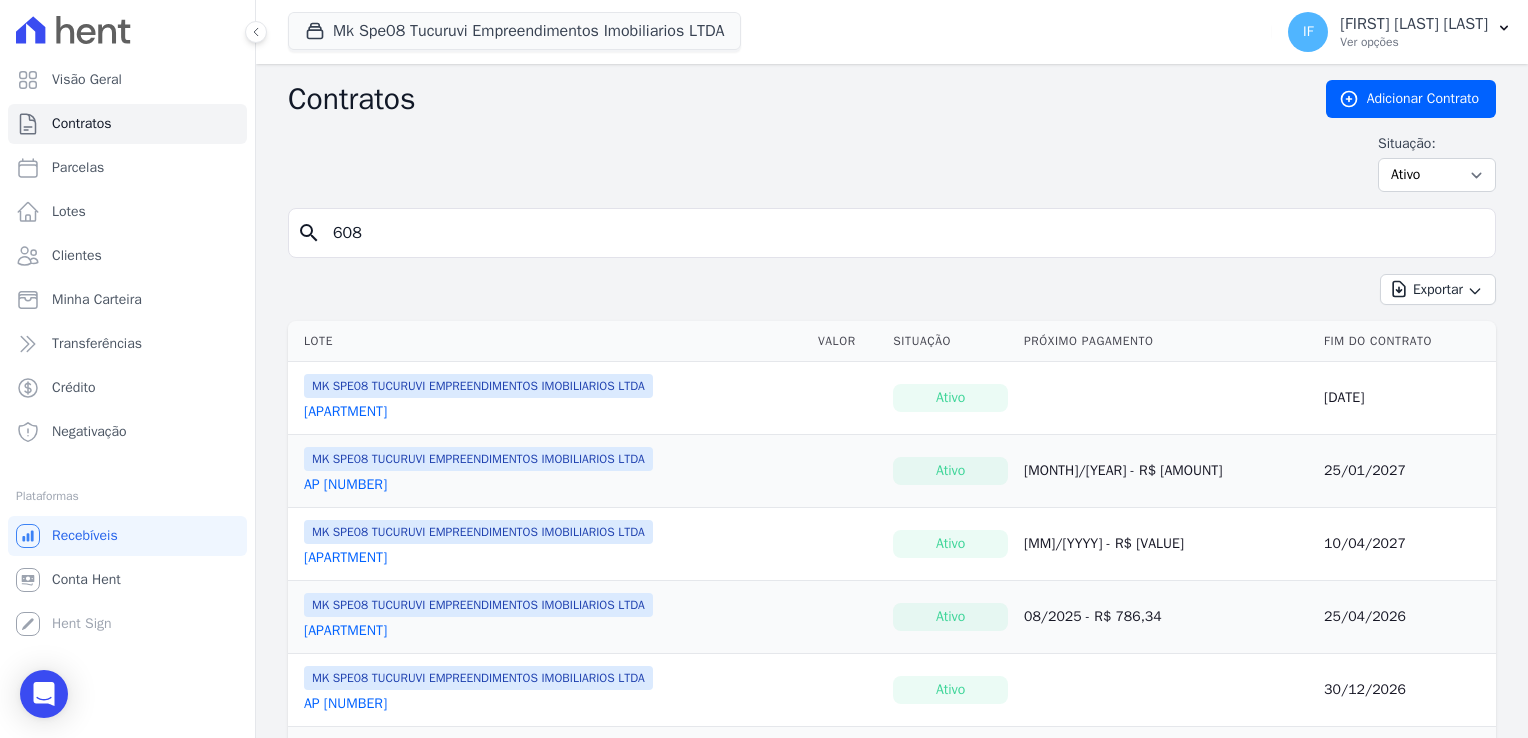type on "608" 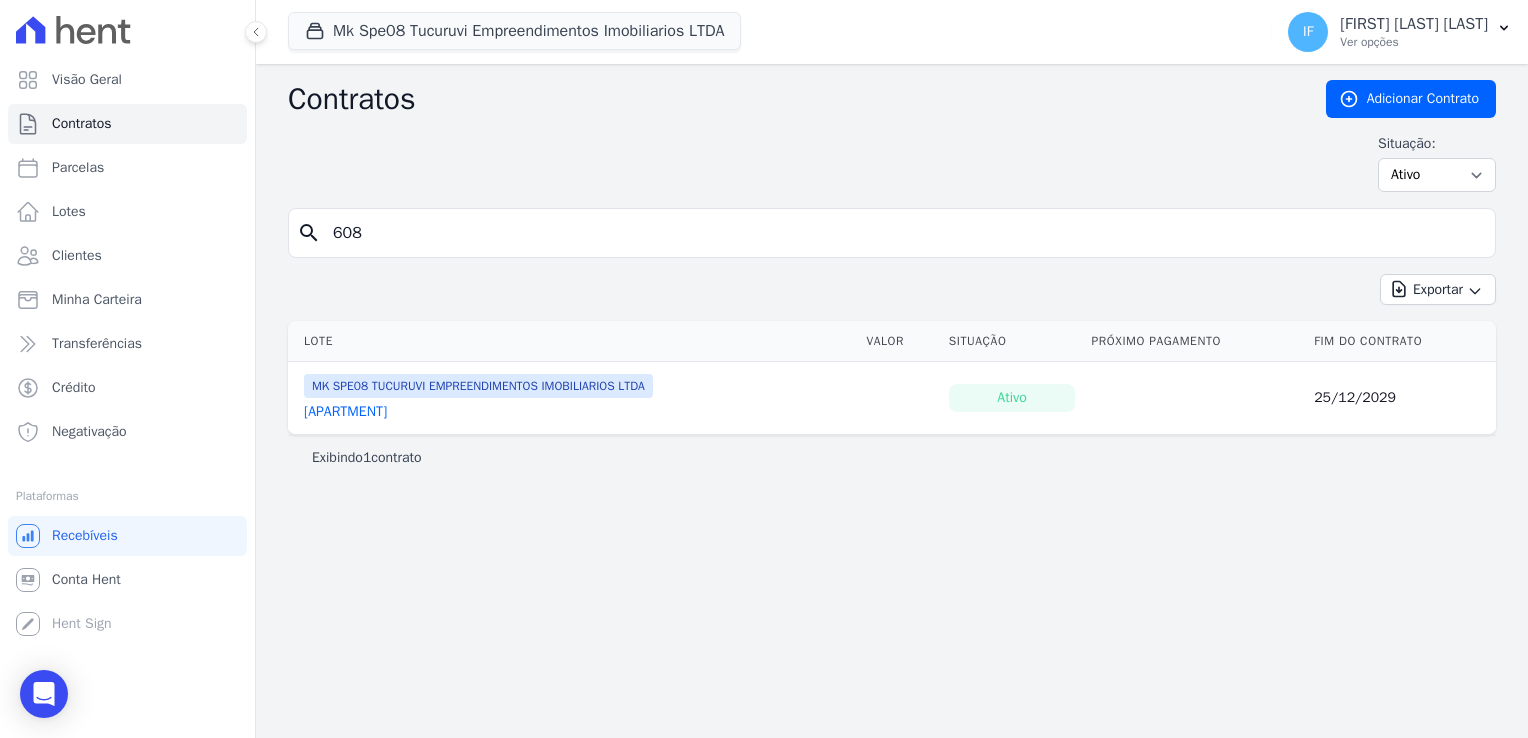 click on "AP 608" at bounding box center [345, 412] 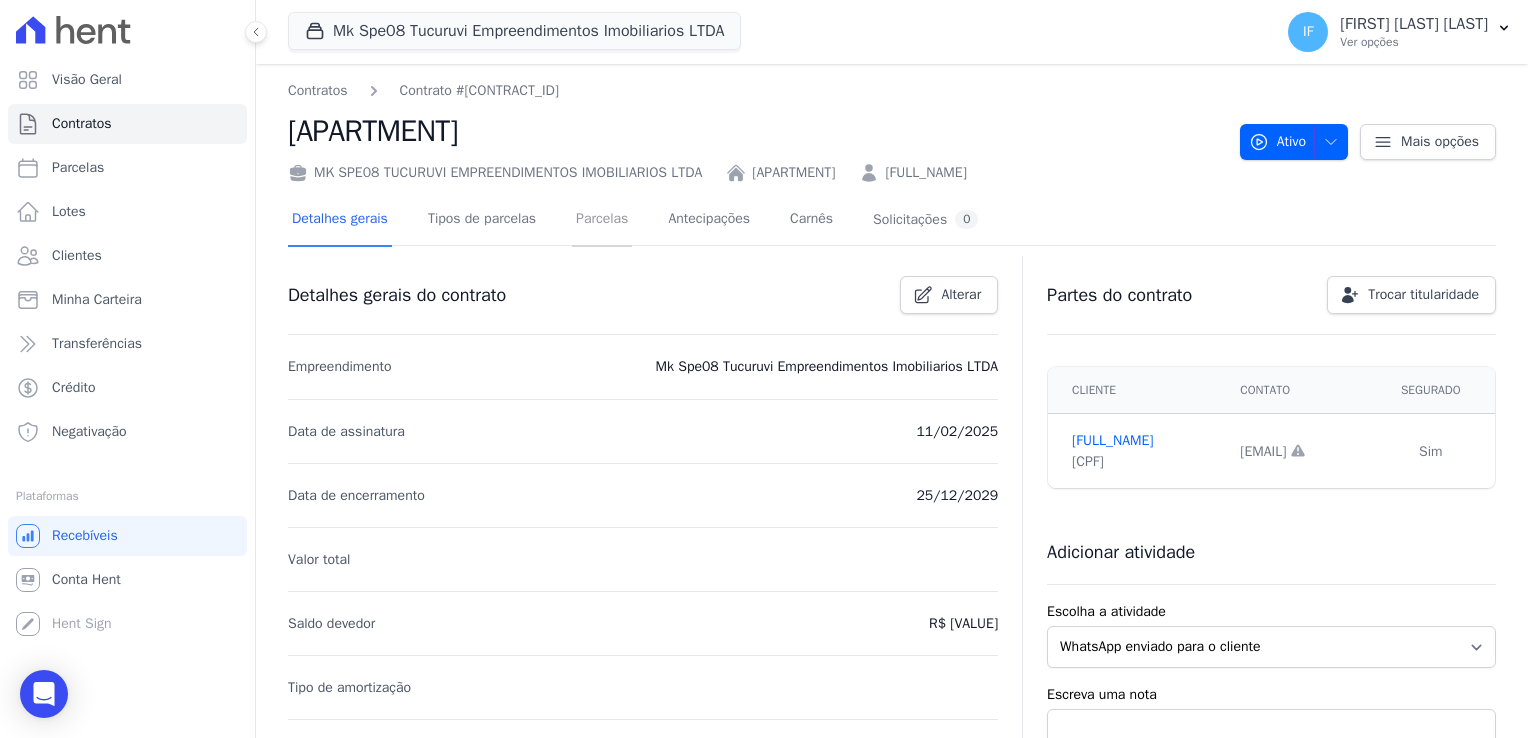 click on "Parcelas" at bounding box center (602, 220) 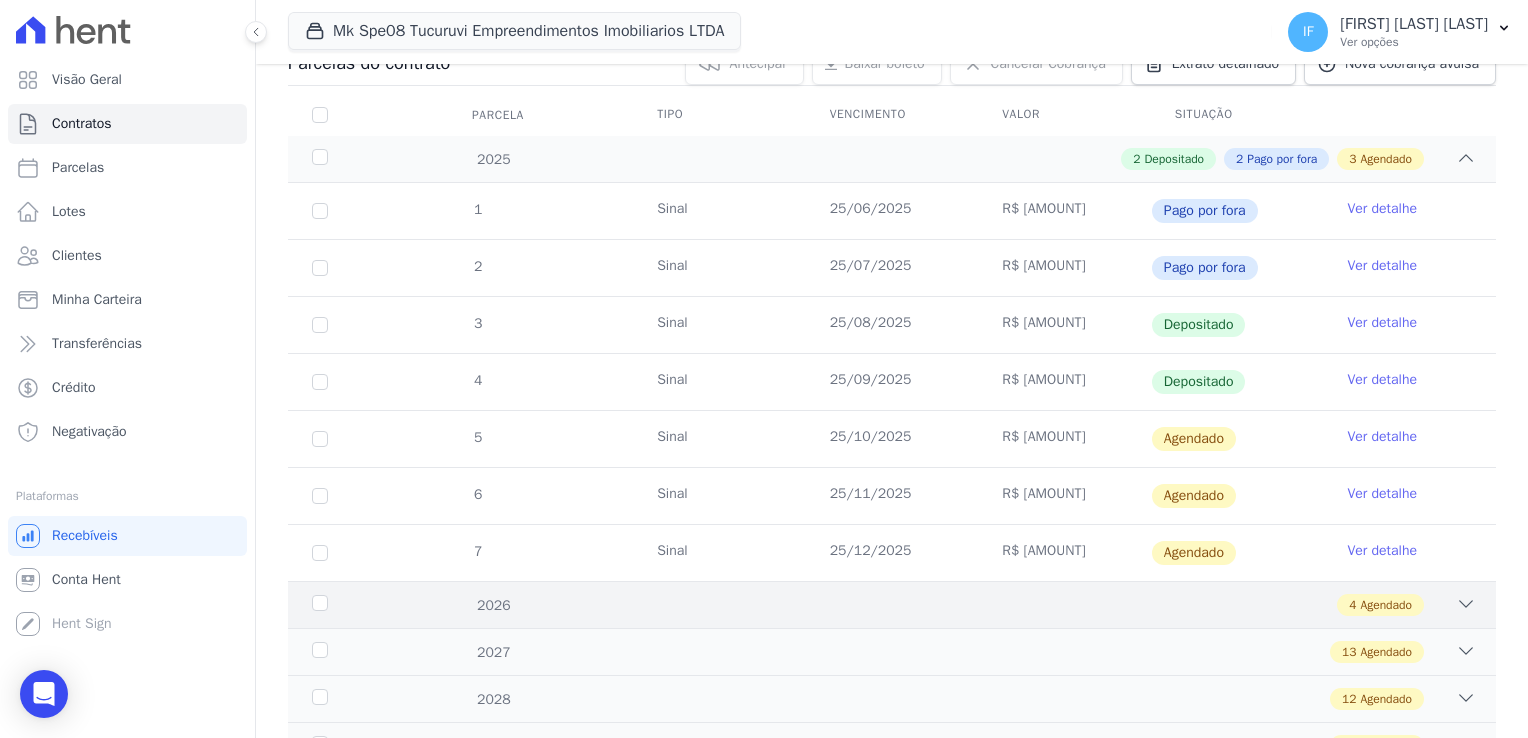 scroll, scrollTop: 300, scrollLeft: 0, axis: vertical 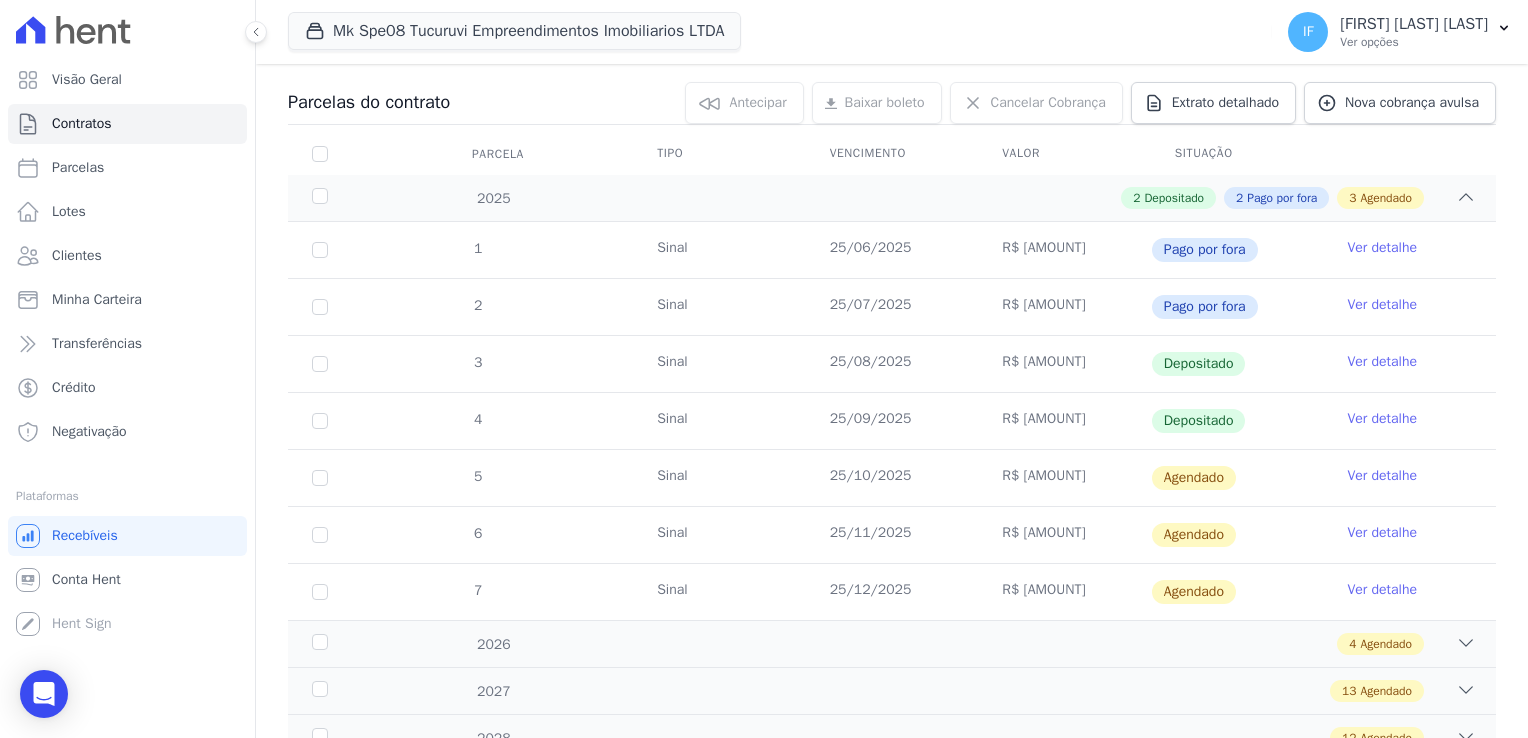 click on "25/08/2025" at bounding box center (892, 364) 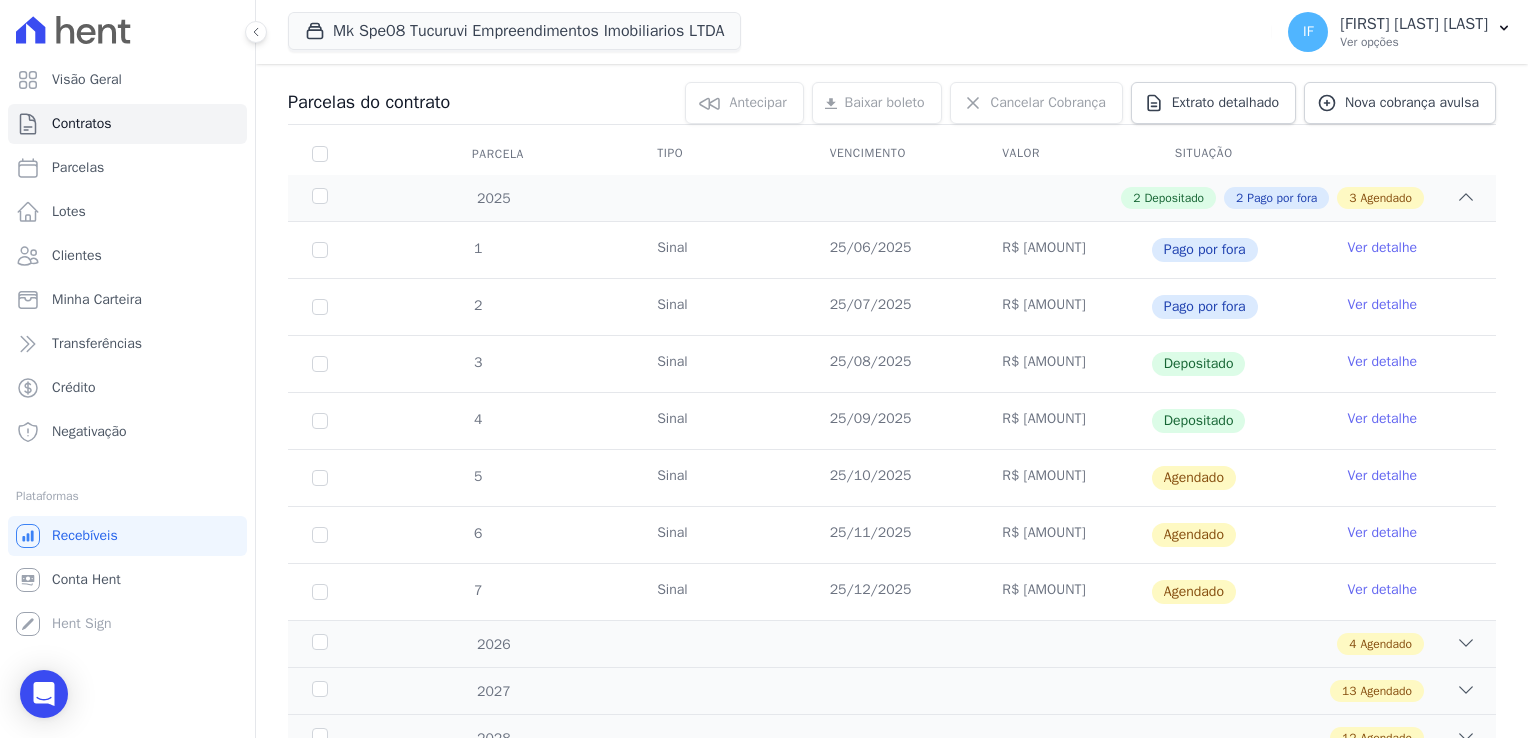 click on "Ver detalhe" at bounding box center [1382, 362] 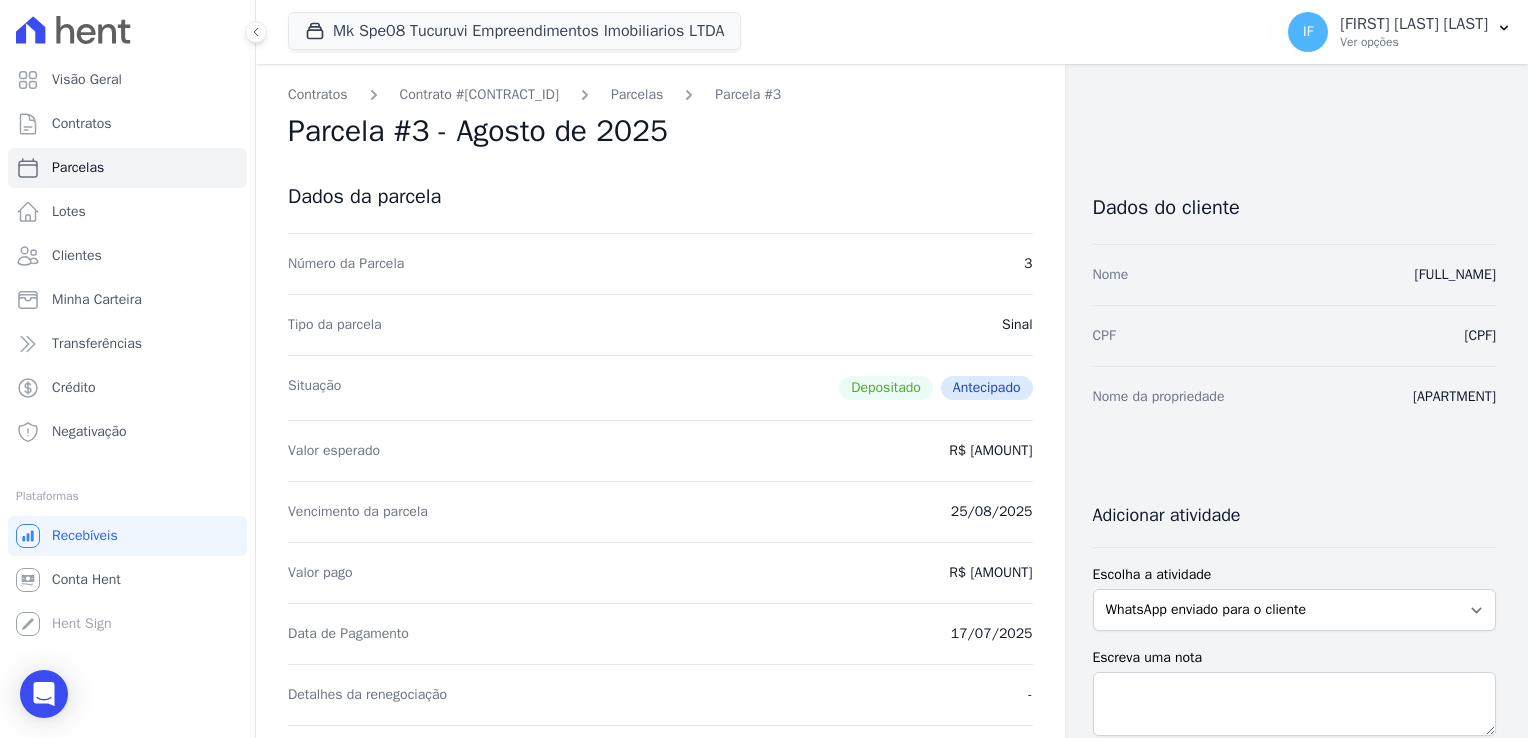 drag, startPoint x: 944, startPoint y: 577, endPoint x: 1029, endPoint y: 572, distance: 85.146935 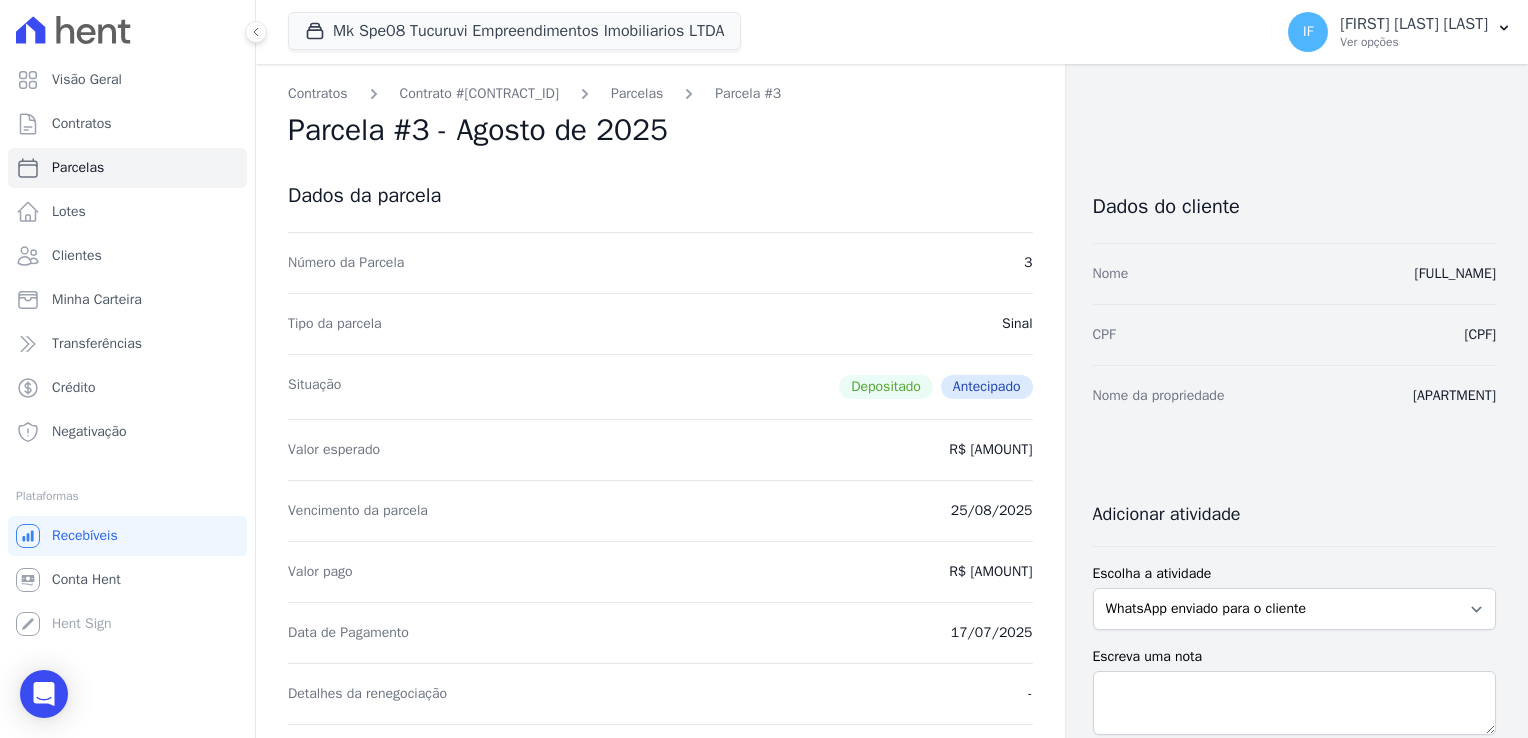 scroll, scrollTop: 0, scrollLeft: 0, axis: both 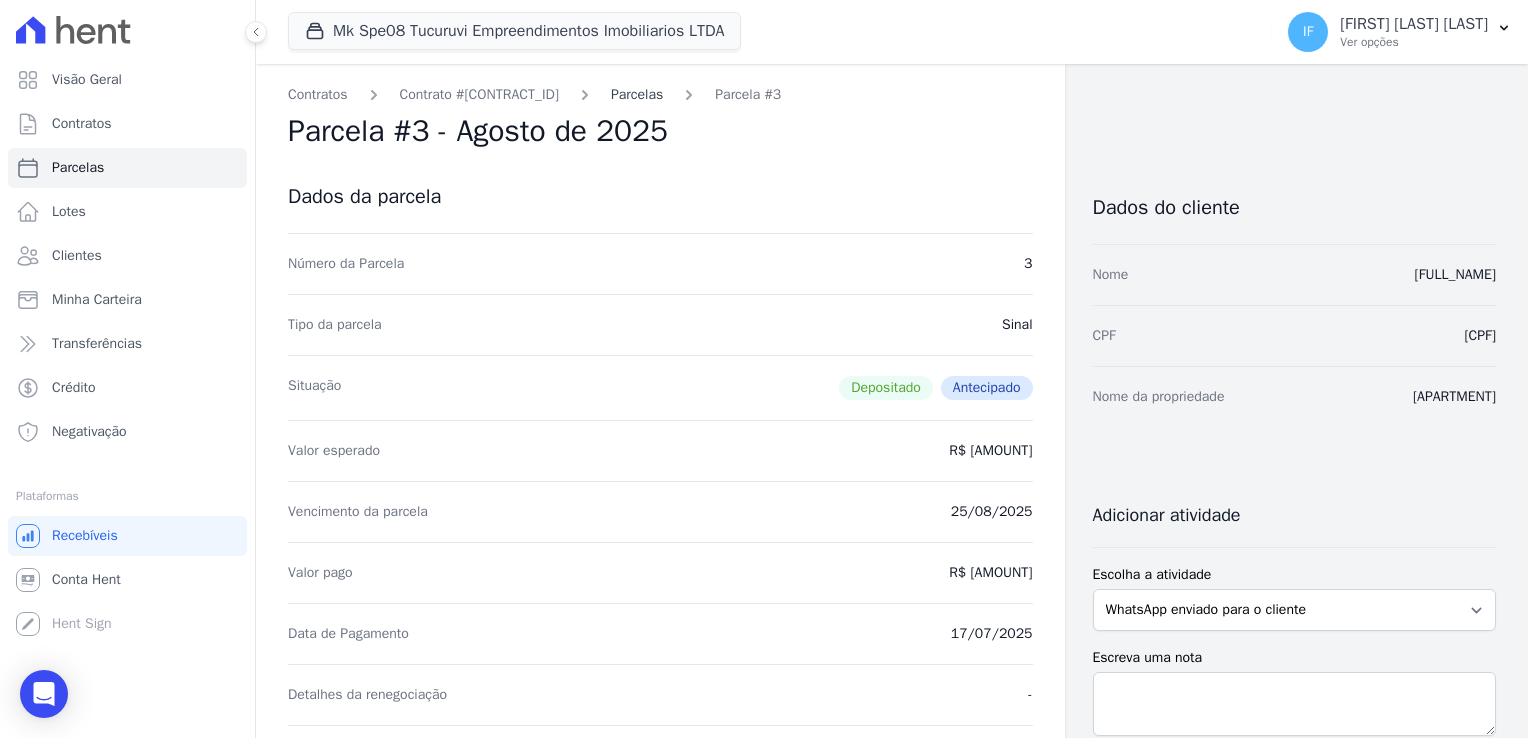 click on "Parcelas" at bounding box center (637, 94) 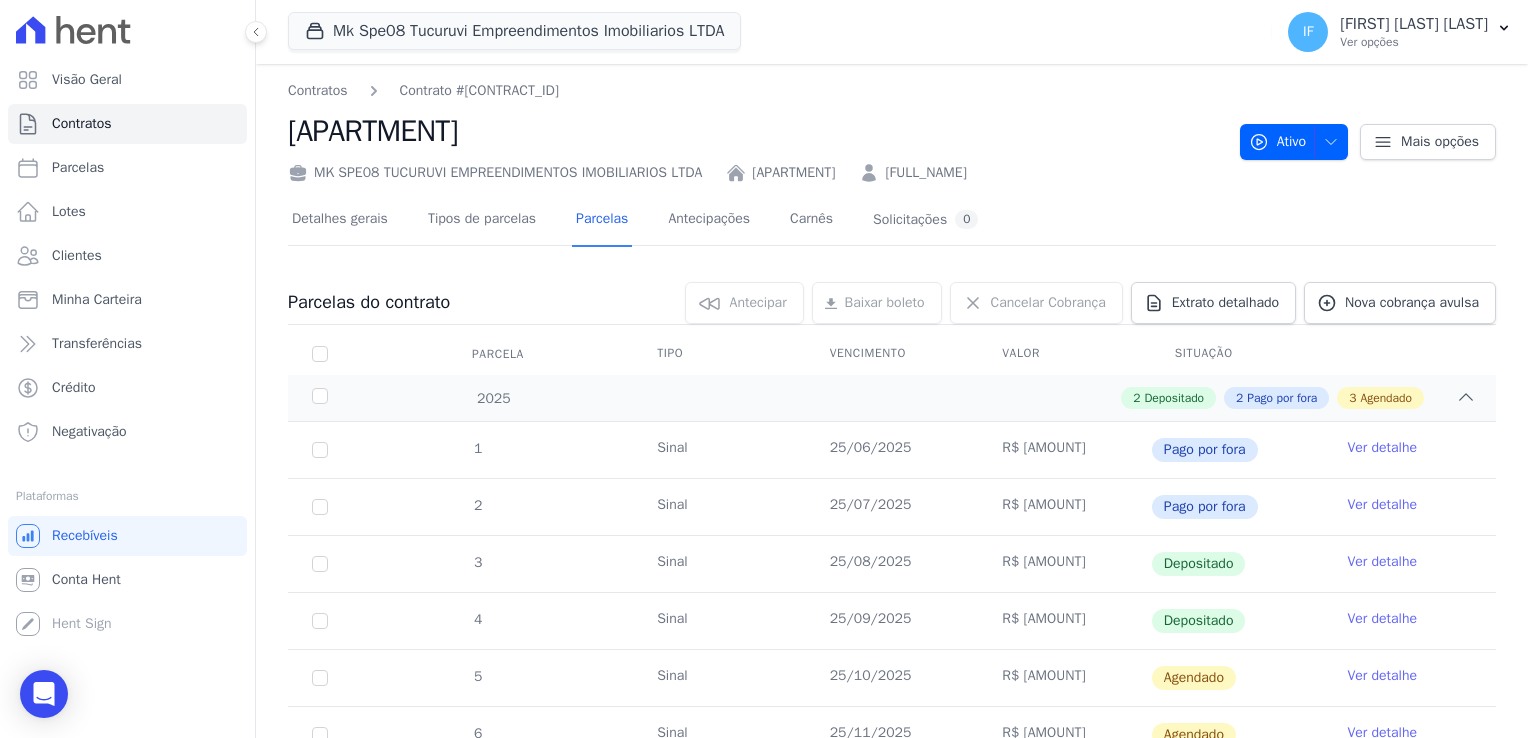 click on "R$ 1.473,65" at bounding box center (1064, 621) 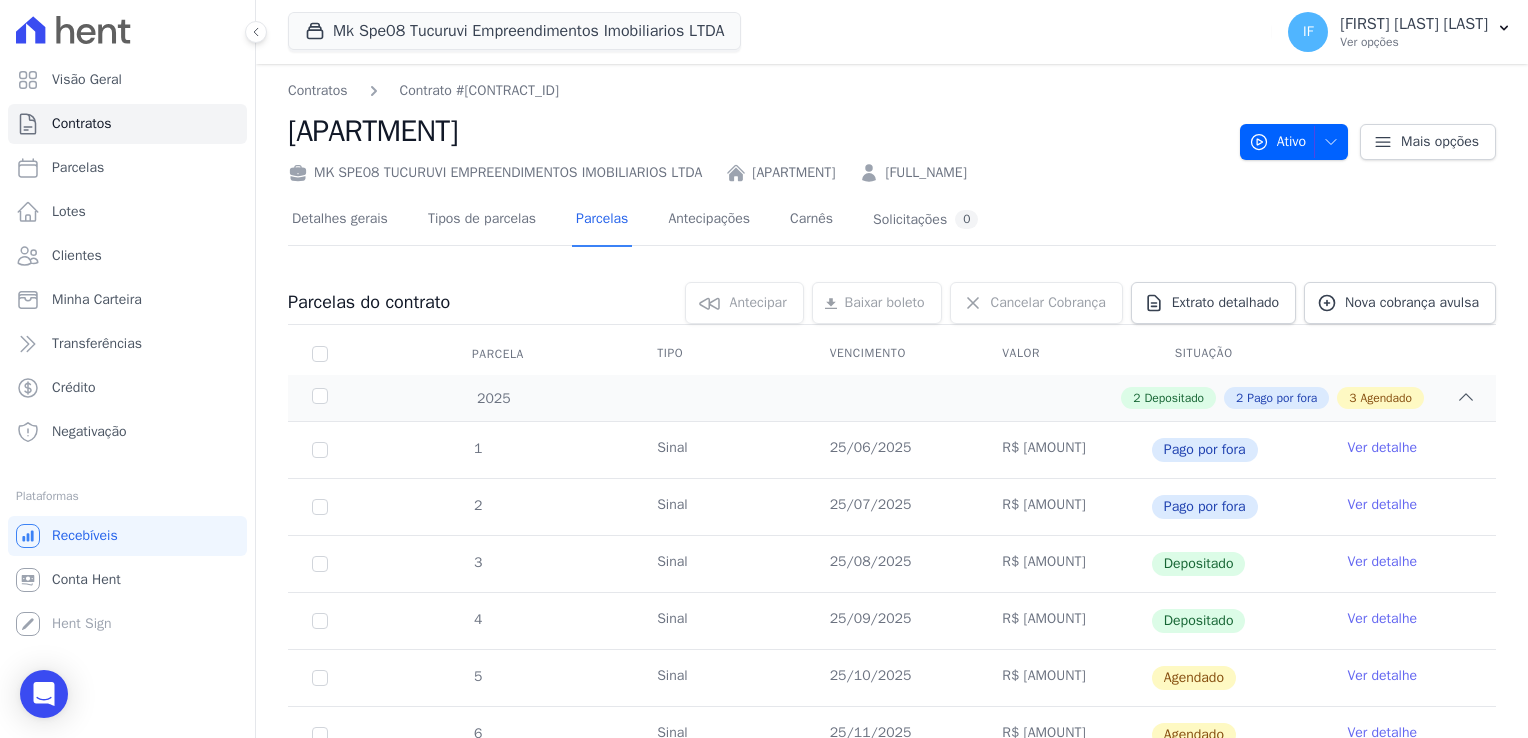click on "Ver detalhe" at bounding box center (1382, 619) 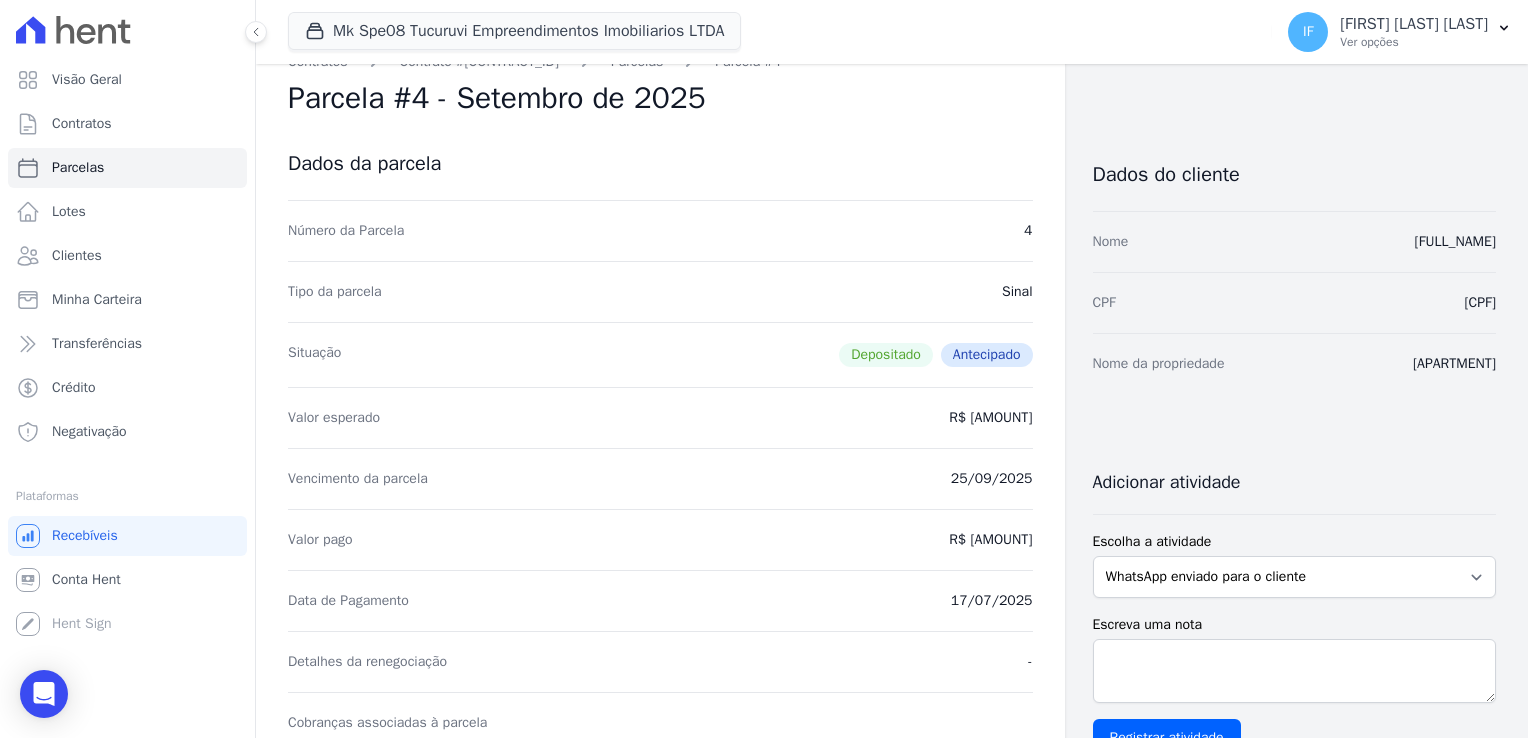 scroll, scrollTop: 0, scrollLeft: 0, axis: both 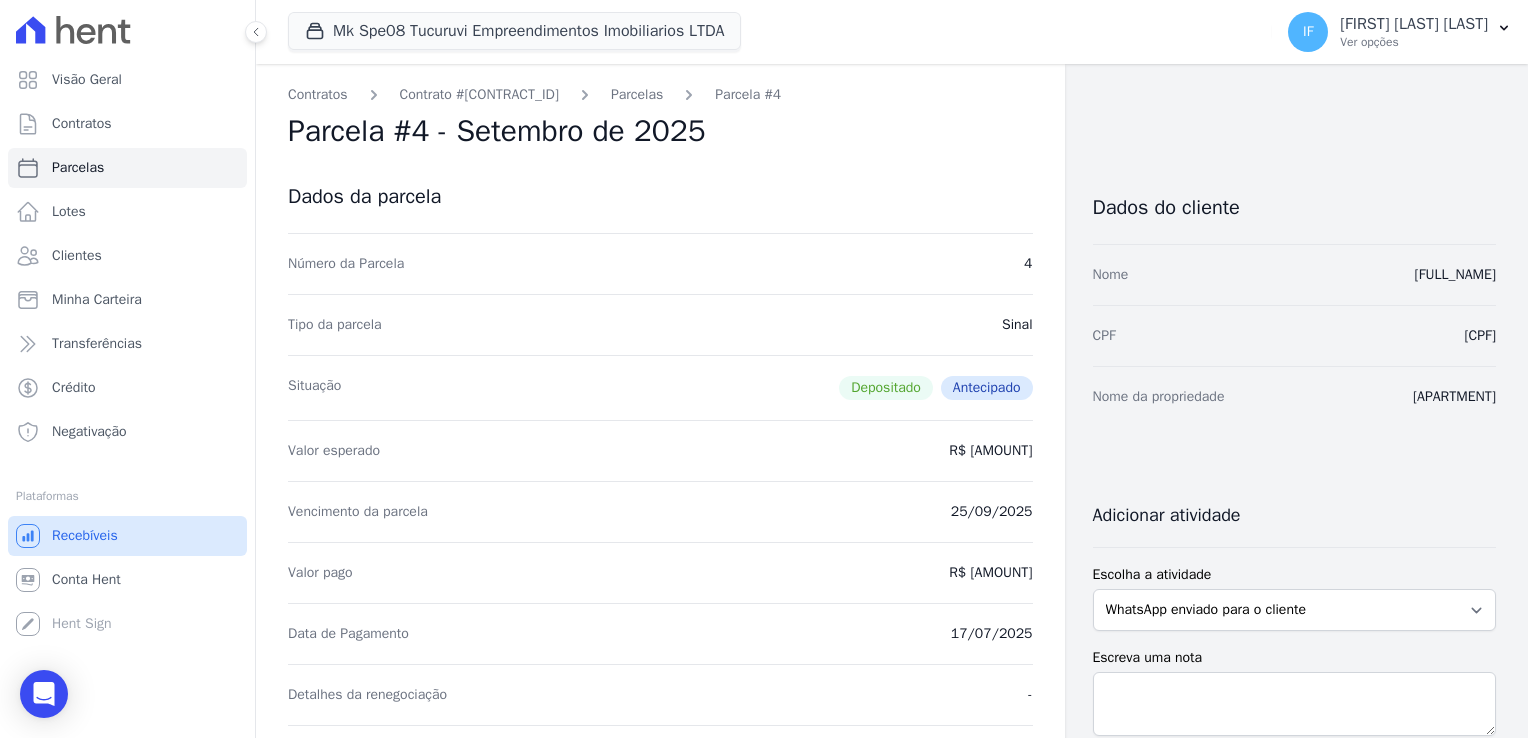 click on "Recebíveis" at bounding box center (85, 536) 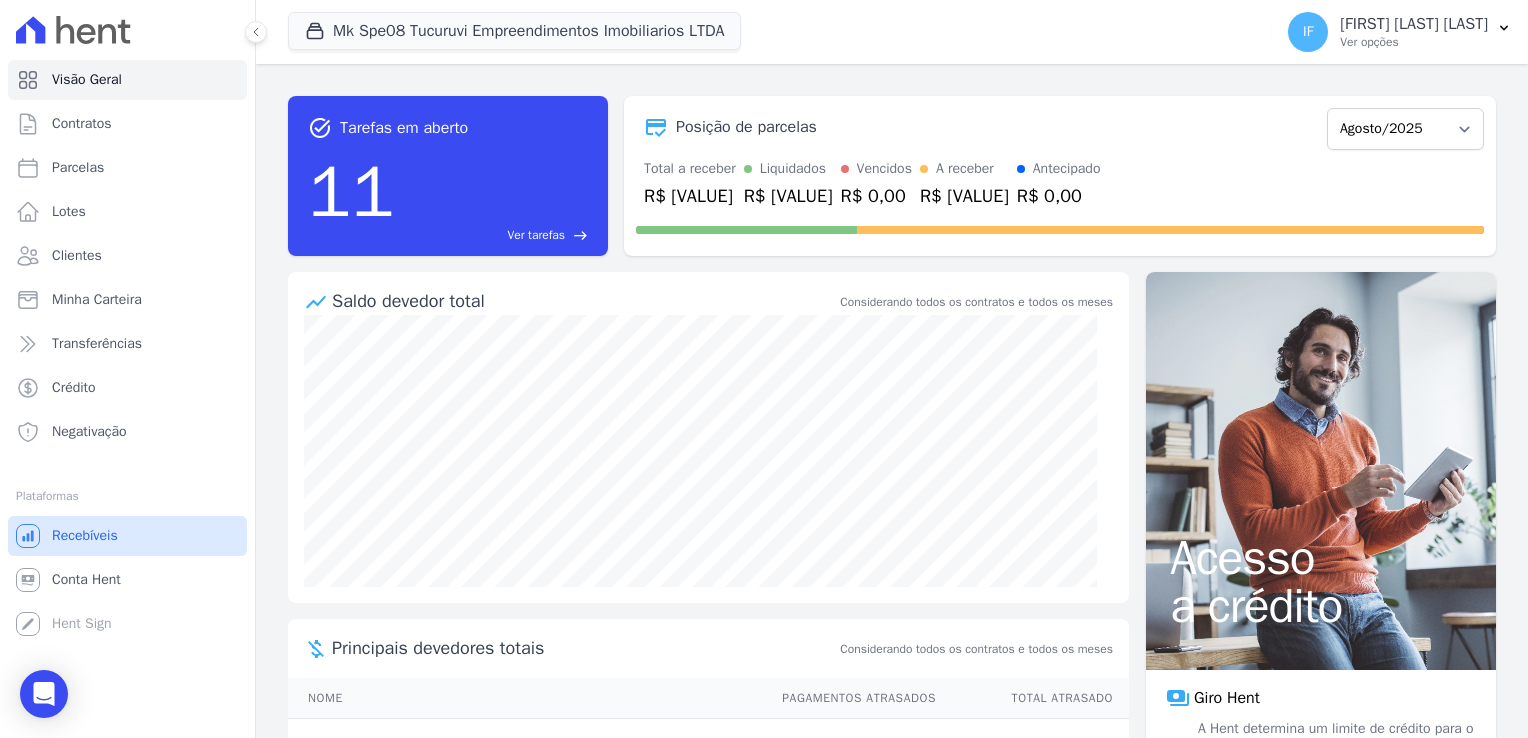 click on "Recebíveis" at bounding box center (127, 536) 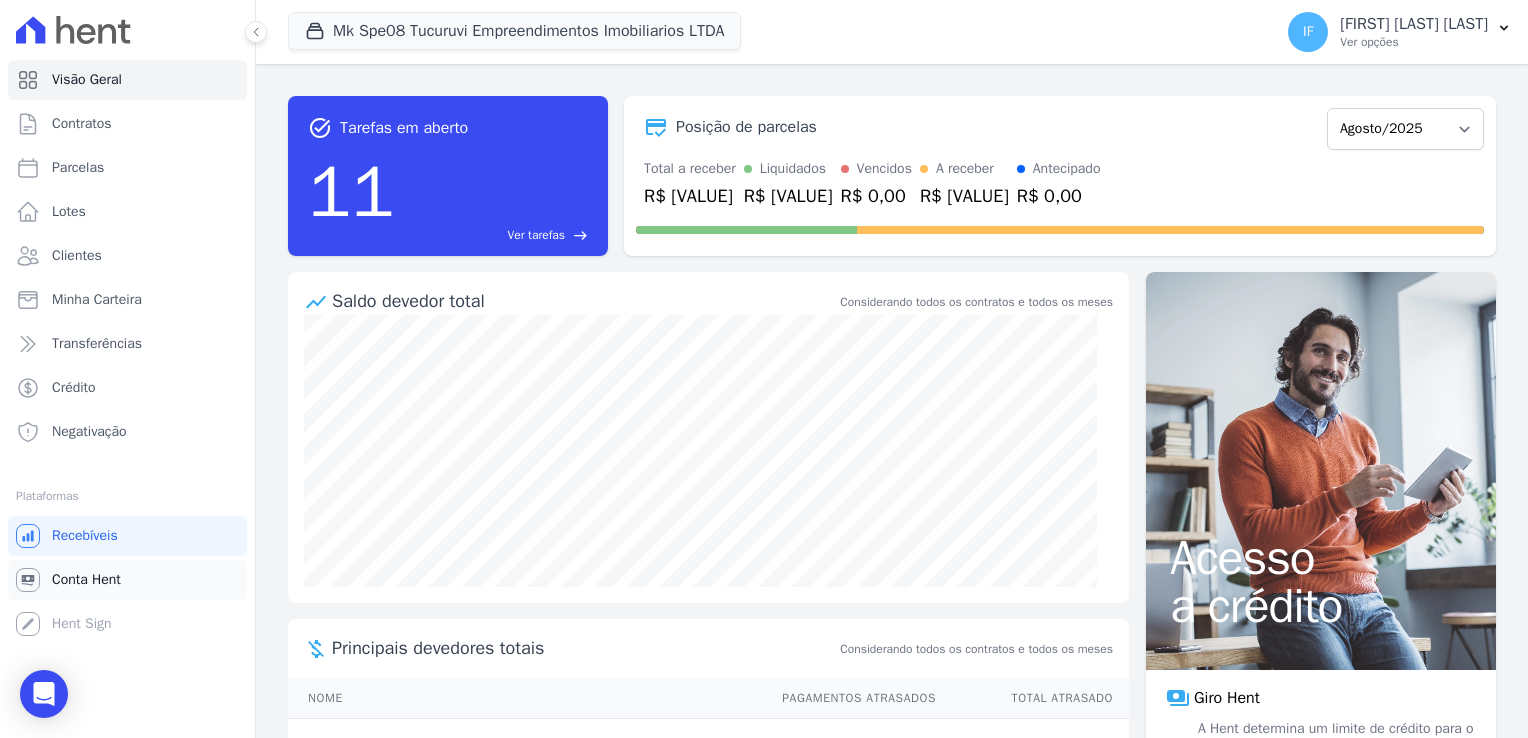 click on "Conta Hent" at bounding box center [86, 580] 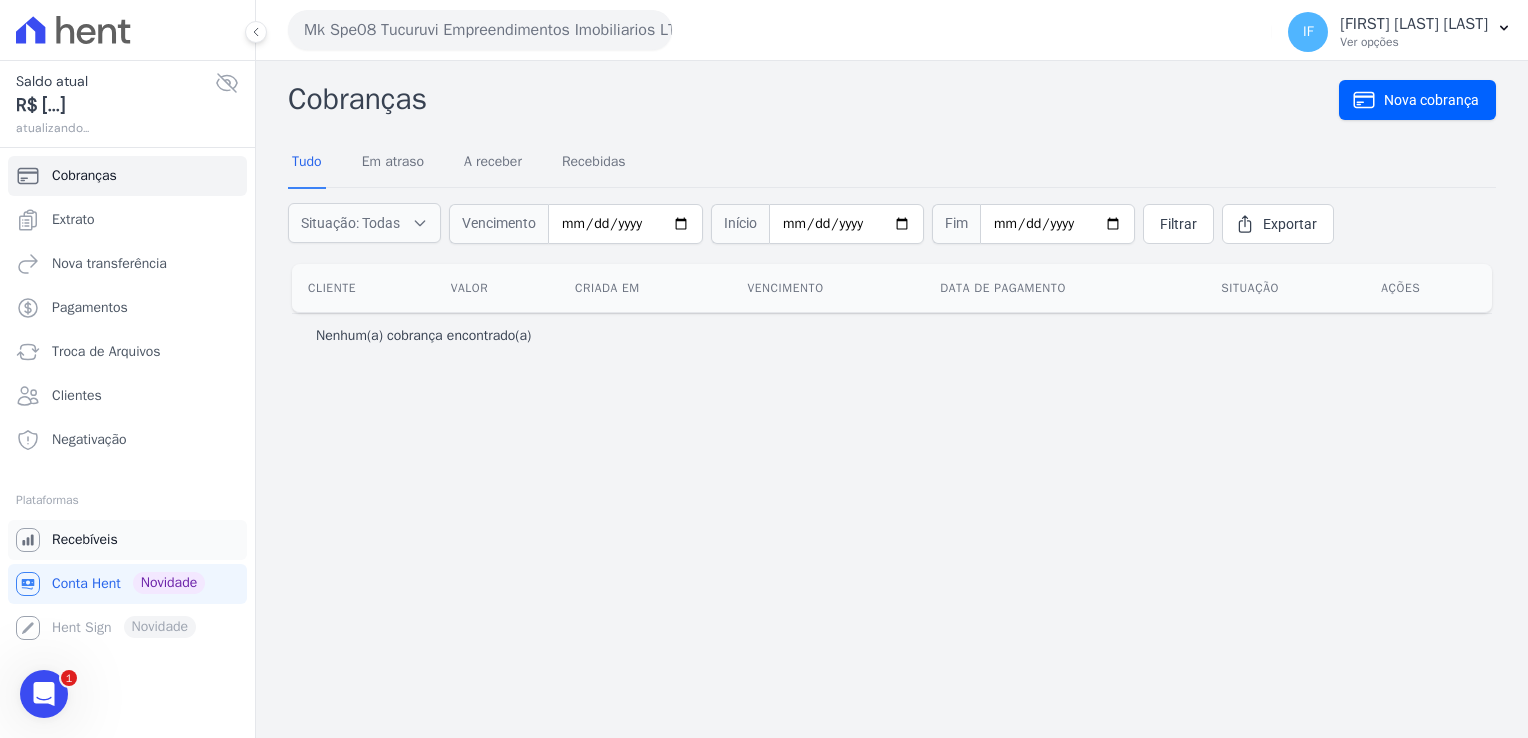 scroll, scrollTop: 0, scrollLeft: 0, axis: both 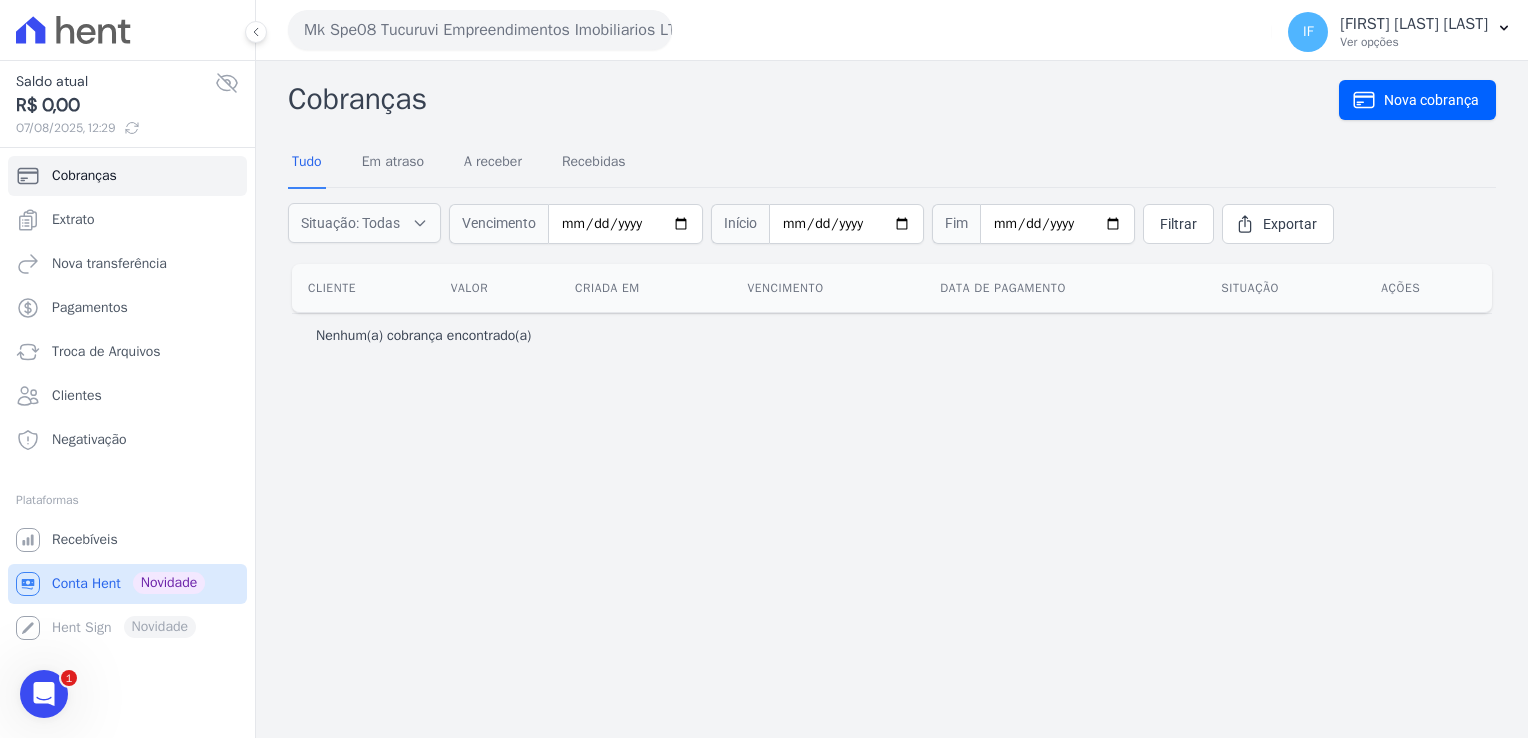 click on "Conta Hent" at bounding box center [86, 584] 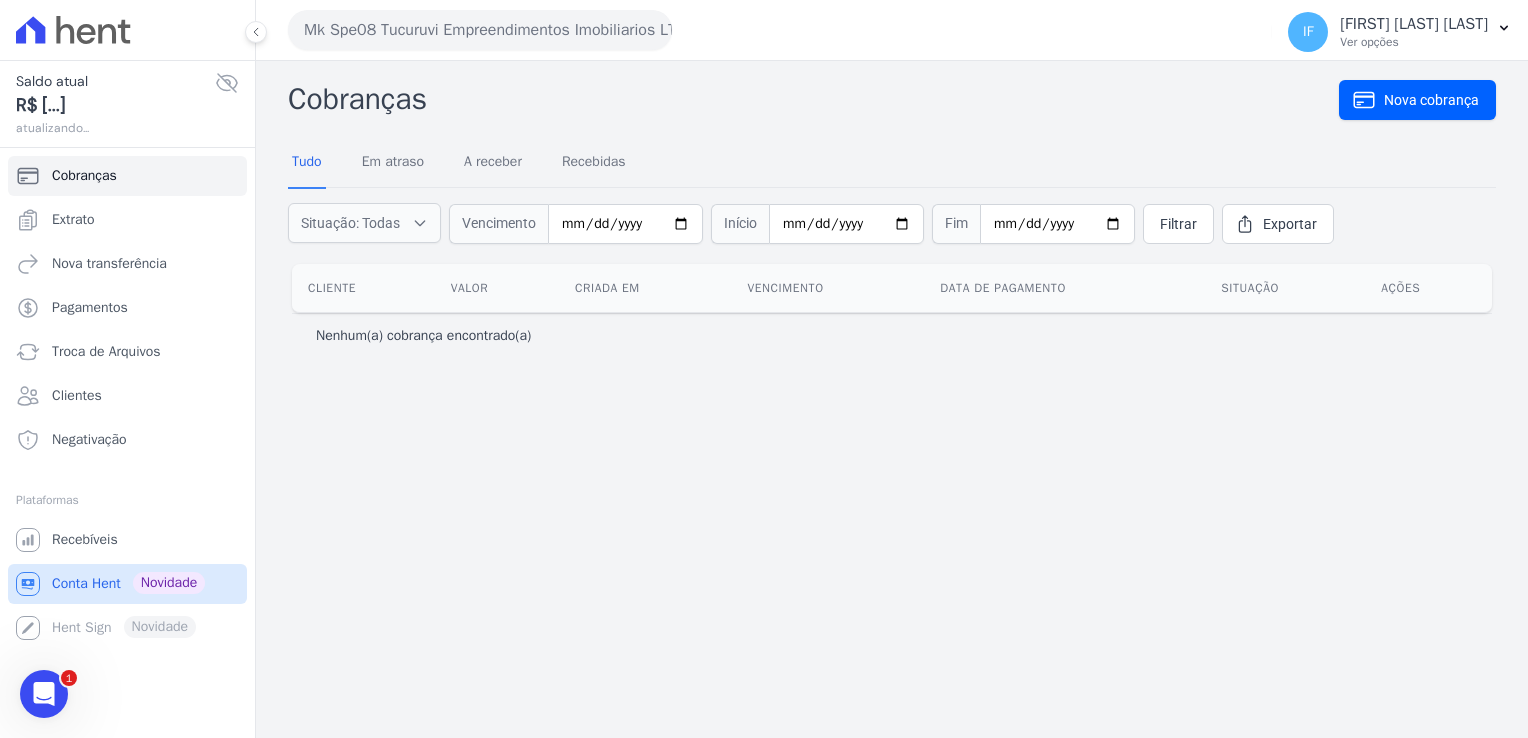 scroll, scrollTop: 0, scrollLeft: 0, axis: both 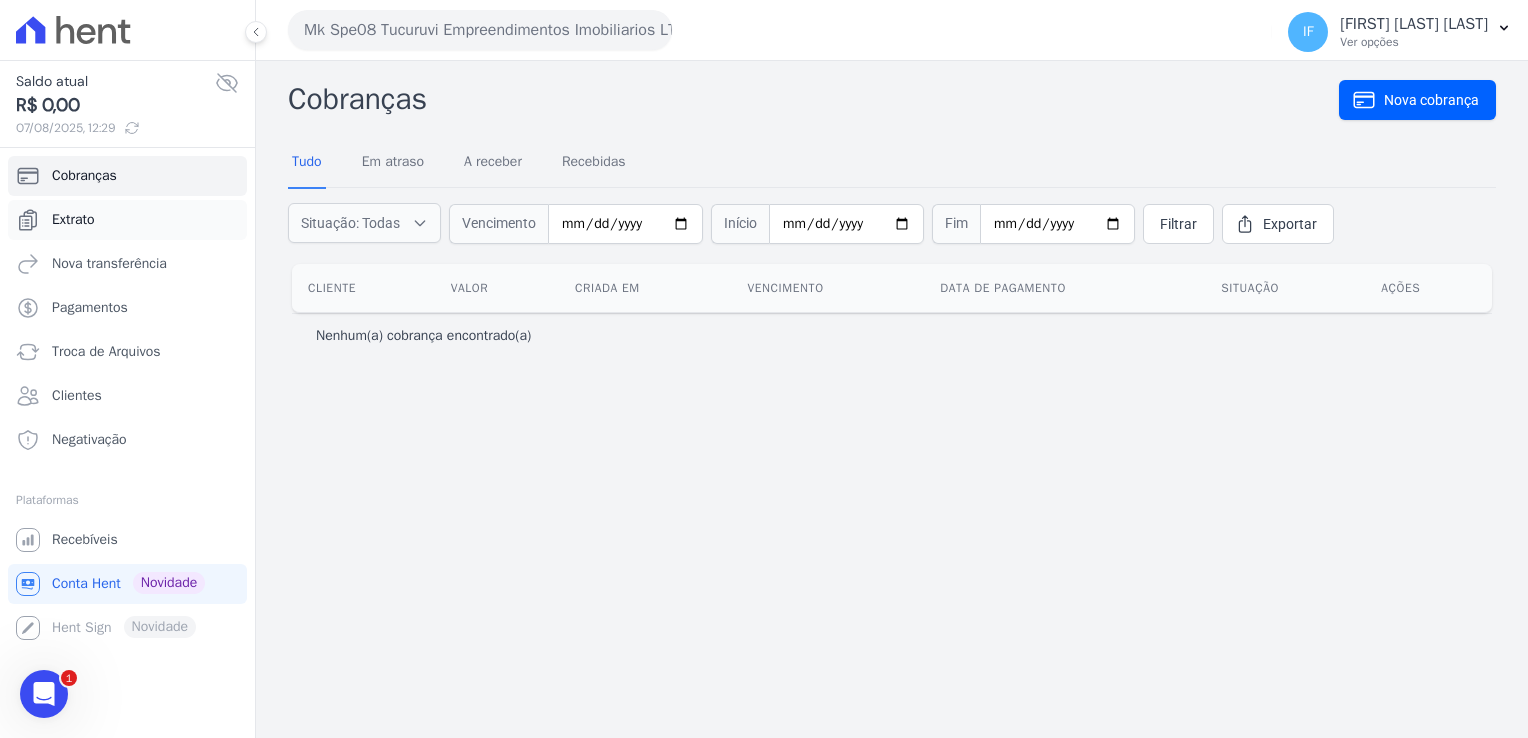 click on "Extrato" at bounding box center [73, 220] 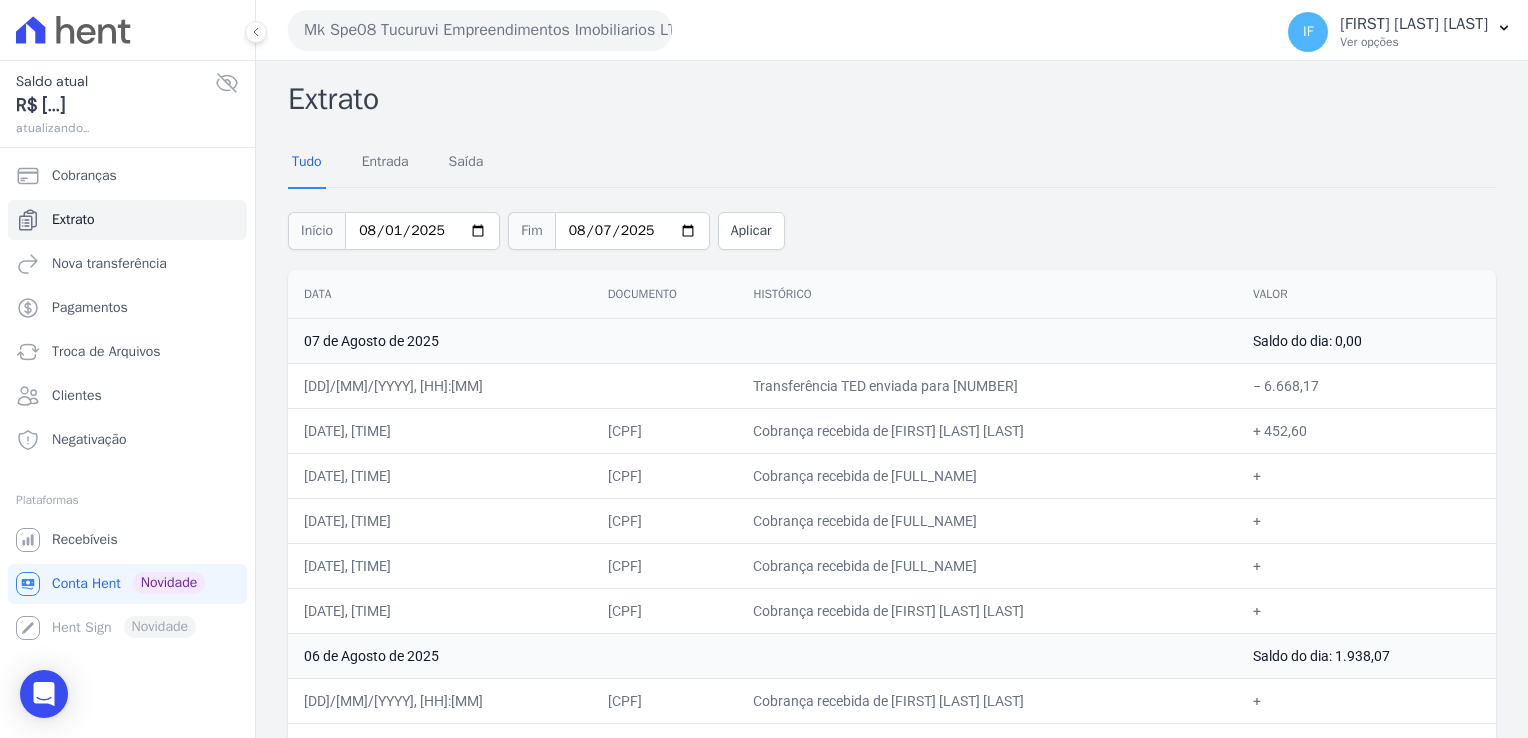 click on "Extrato" at bounding box center [73, 220] 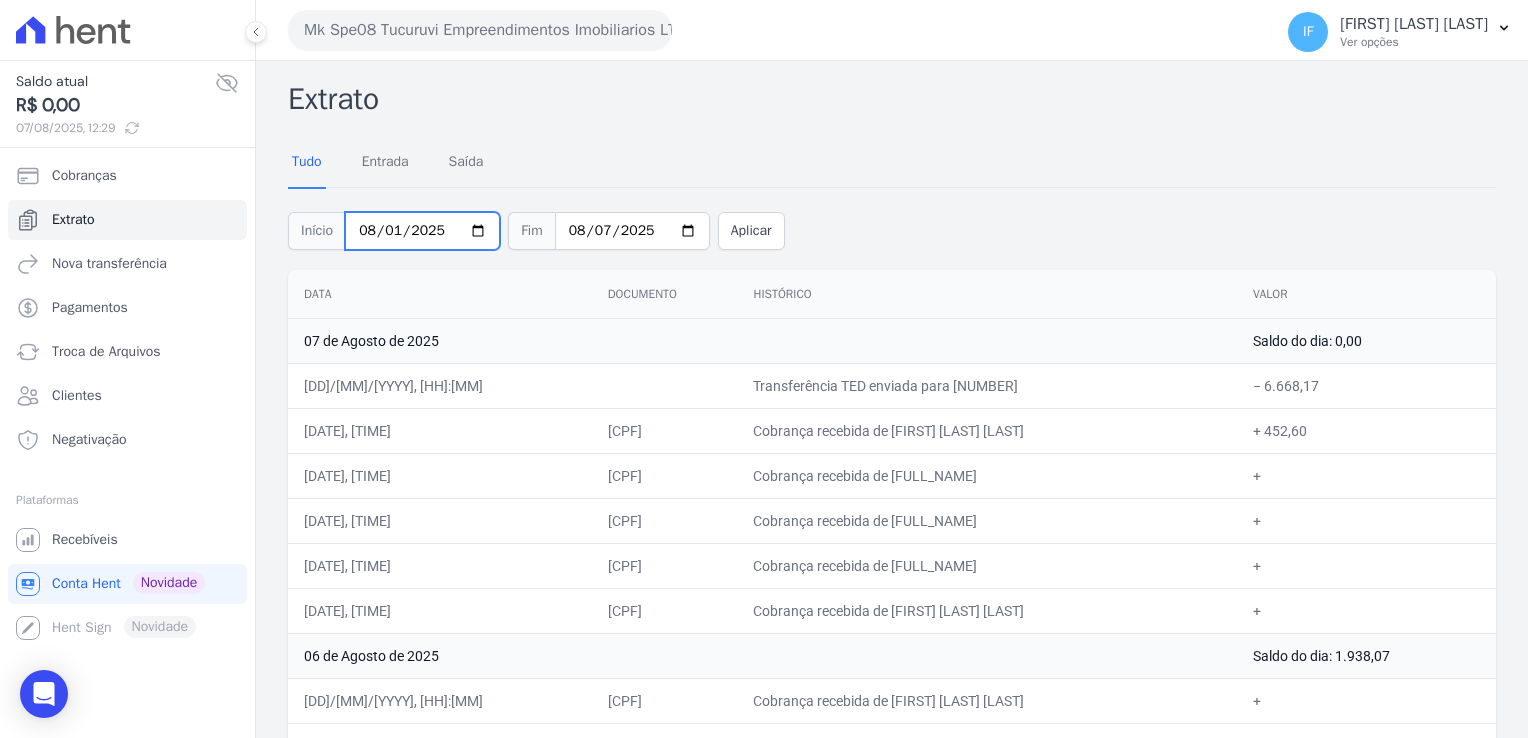click on "2025-08-01" at bounding box center [422, 231] 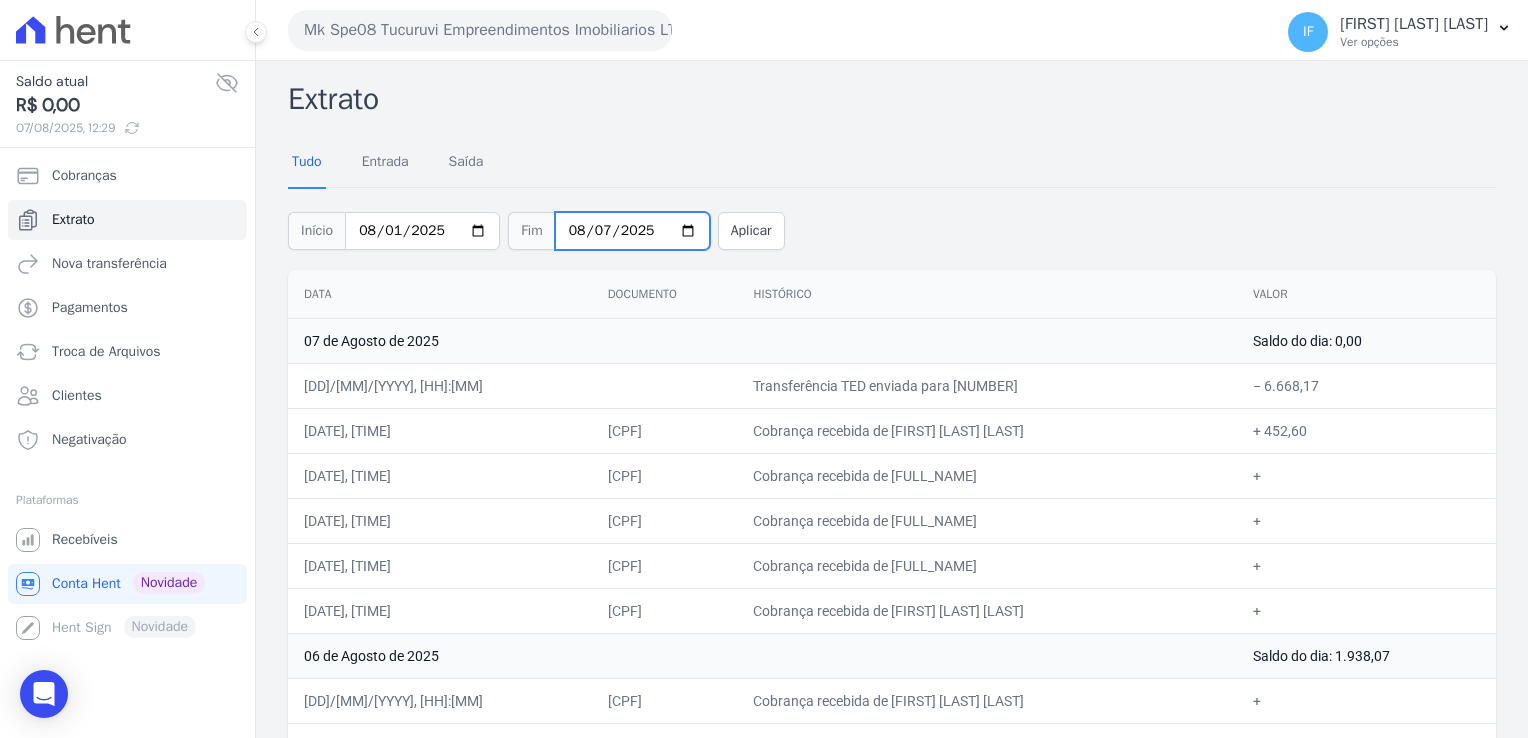 click on "2025-08-07" at bounding box center [632, 231] 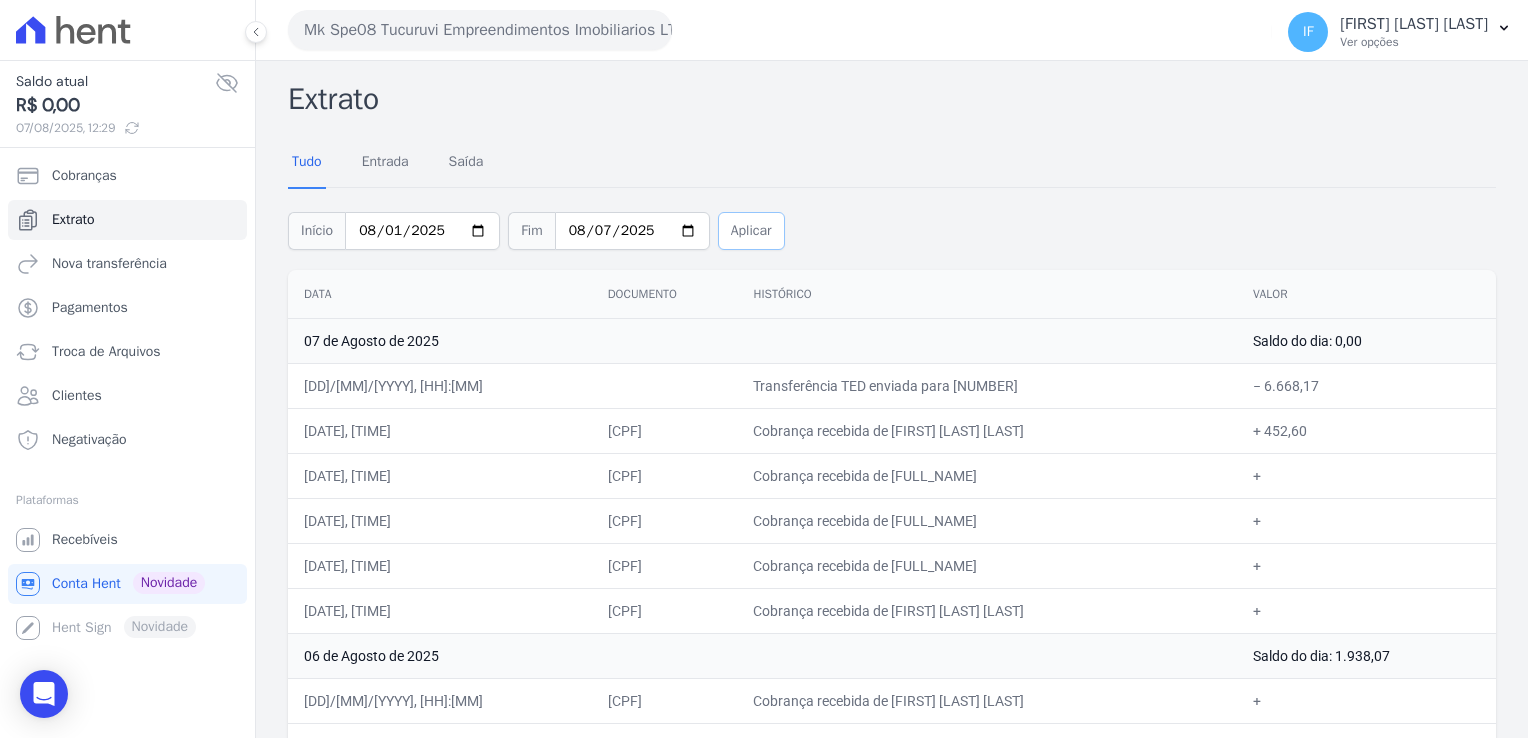 click on "Aplicar" at bounding box center [751, 231] 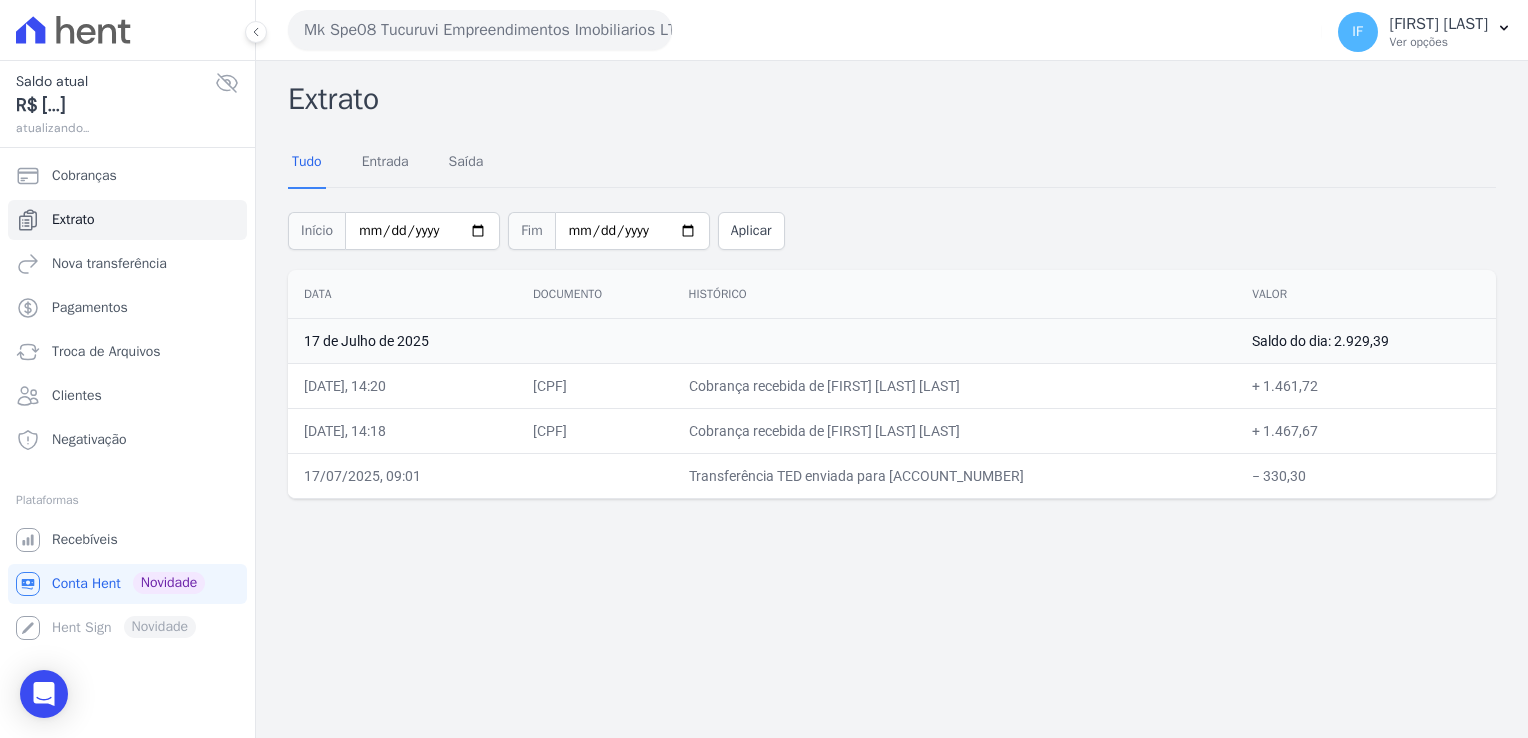 scroll, scrollTop: 0, scrollLeft: 0, axis: both 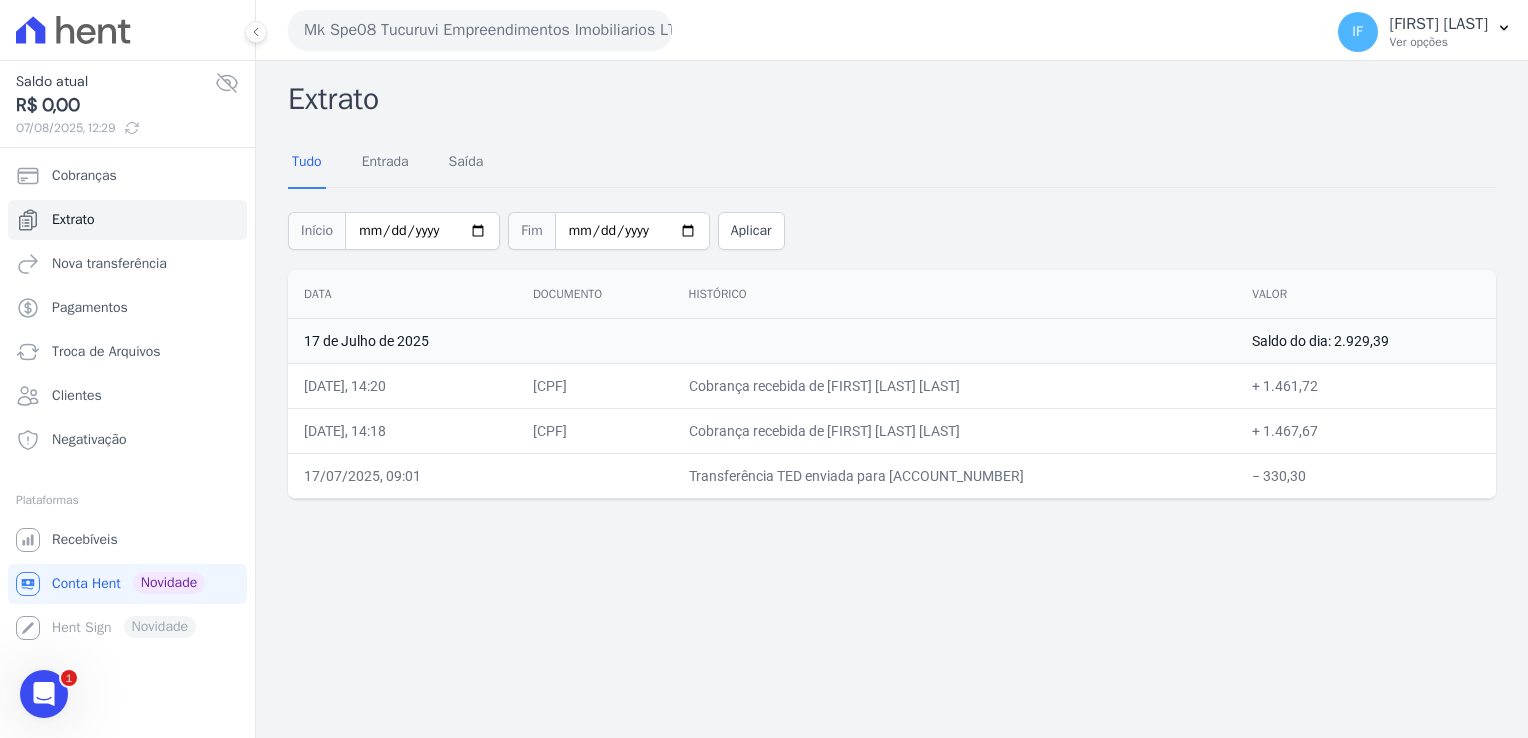 click on "Extrato
Tudo
Entrada
Saída
Início
[DATE]
Fim
[DATE]
Aplicar
Data
Documento
Histórico
Valor
17 de Julho de 2025
Saldo do dia:  2.929,39
17/07/2025, 14:20
[CPF]
Cobrança recebida de [FIRST] [LAST] [LAST]" at bounding box center [892, 399] 